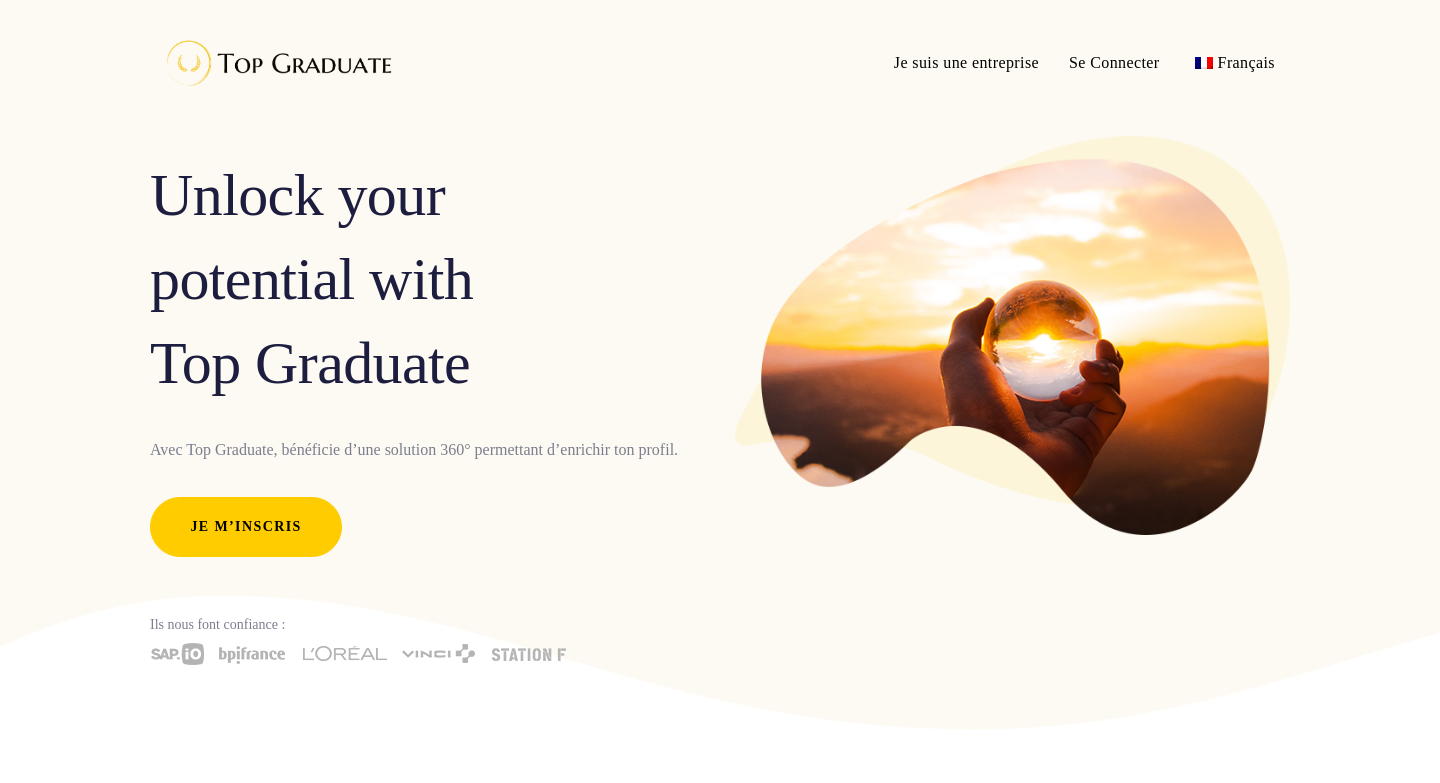 scroll, scrollTop: 0, scrollLeft: 0, axis: both 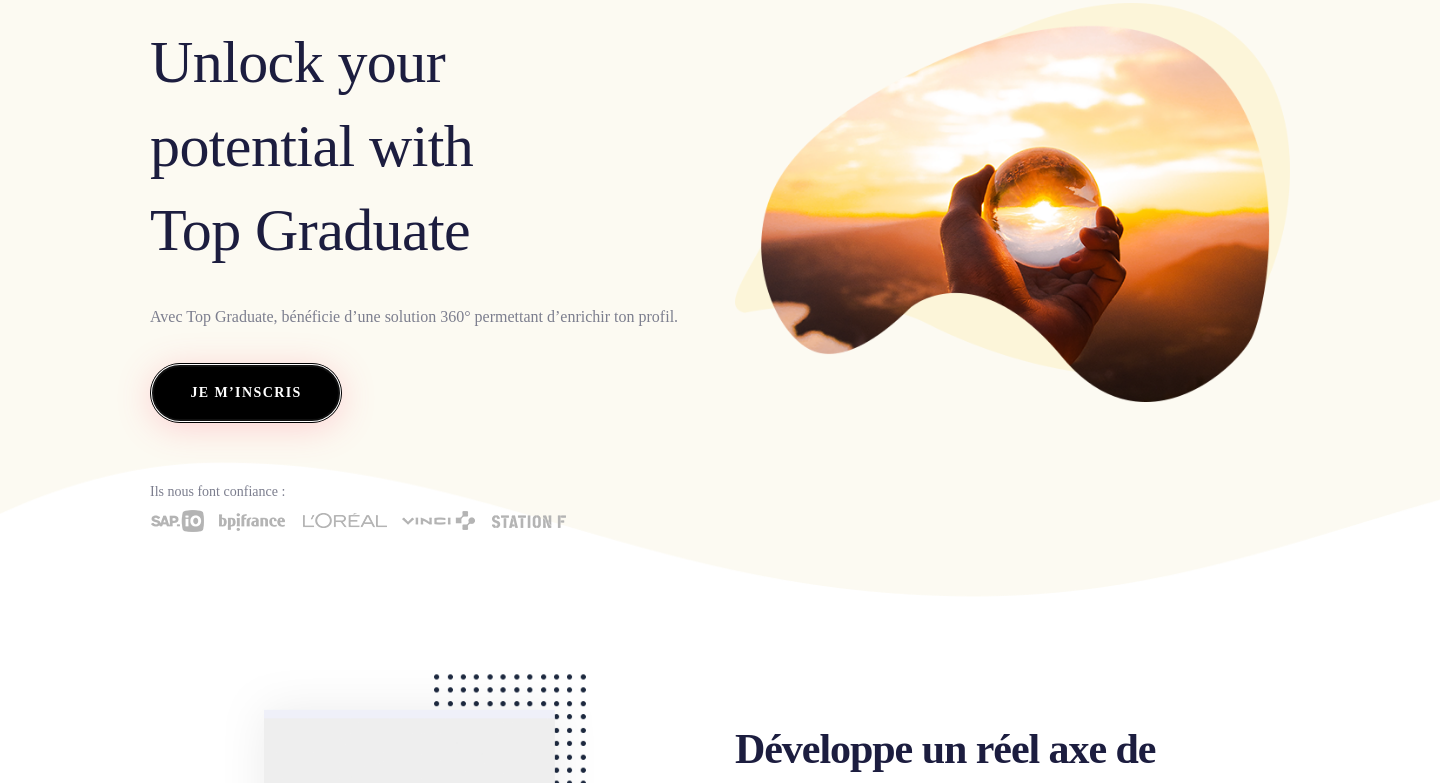 click on "Je m’inscris" at bounding box center [246, 393] 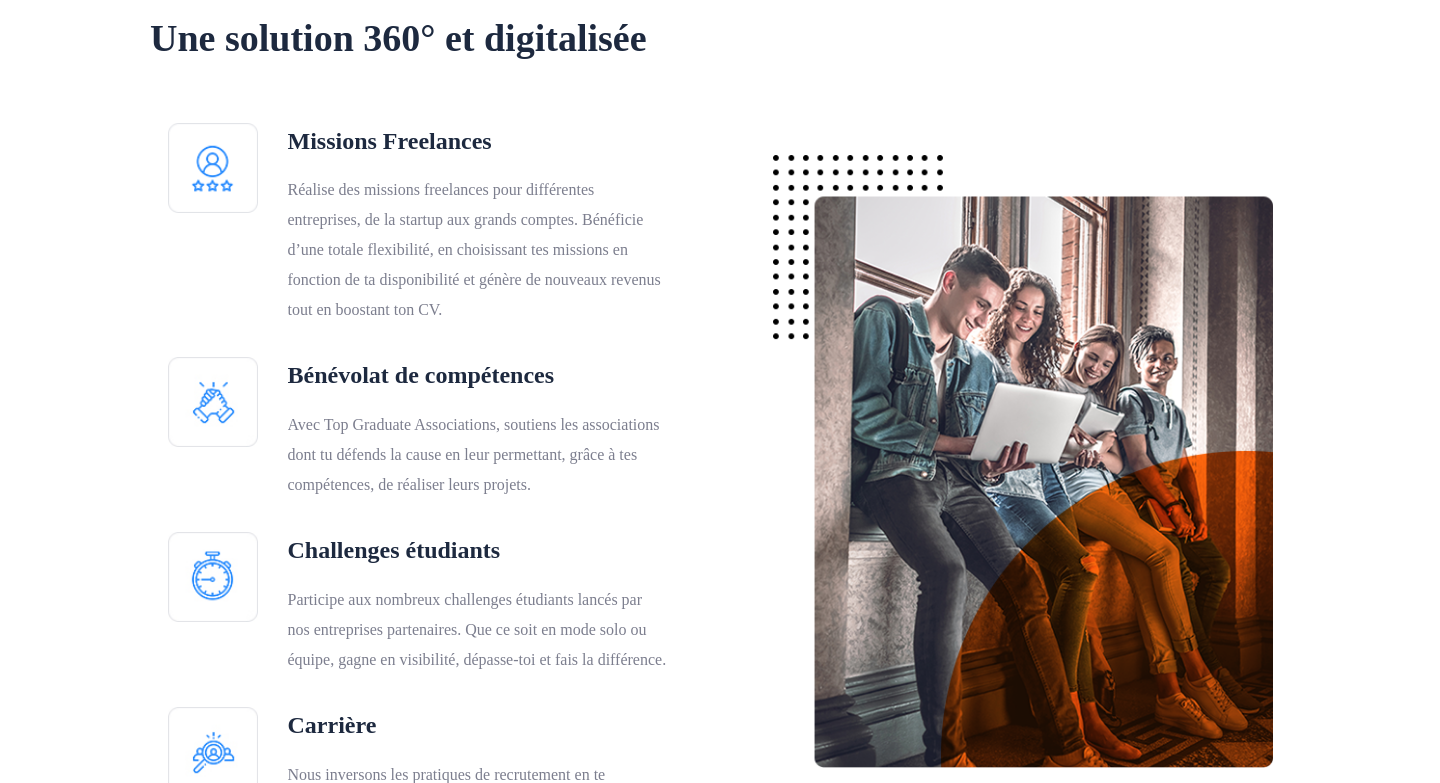 scroll, scrollTop: 2855, scrollLeft: 0, axis: vertical 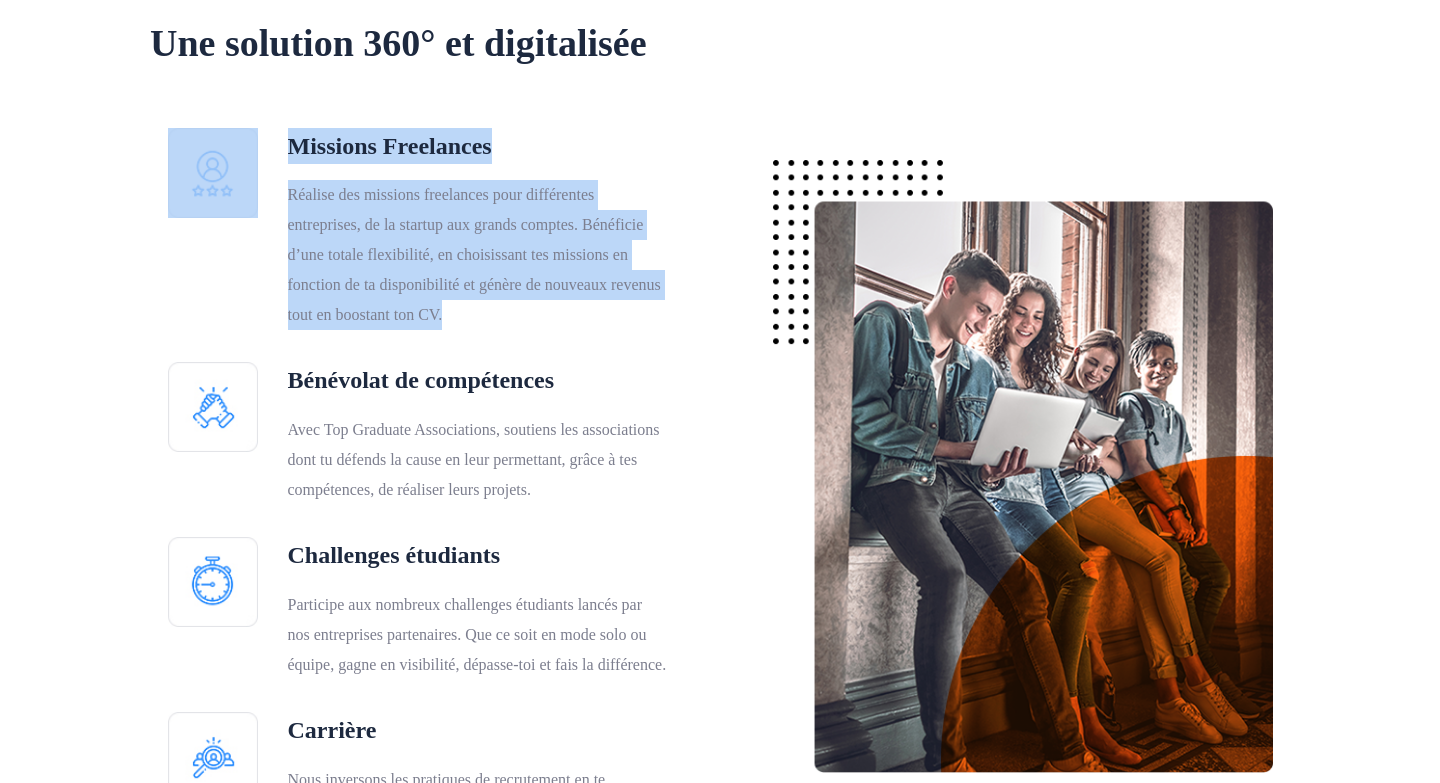 drag, startPoint x: 509, startPoint y: 328, endPoint x: 139, endPoint y: 116, distance: 426.4317 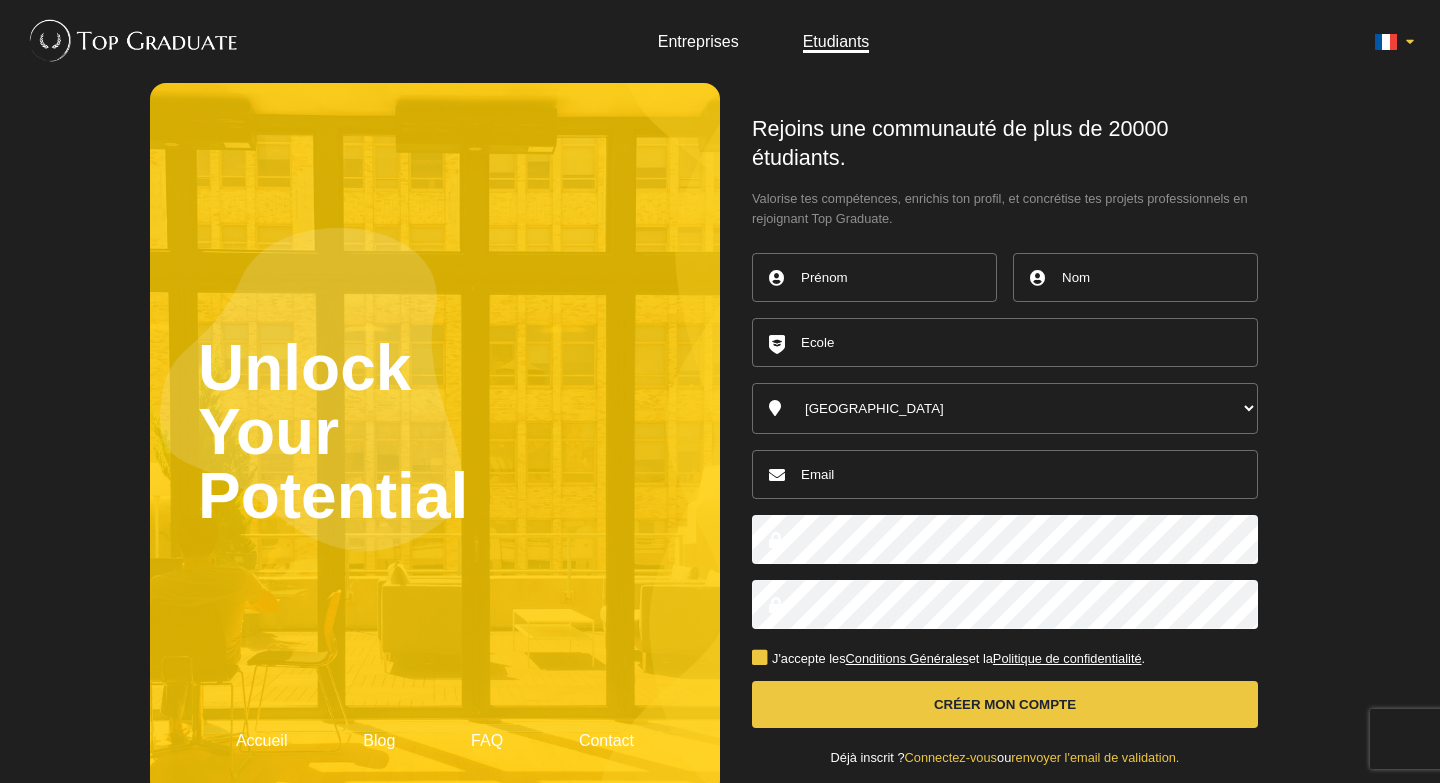 scroll, scrollTop: 0, scrollLeft: 0, axis: both 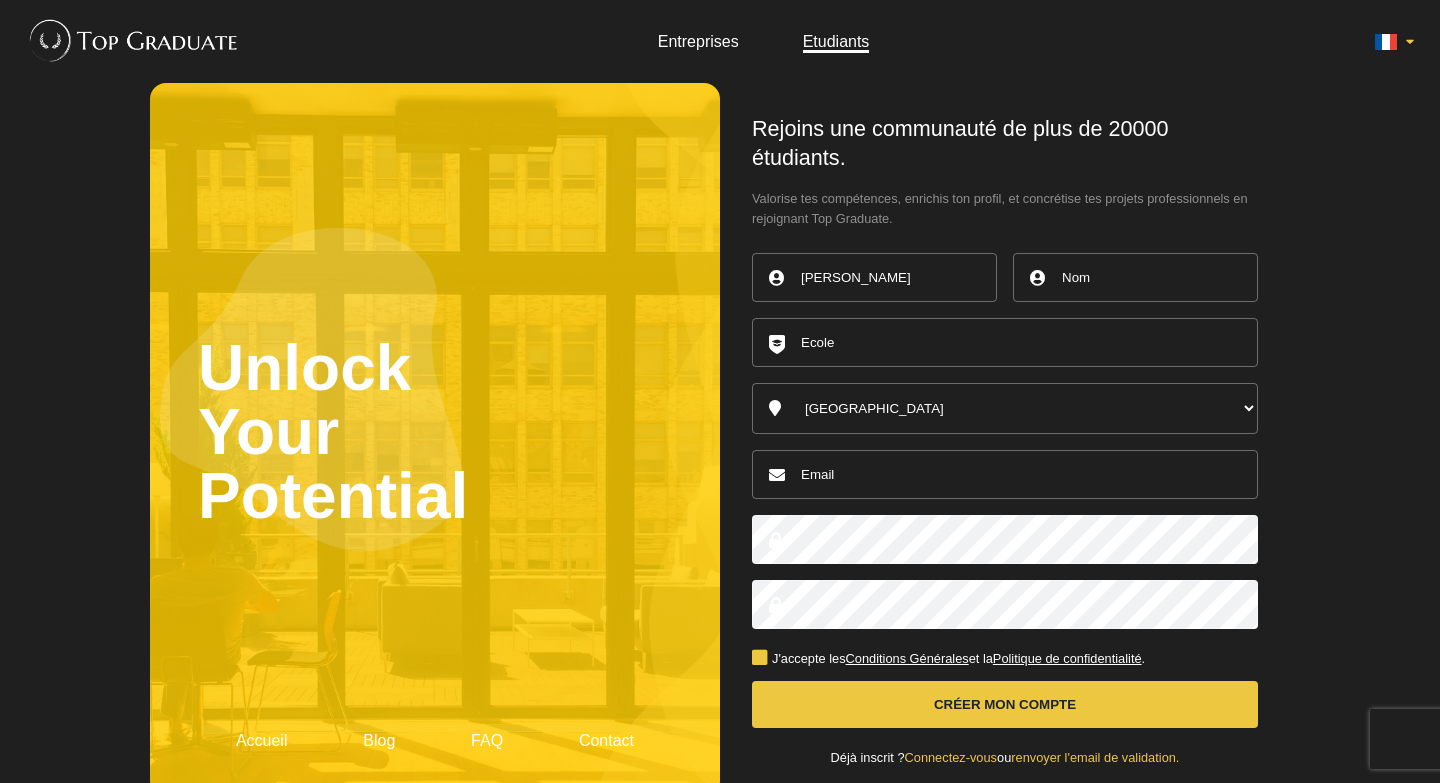 type on "[PERSON_NAME]" 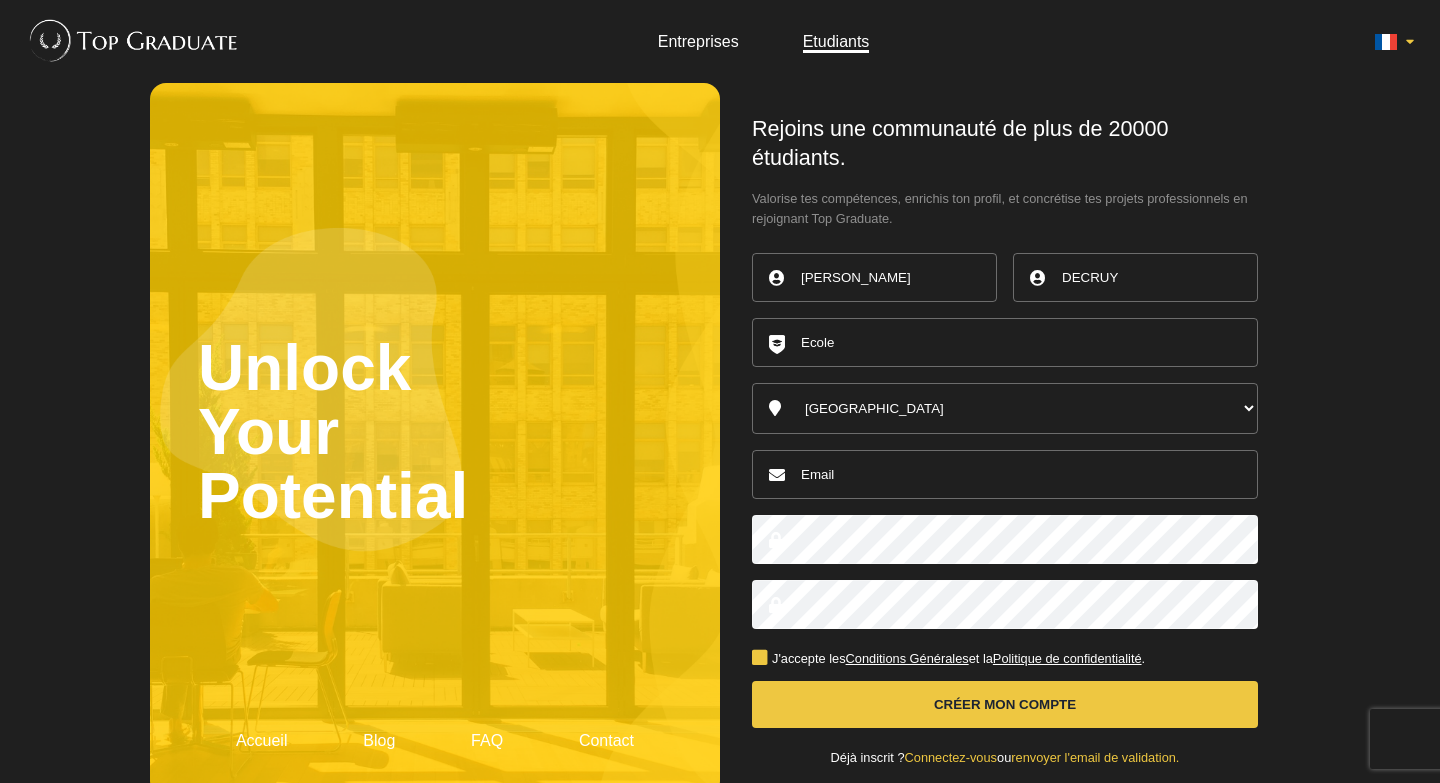 type on "DECRUY" 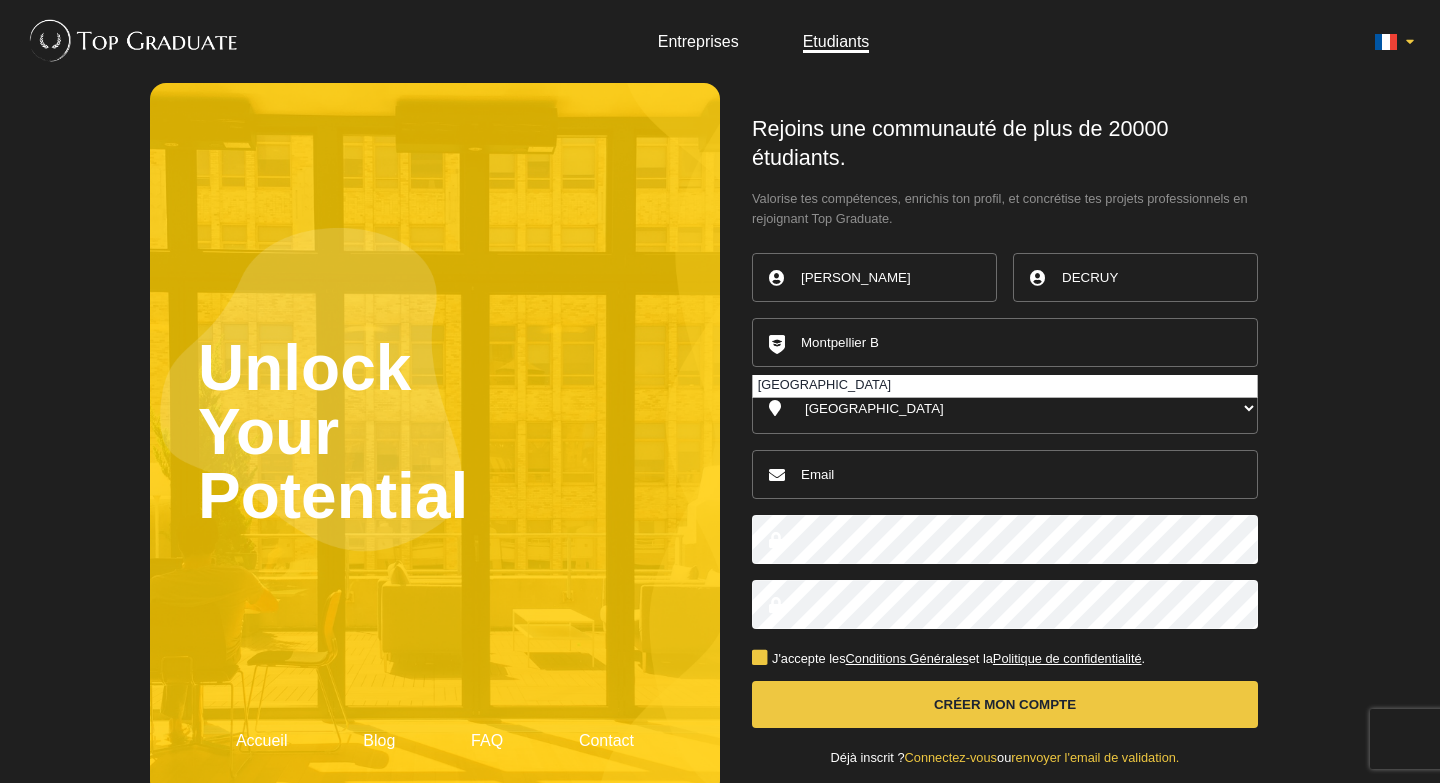 click on "Montpellier Business School" at bounding box center (1005, 386) 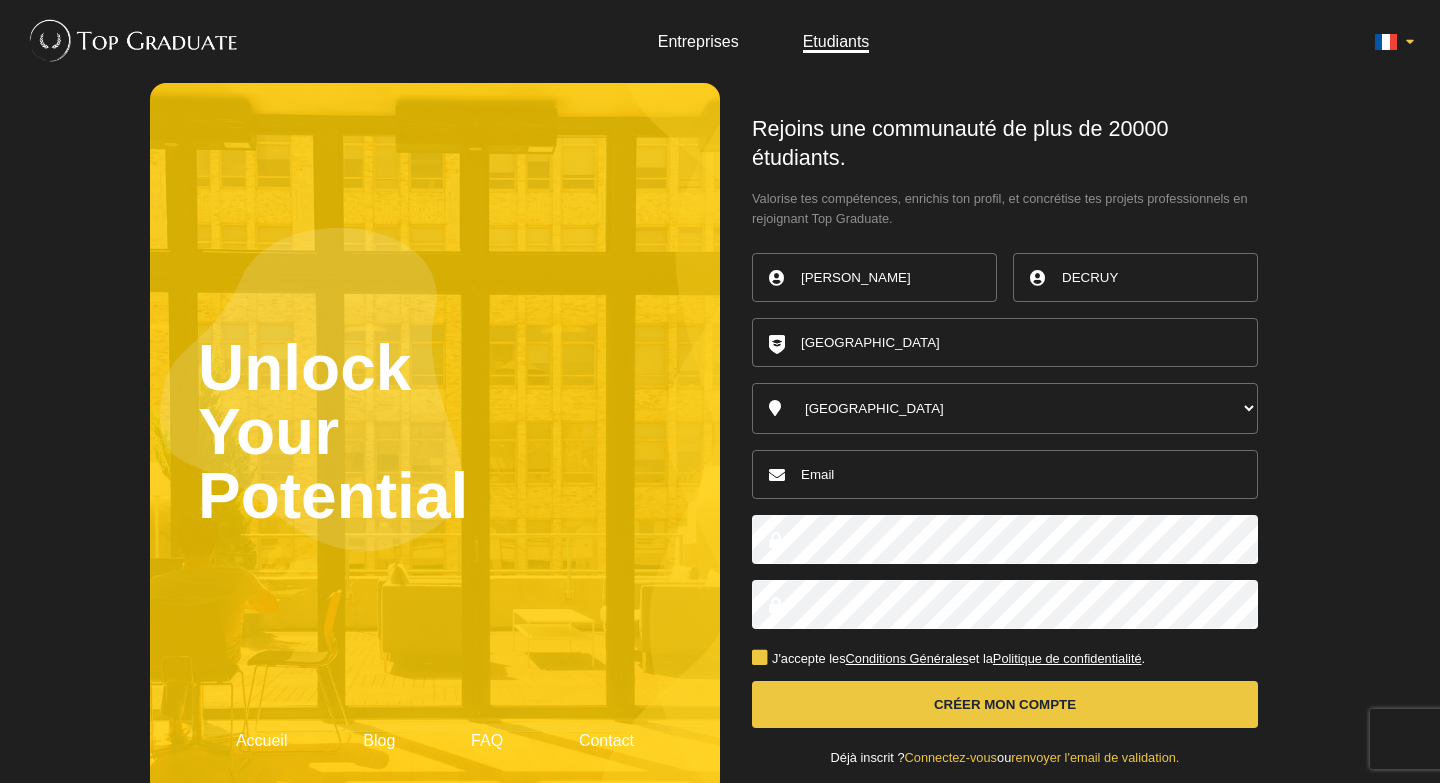 click at bounding box center [1005, 474] 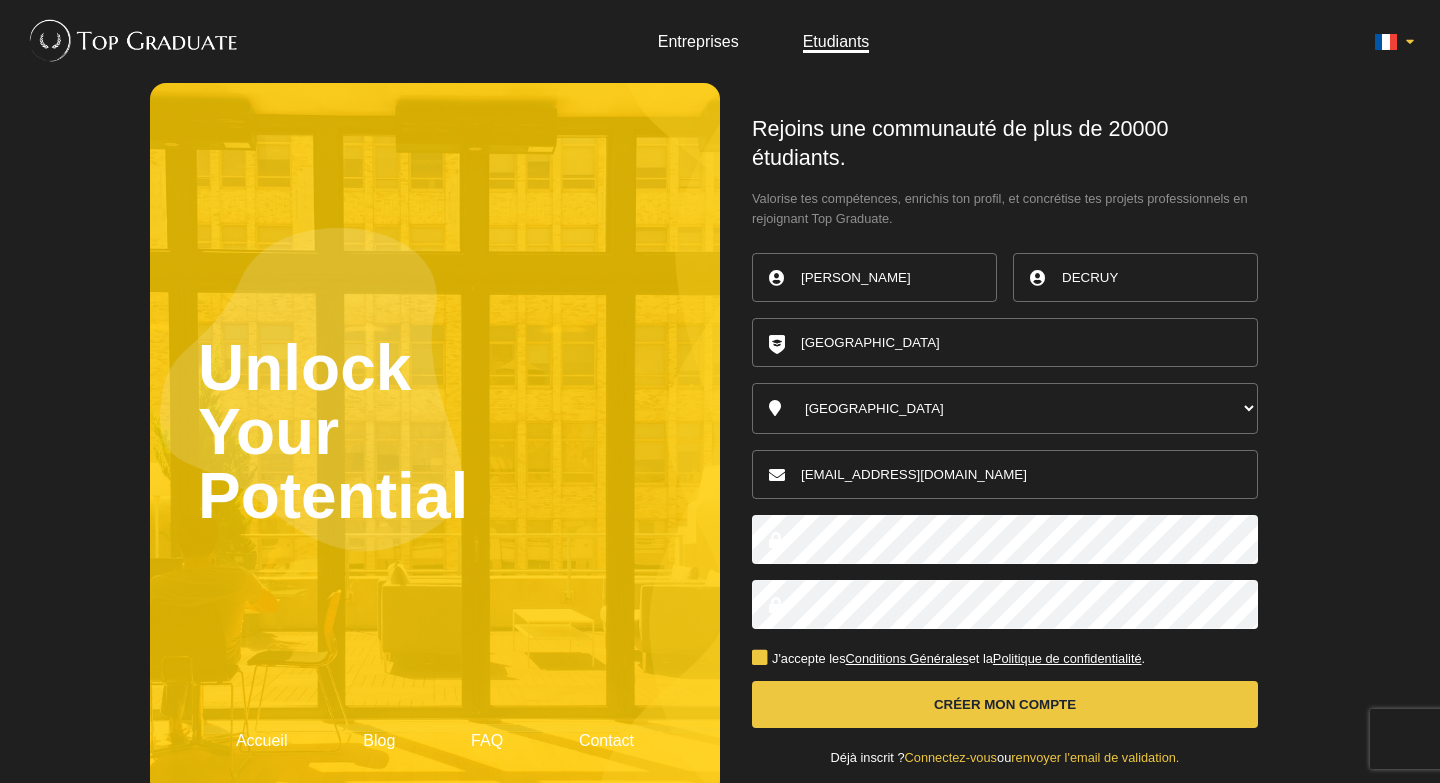 type on "decruyaxel@gmail.com" 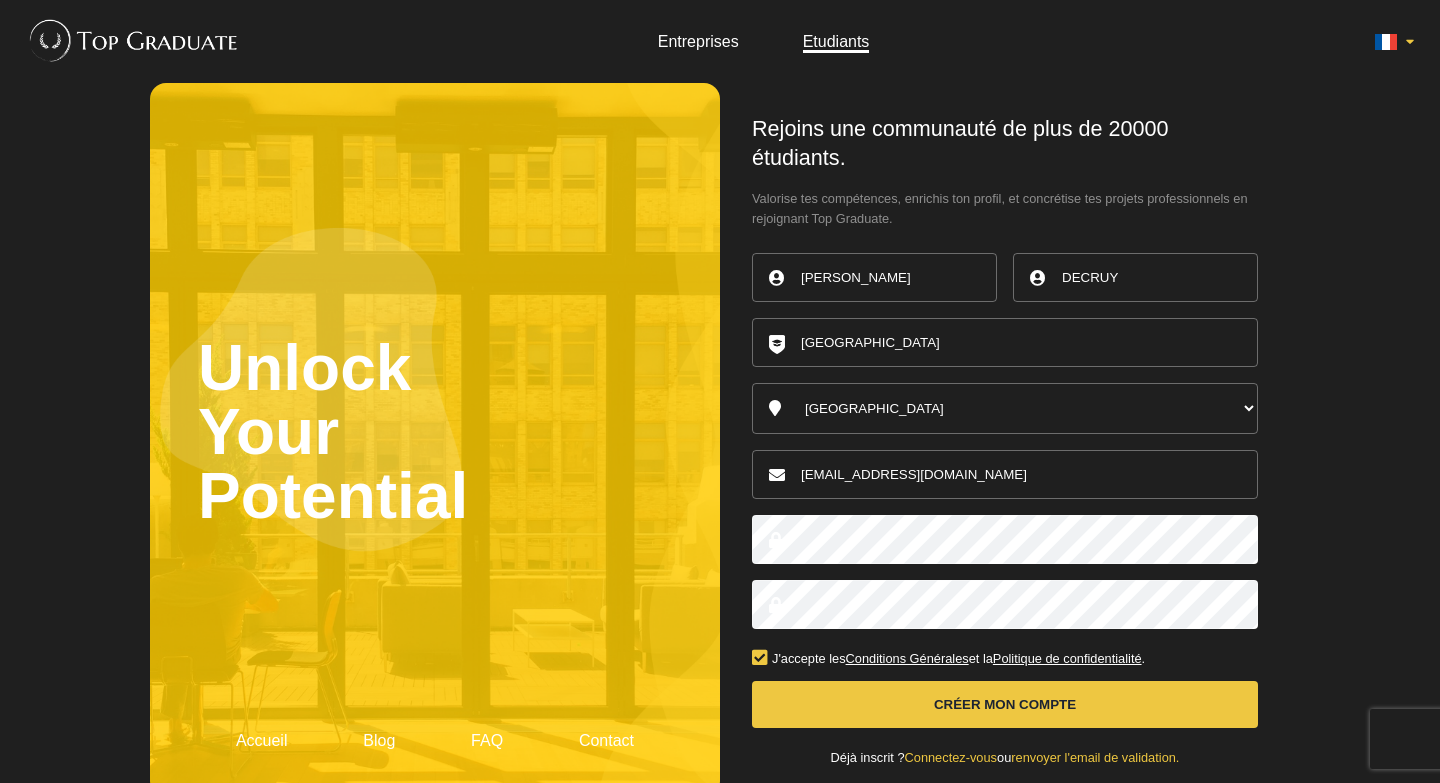 click on "Créer mon compte" at bounding box center [1005, 704] 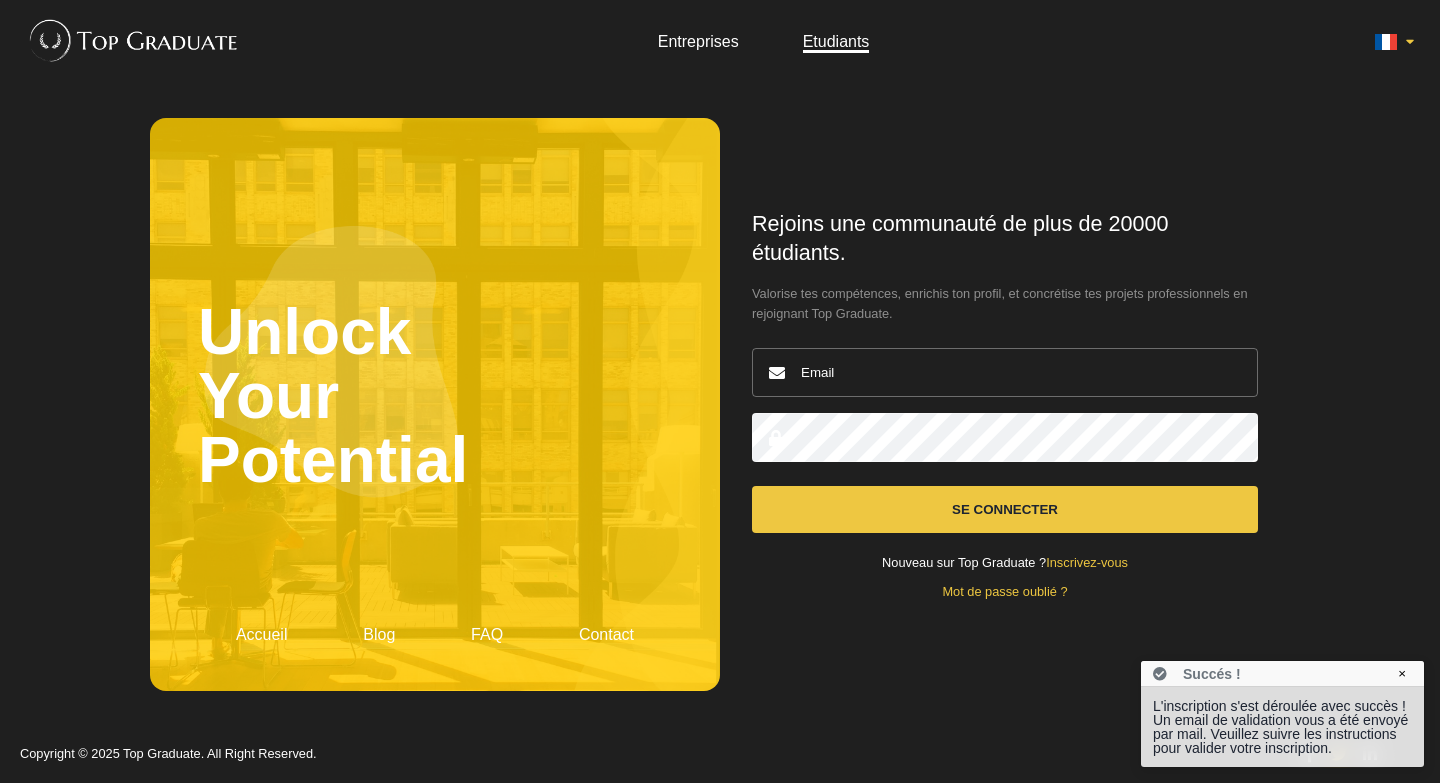 scroll, scrollTop: 0, scrollLeft: 0, axis: both 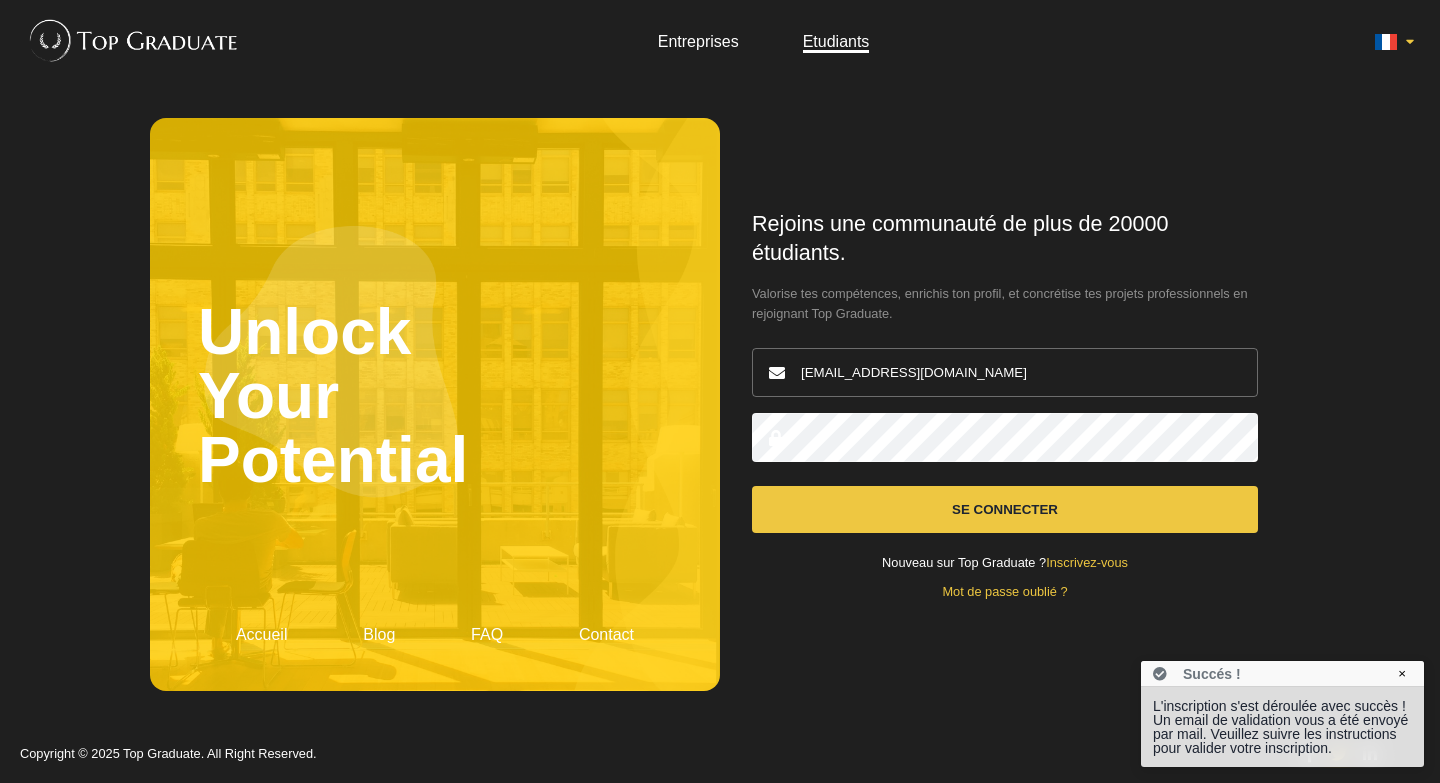 click on "Se connecter" at bounding box center [1005, 509] 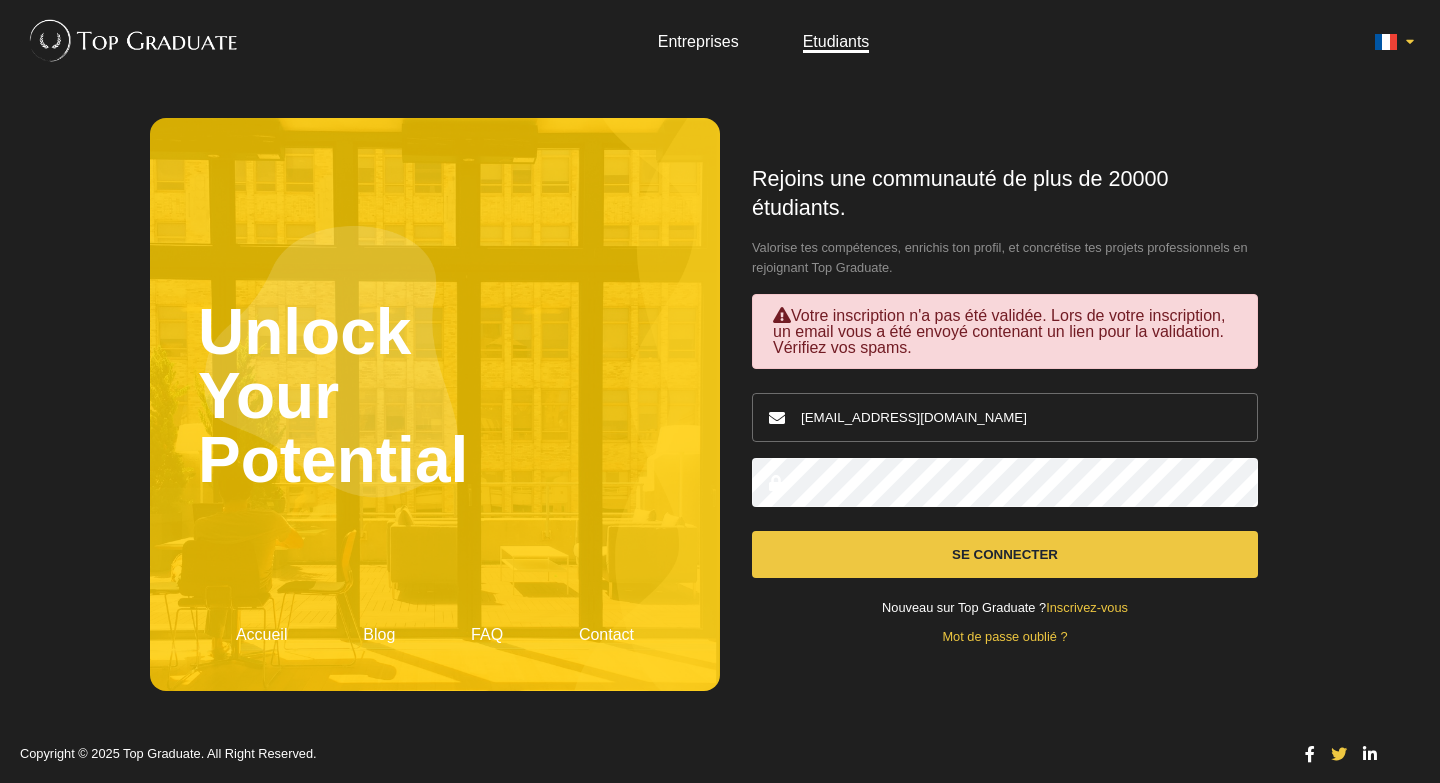 scroll, scrollTop: 0, scrollLeft: 0, axis: both 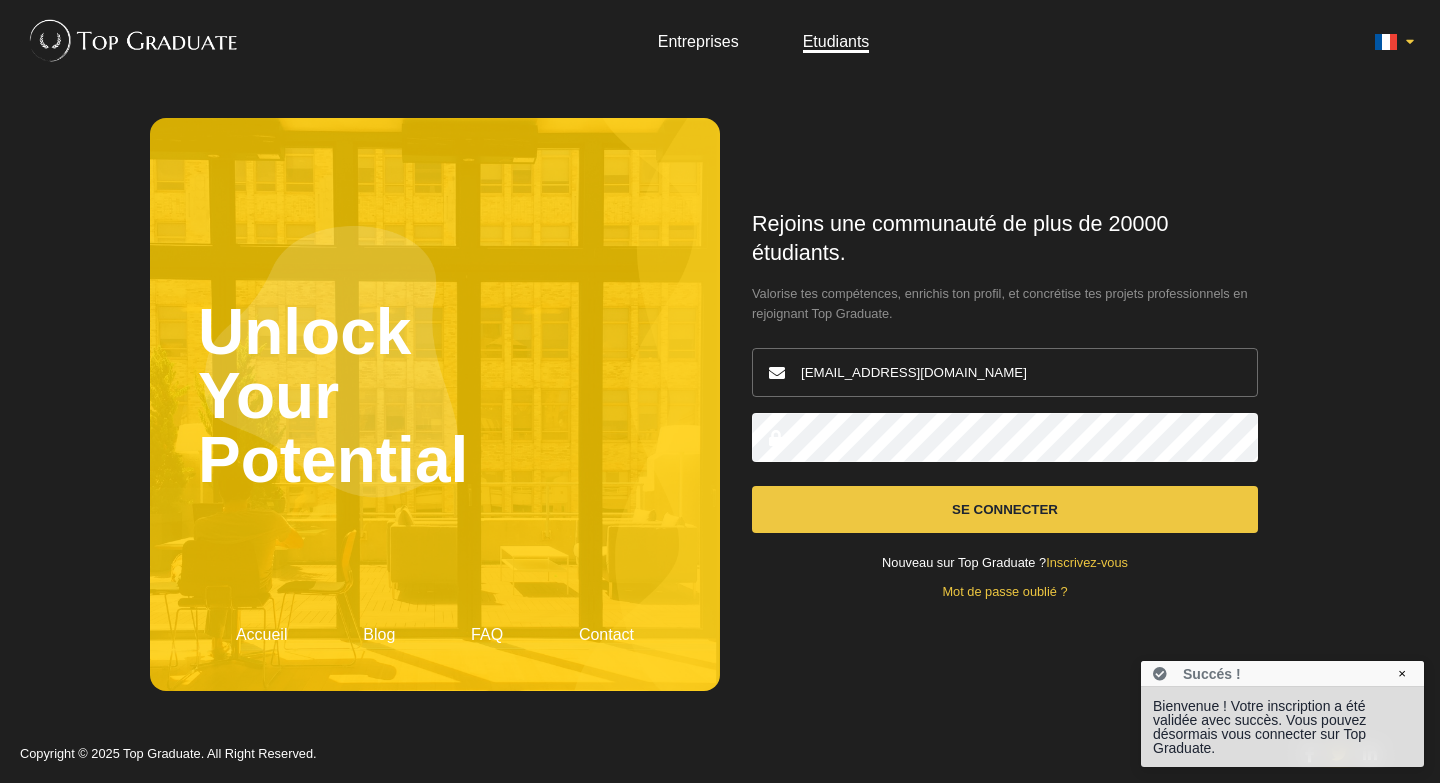 click on "Se connecter" at bounding box center (1005, 509) 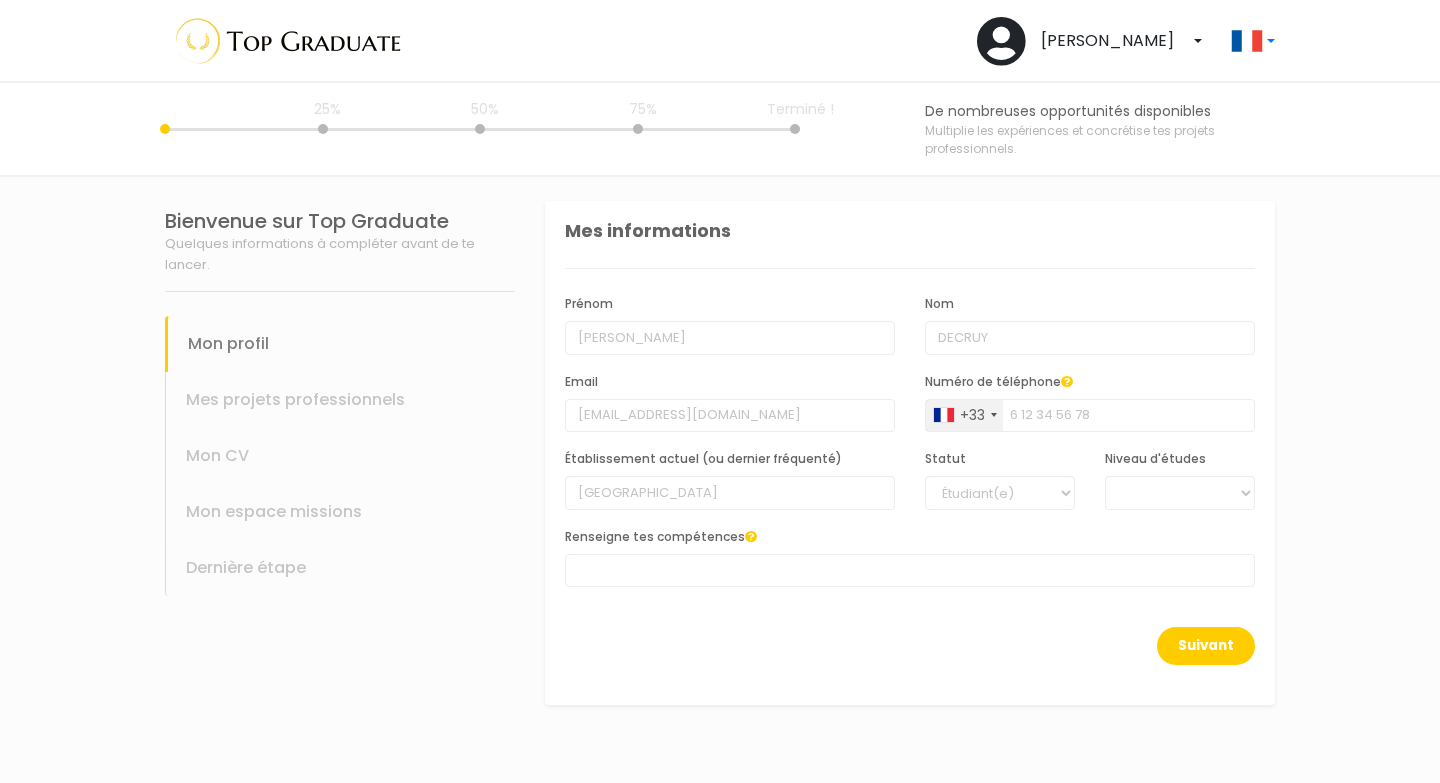 select 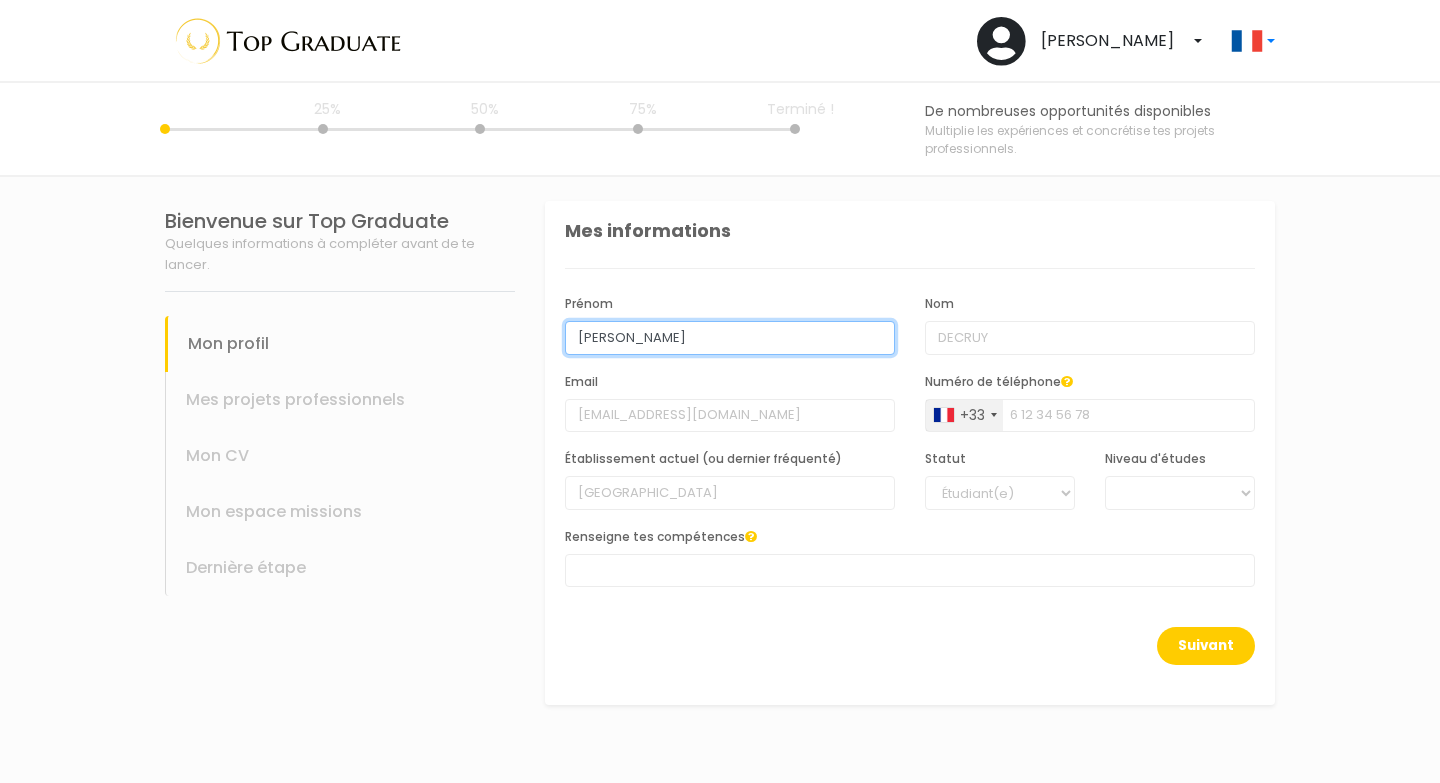 click on "[PERSON_NAME]" at bounding box center (730, 338) 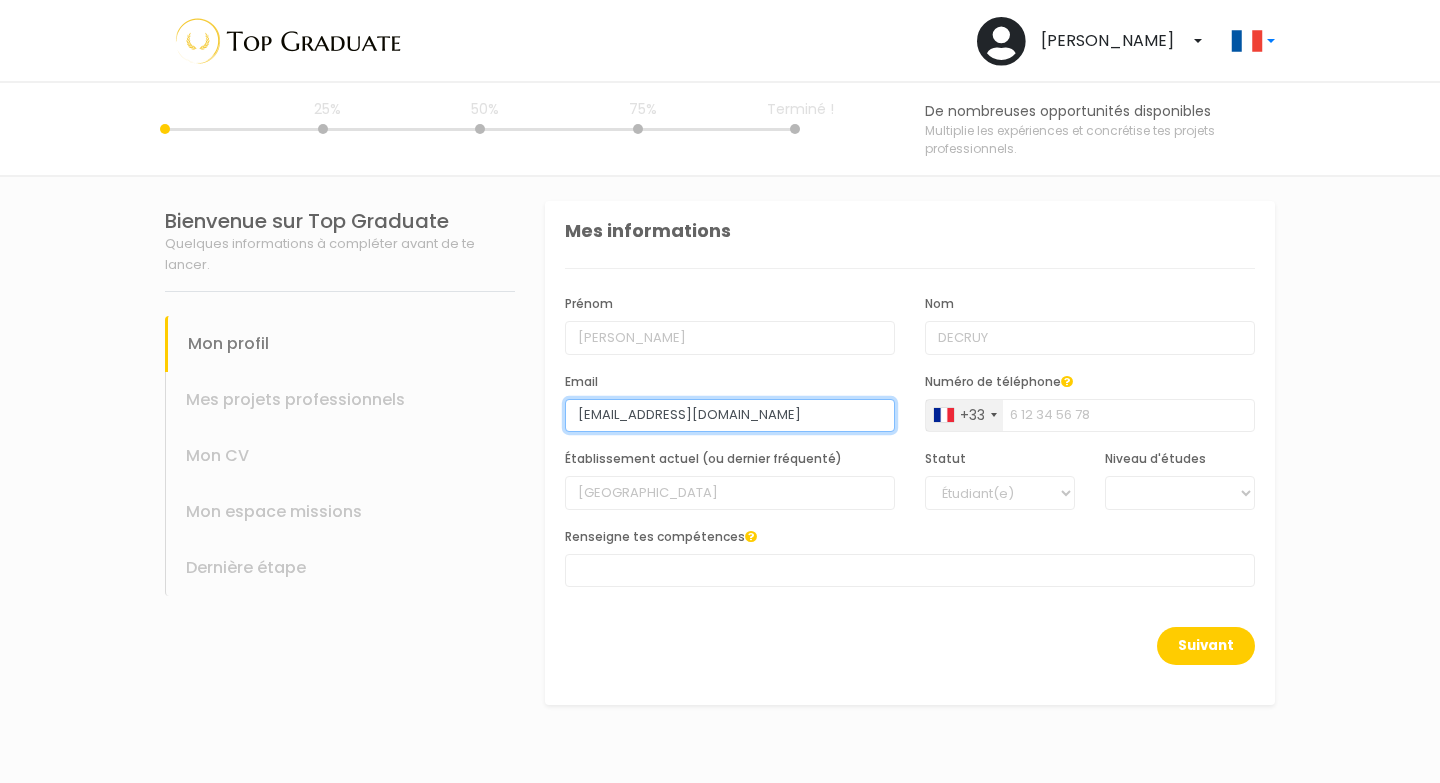 click on "decruyaxel@gmail.com" at bounding box center [730, 416] 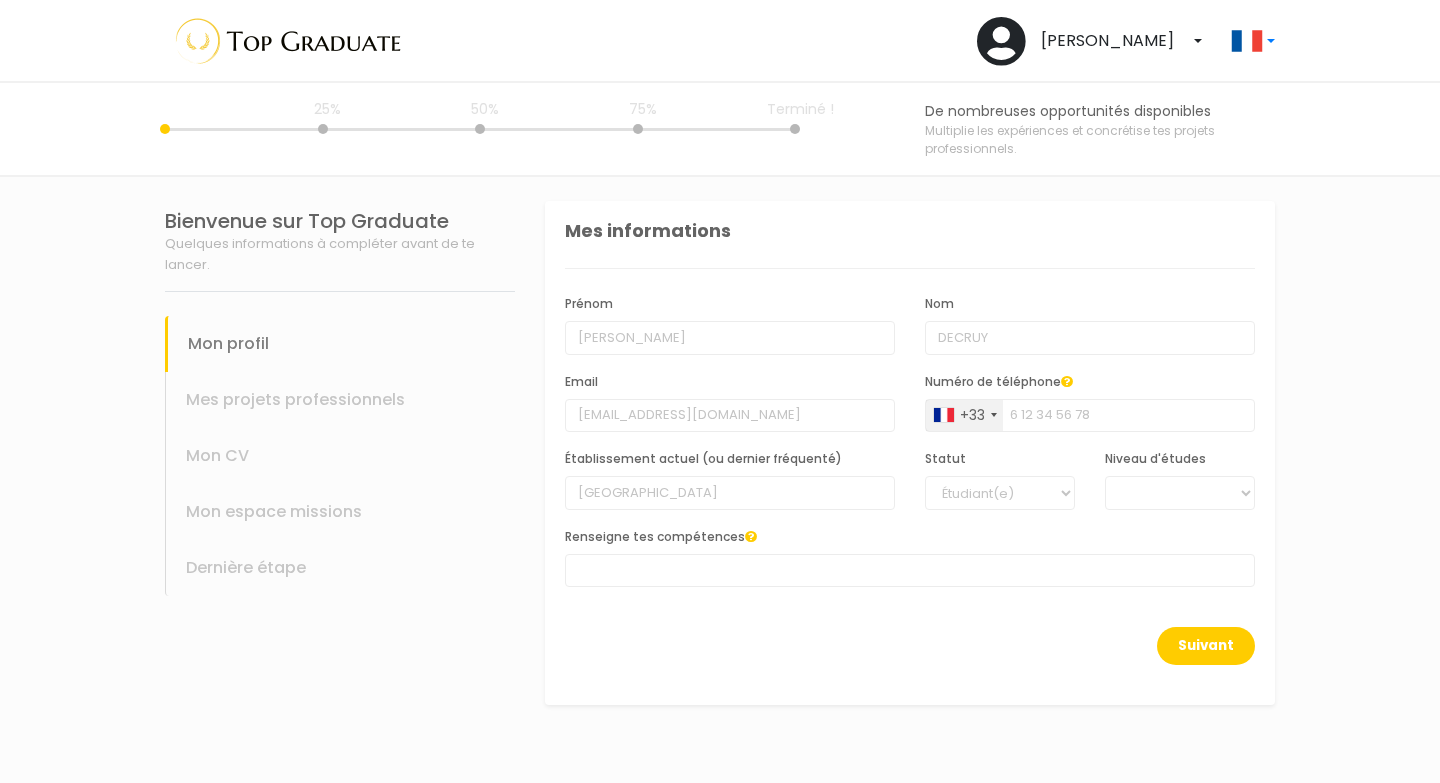 click on "Nom
DECRUY" at bounding box center (1090, 324) 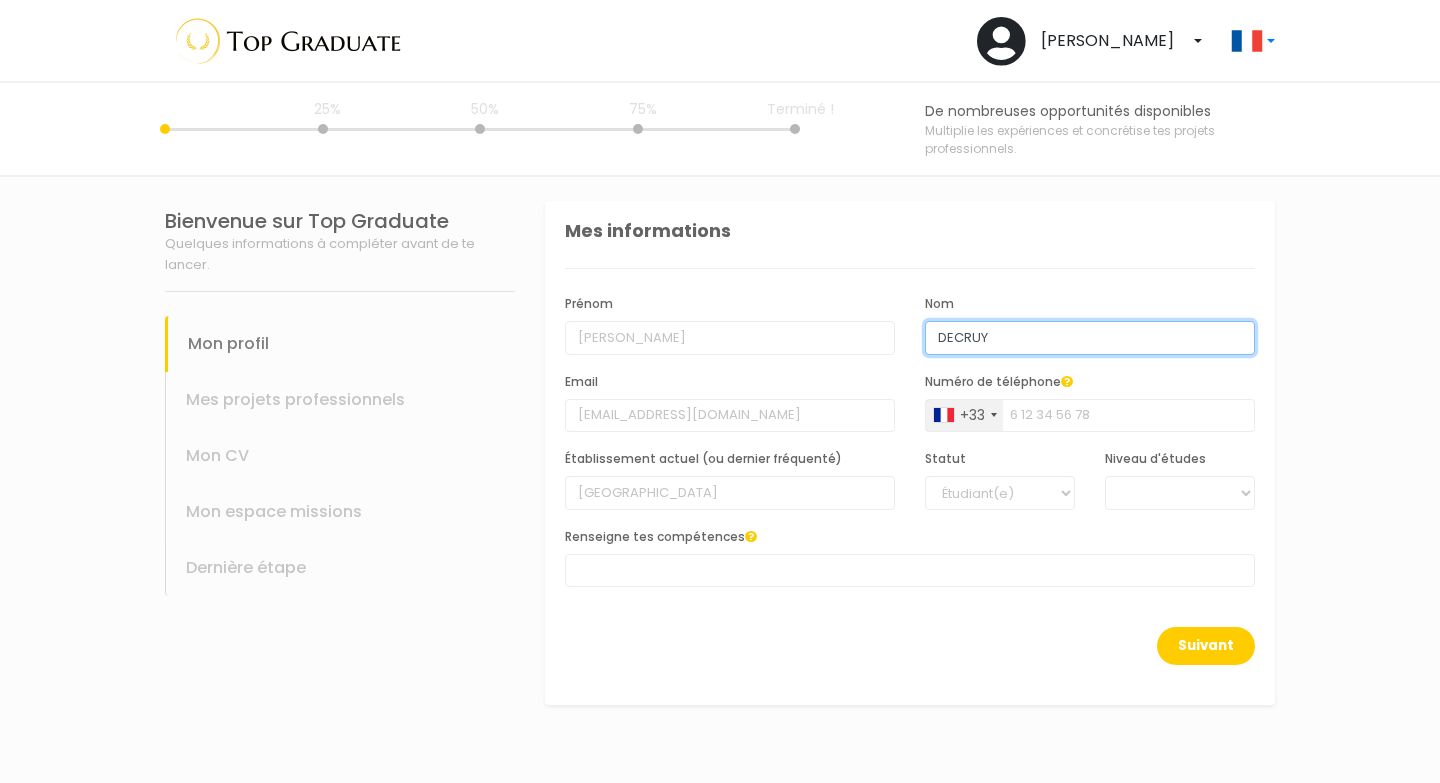 click on "DECRUY" at bounding box center [1090, 338] 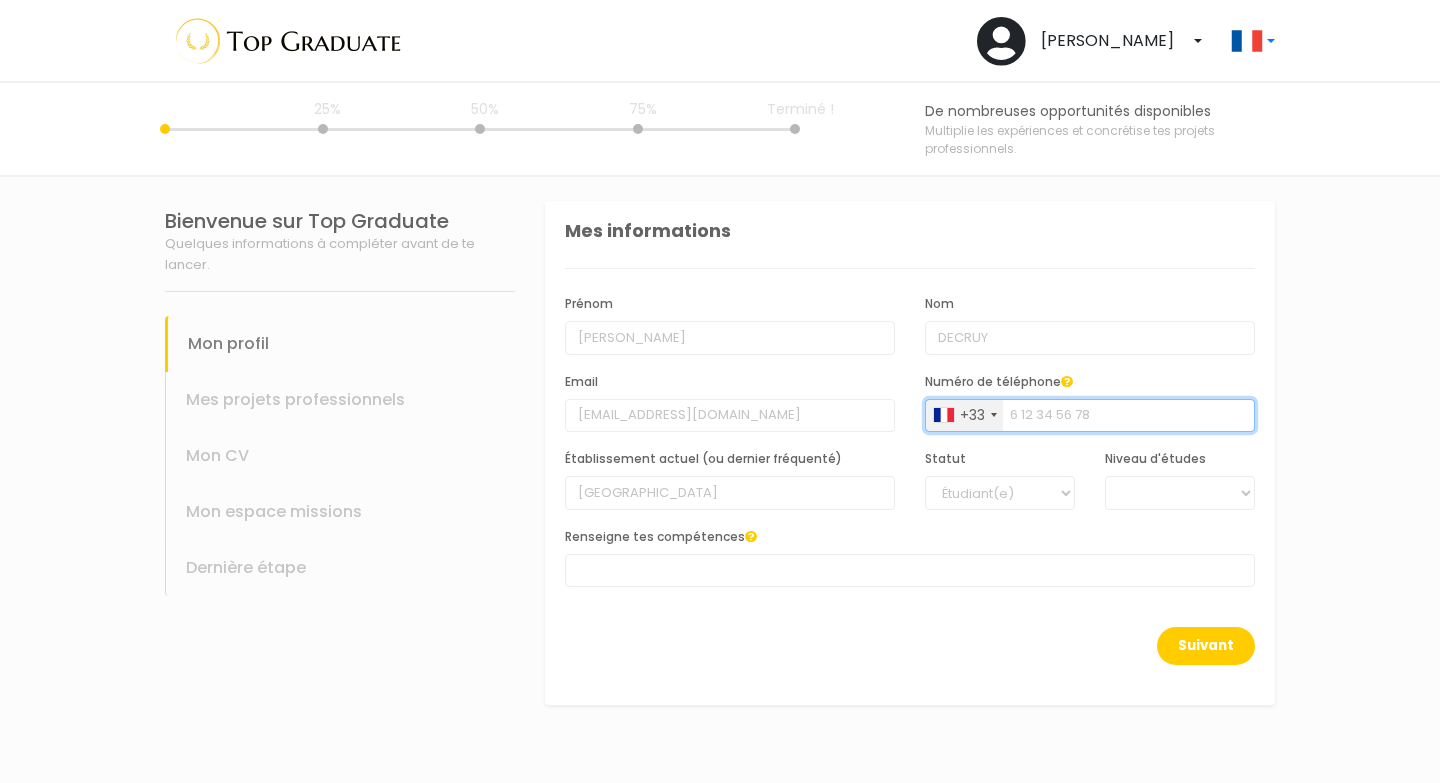click on "Numéro de téléphone" at bounding box center (1090, 416) 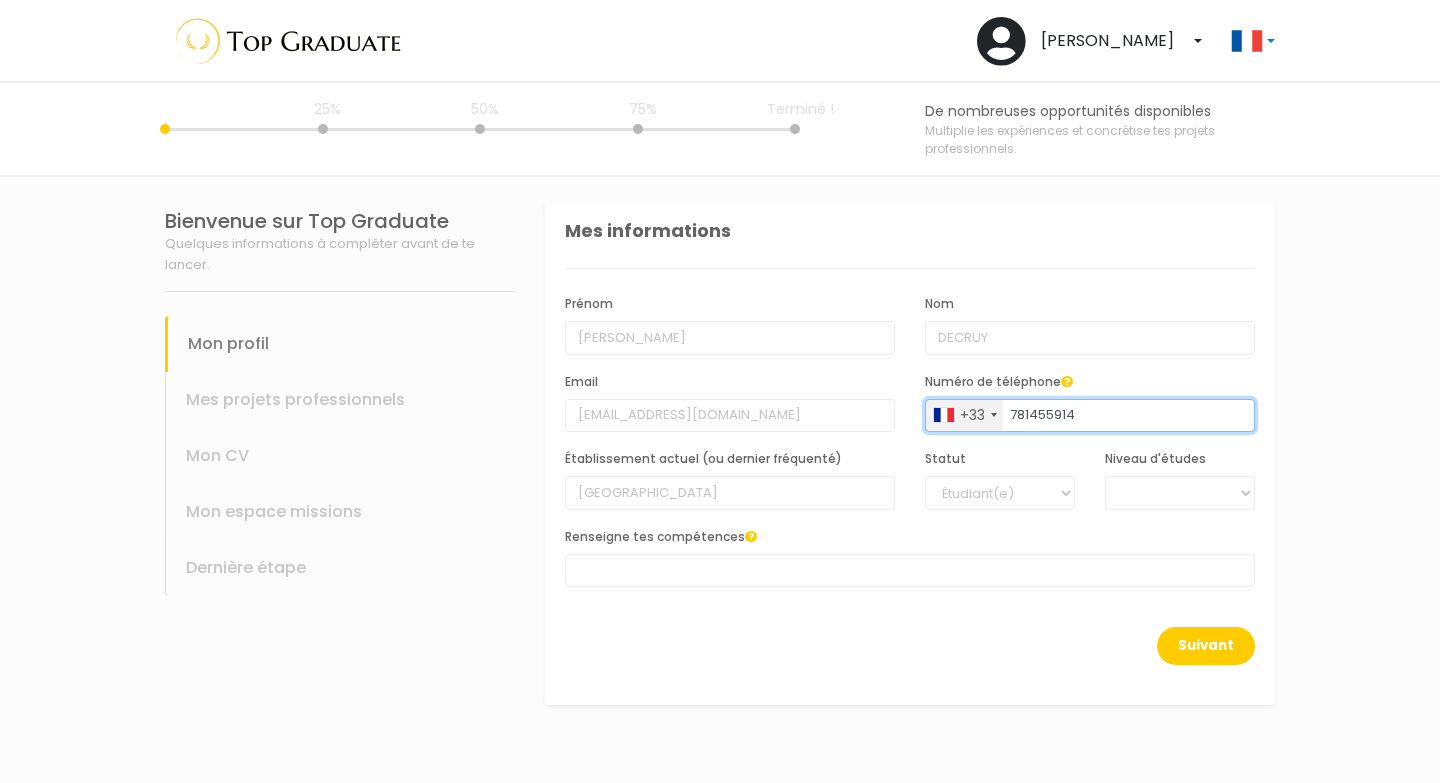 type on "781455914" 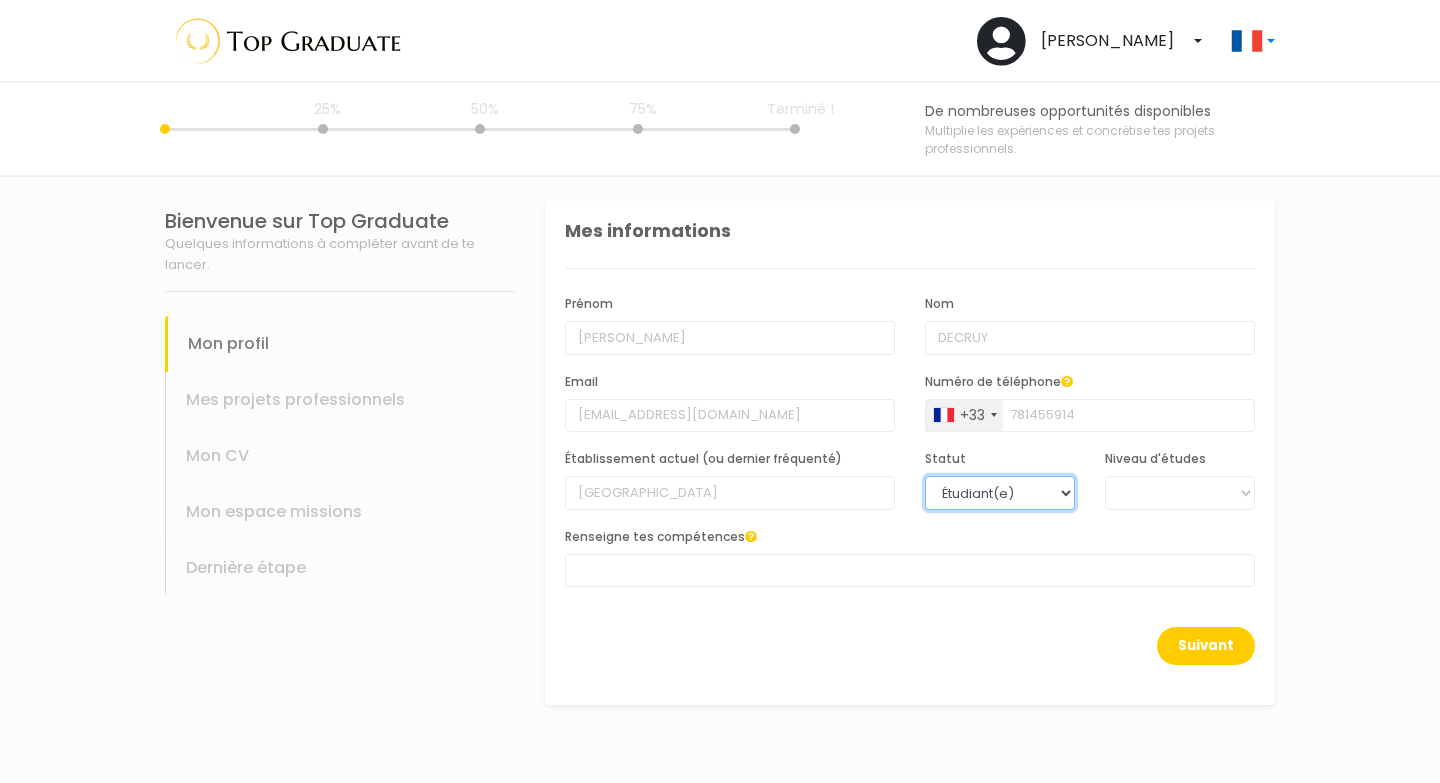 click on "Étudiant(e)
Jeune diplômé(e)" at bounding box center [1000, 493] 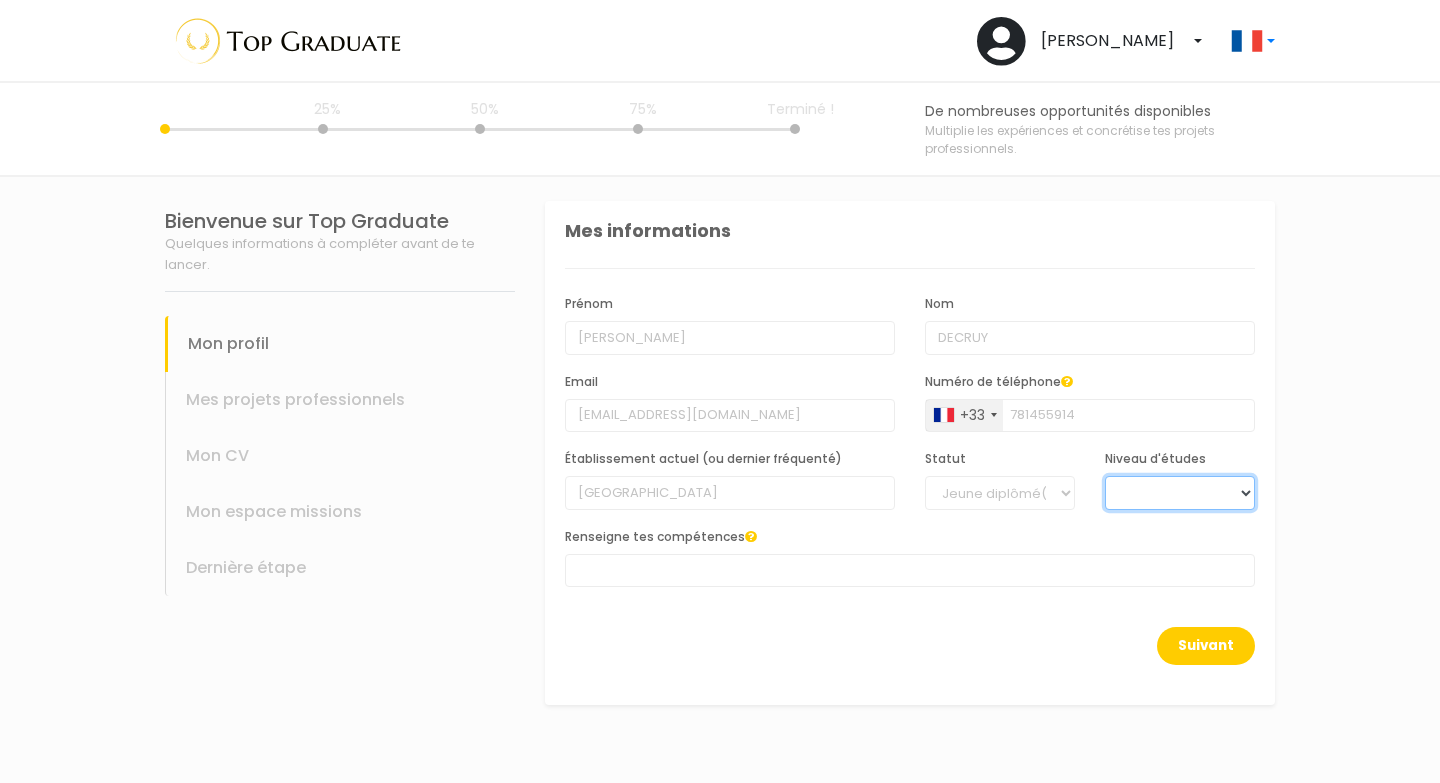 click on "BAC +6
BAC +5
BAC +4
BAC +3
BAC +2
BAC +1" at bounding box center (1180, 493) 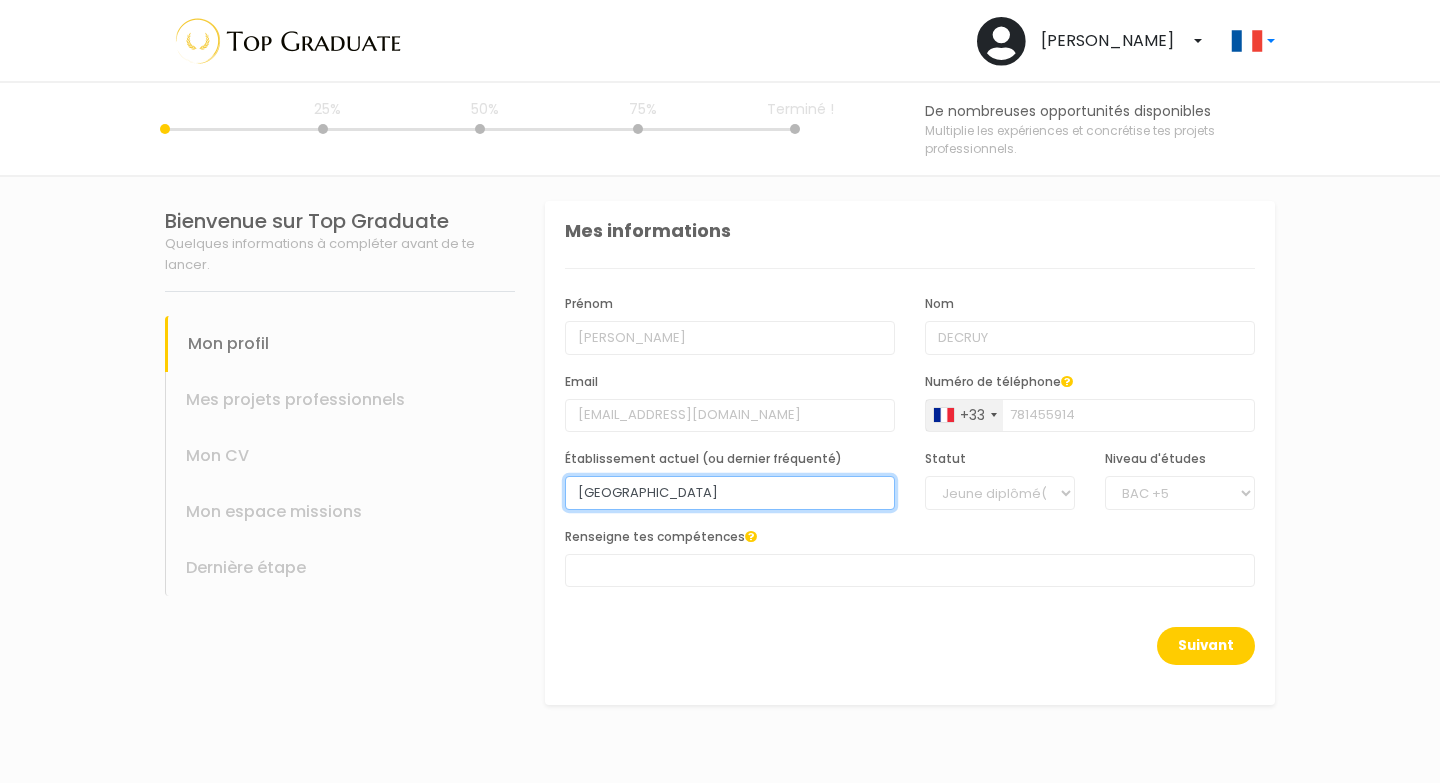 click on "Montpellier Business School" at bounding box center (730, 493) 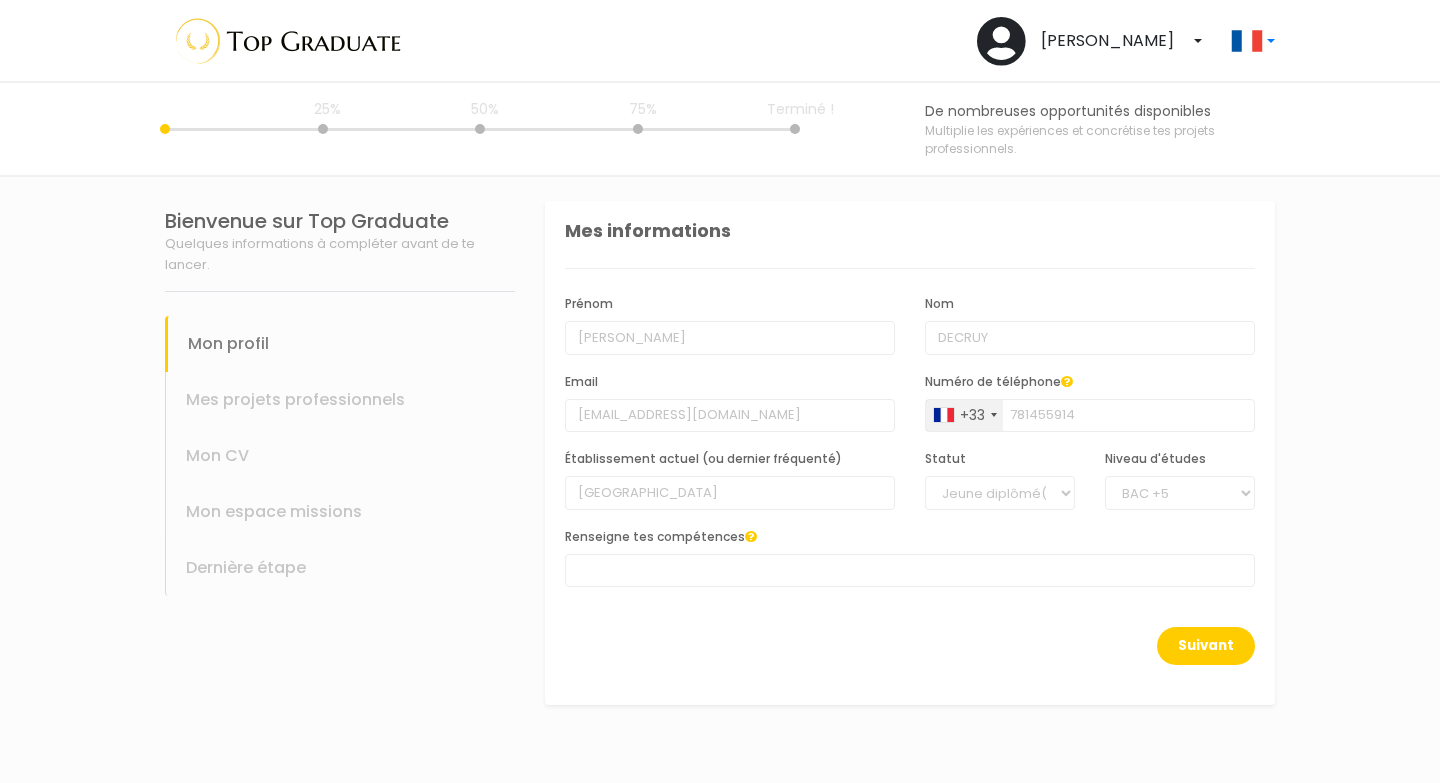 click at bounding box center (910, 570) 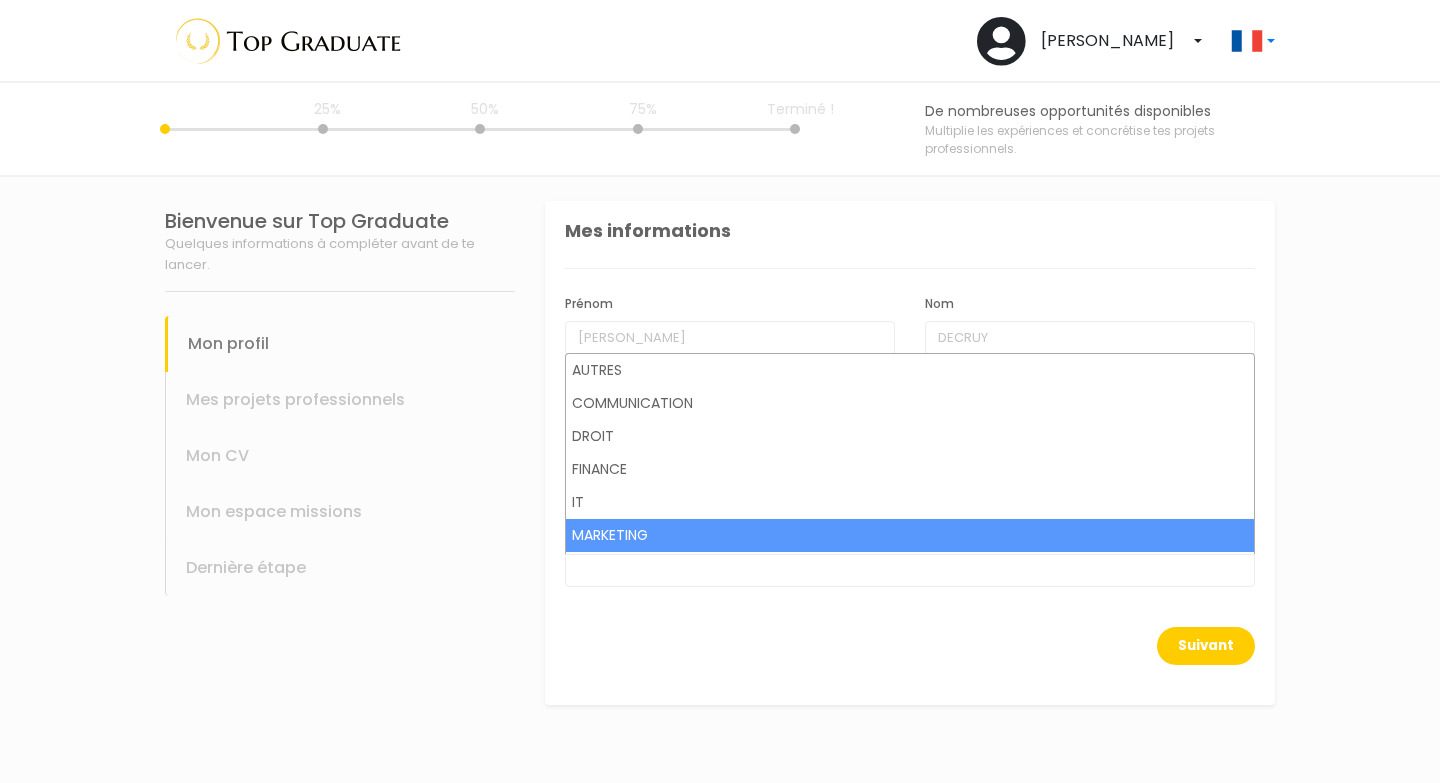 scroll, scrollTop: 105, scrollLeft: 0, axis: vertical 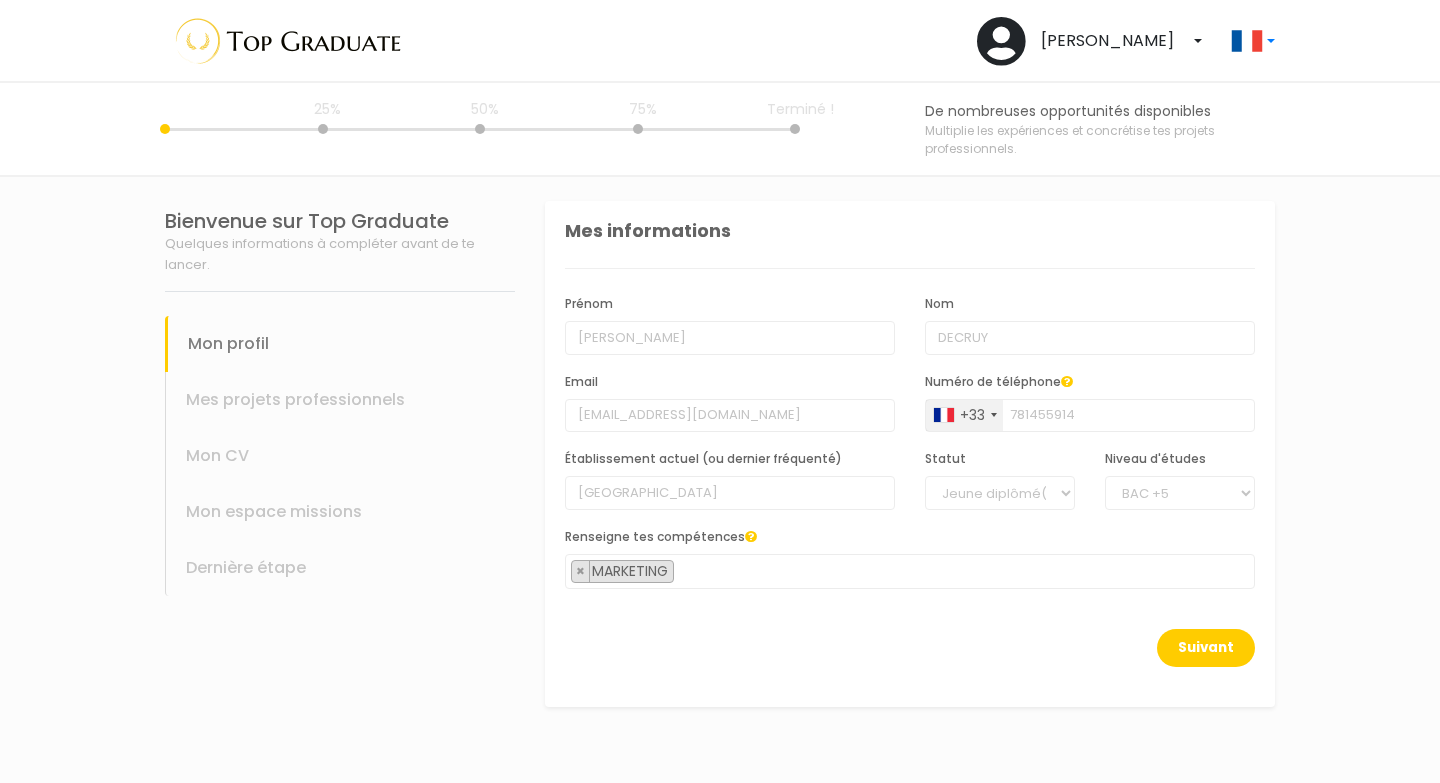 click on "× MARKETING" at bounding box center (910, 571) 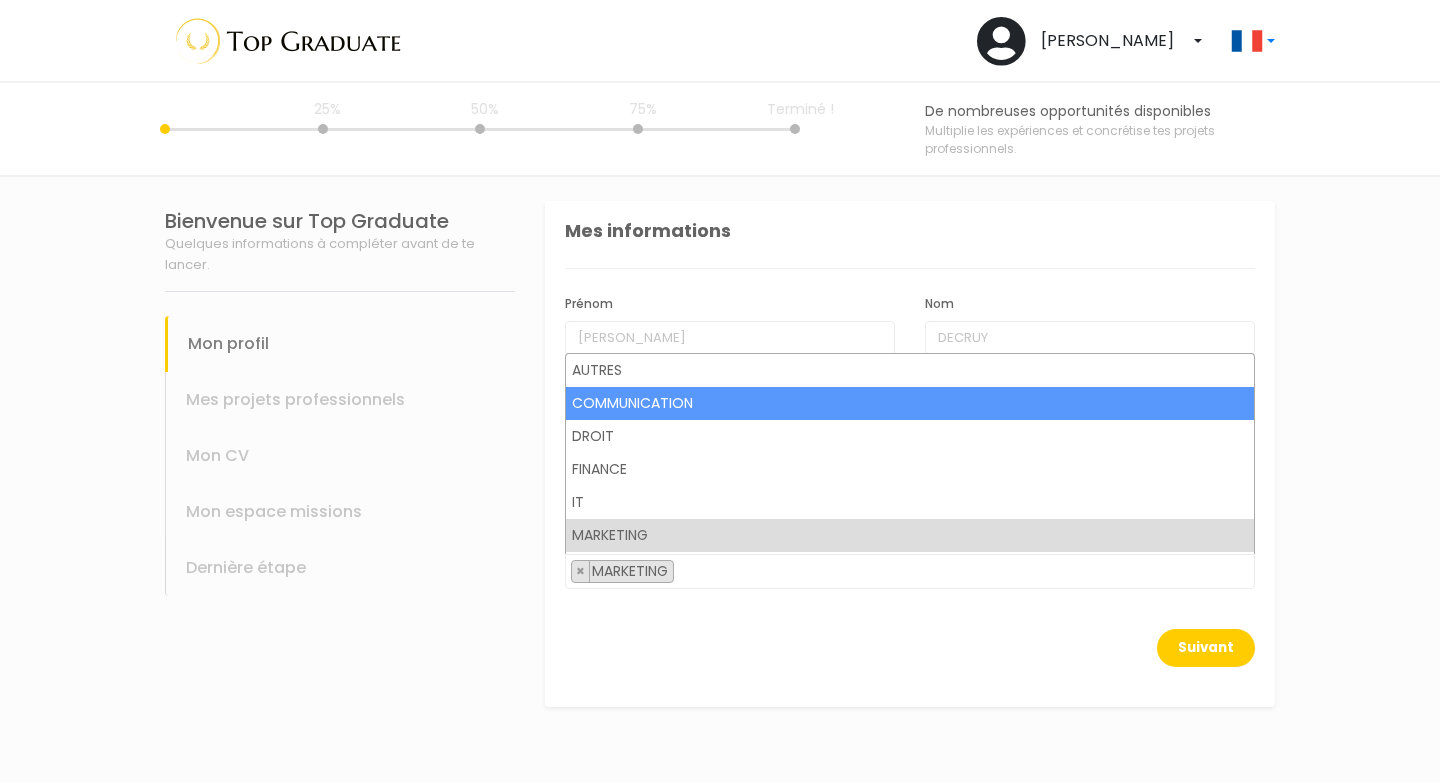 select on "30" 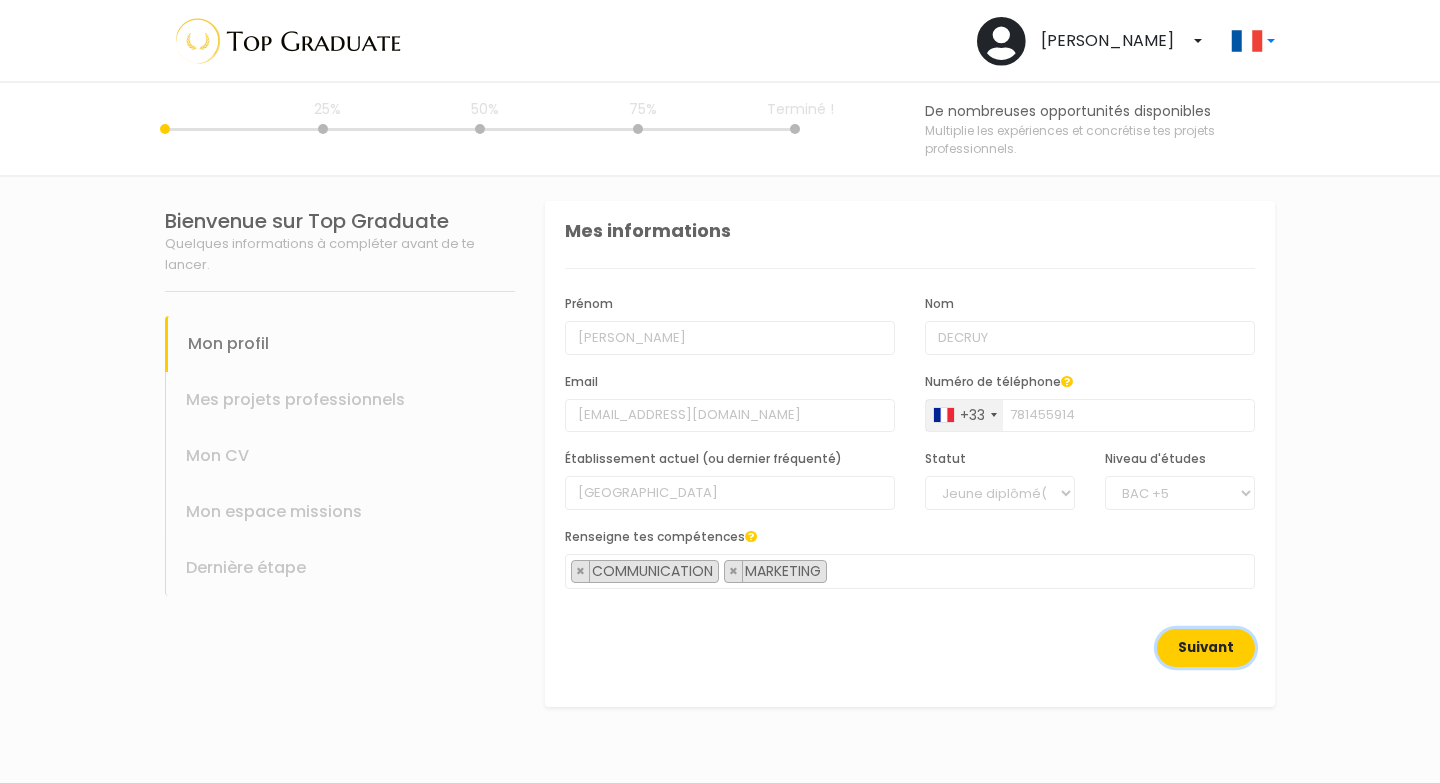 click on "Suivant" at bounding box center (1206, 648) 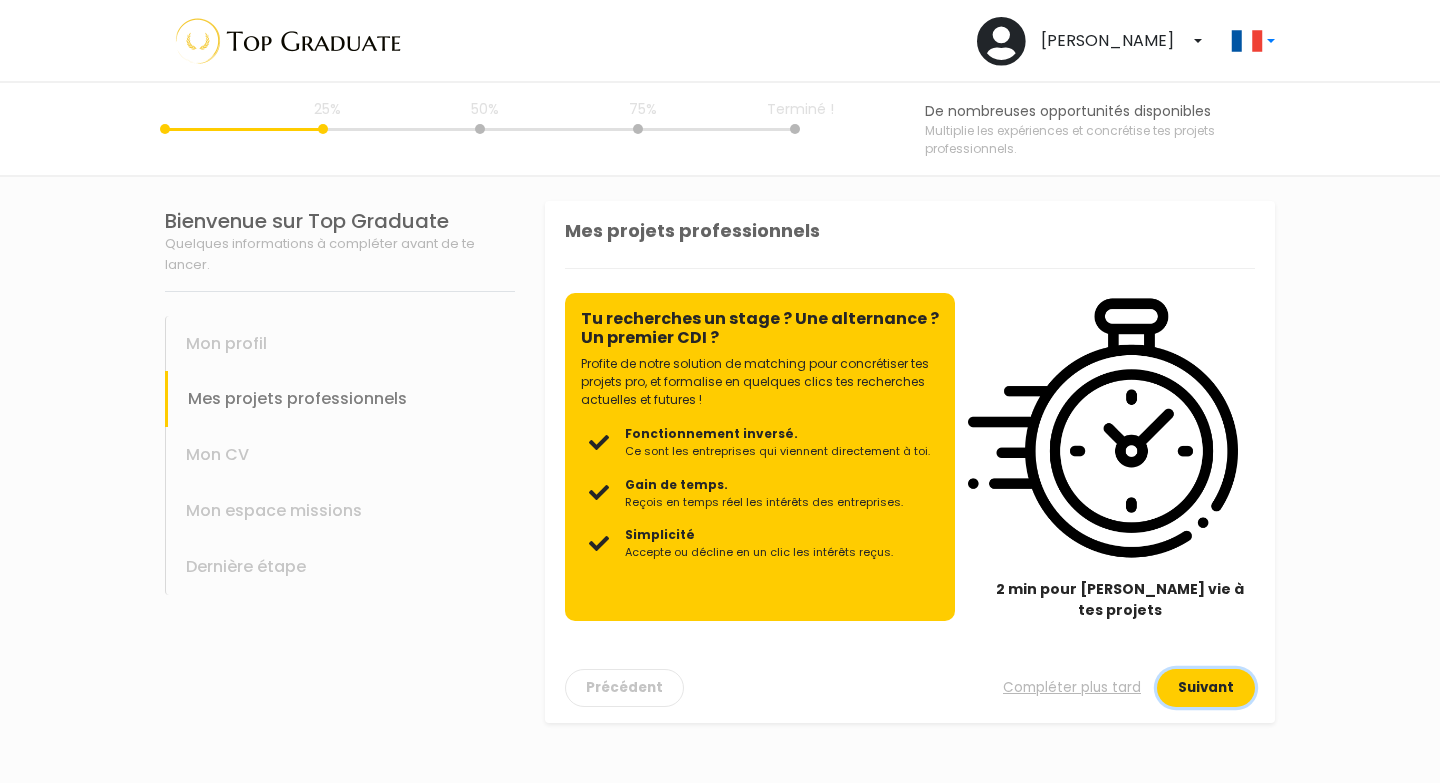click on "Suivant" at bounding box center (1206, 688) 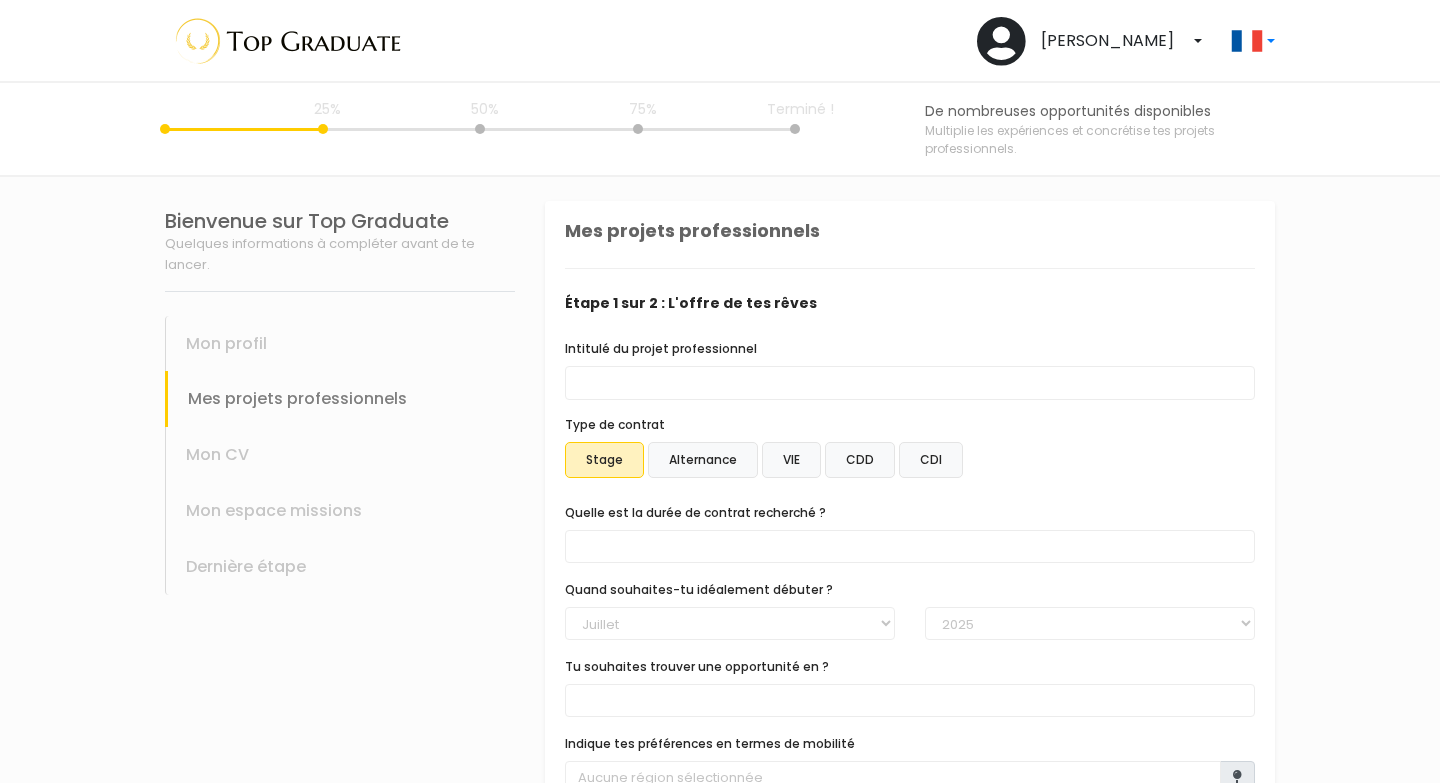 scroll, scrollTop: 38, scrollLeft: 0, axis: vertical 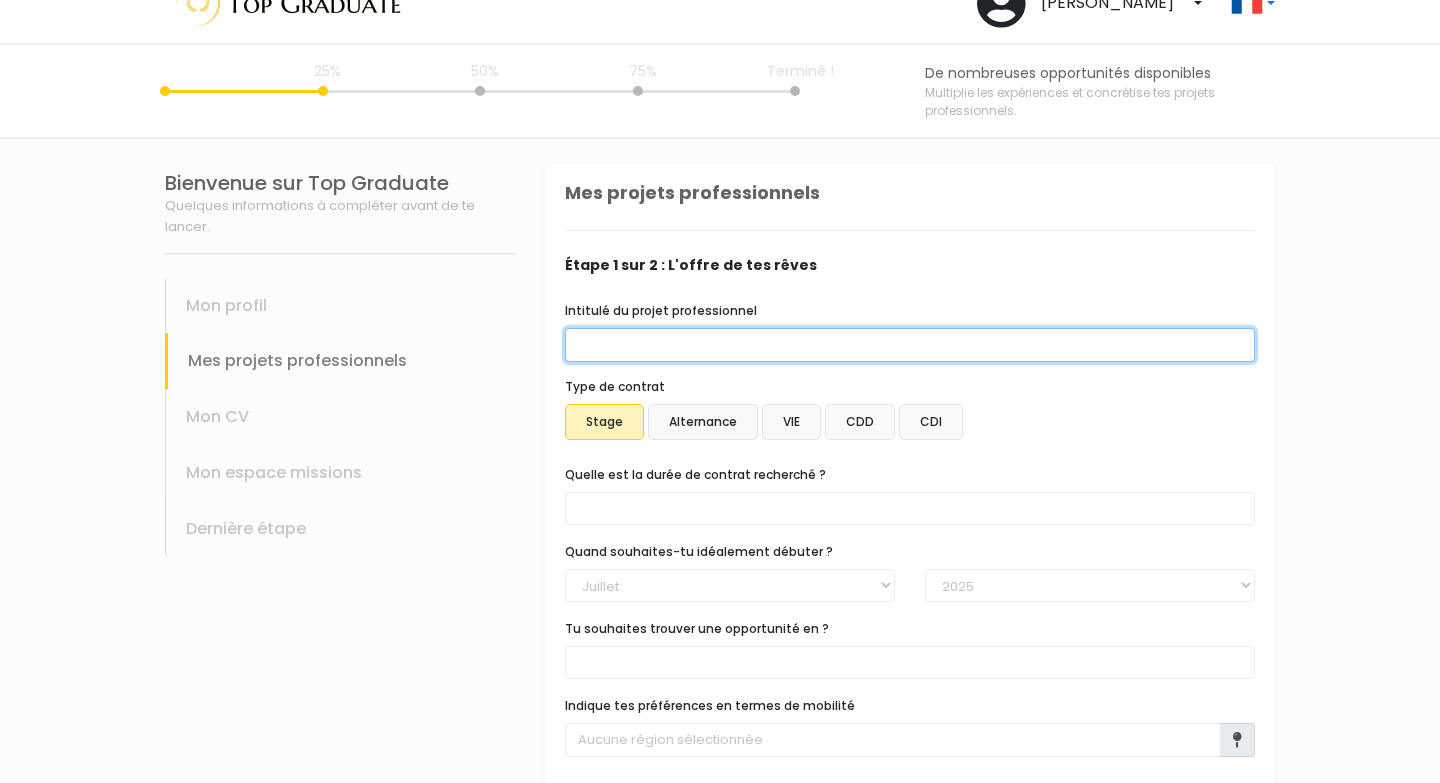 click on "Intitulé du projet professionnel" at bounding box center (910, 345) 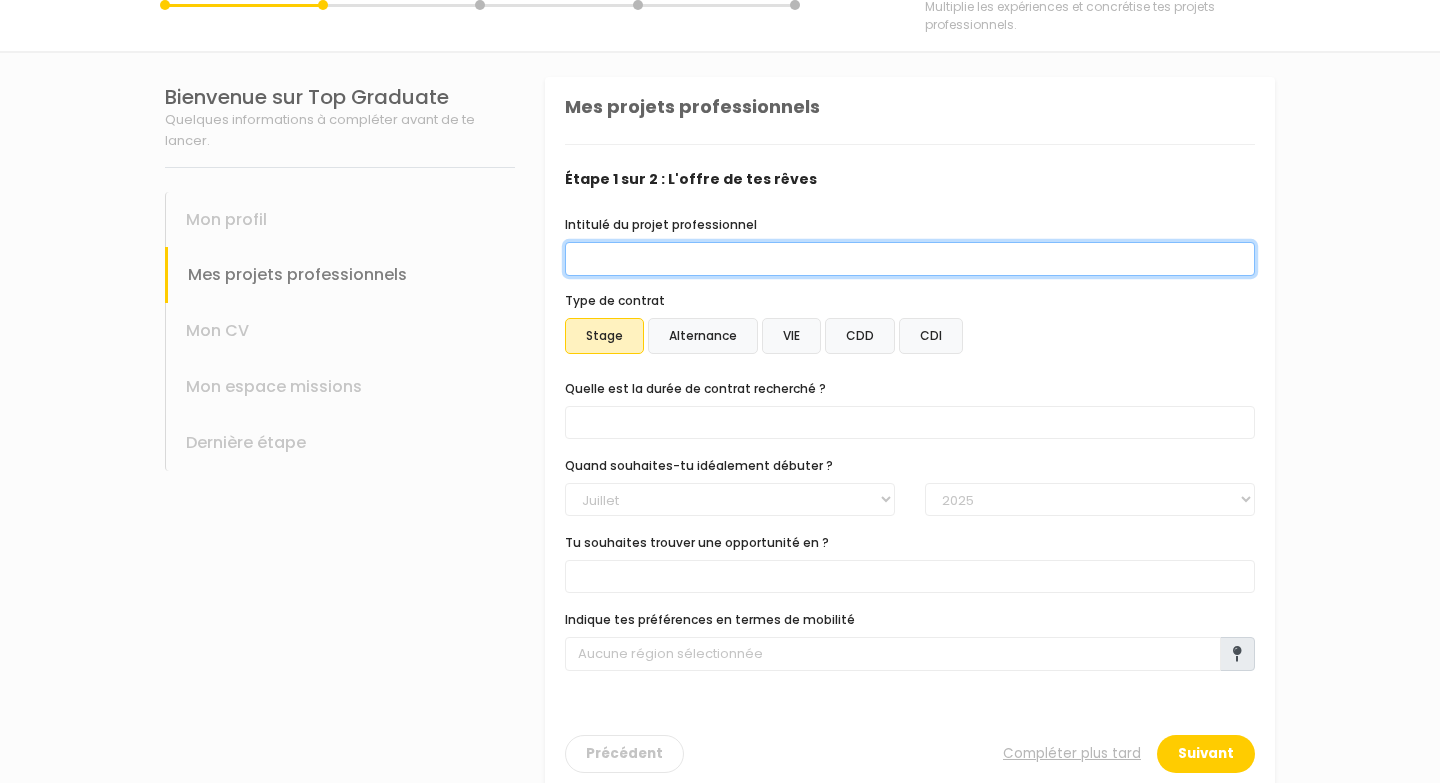 scroll, scrollTop: 154, scrollLeft: 0, axis: vertical 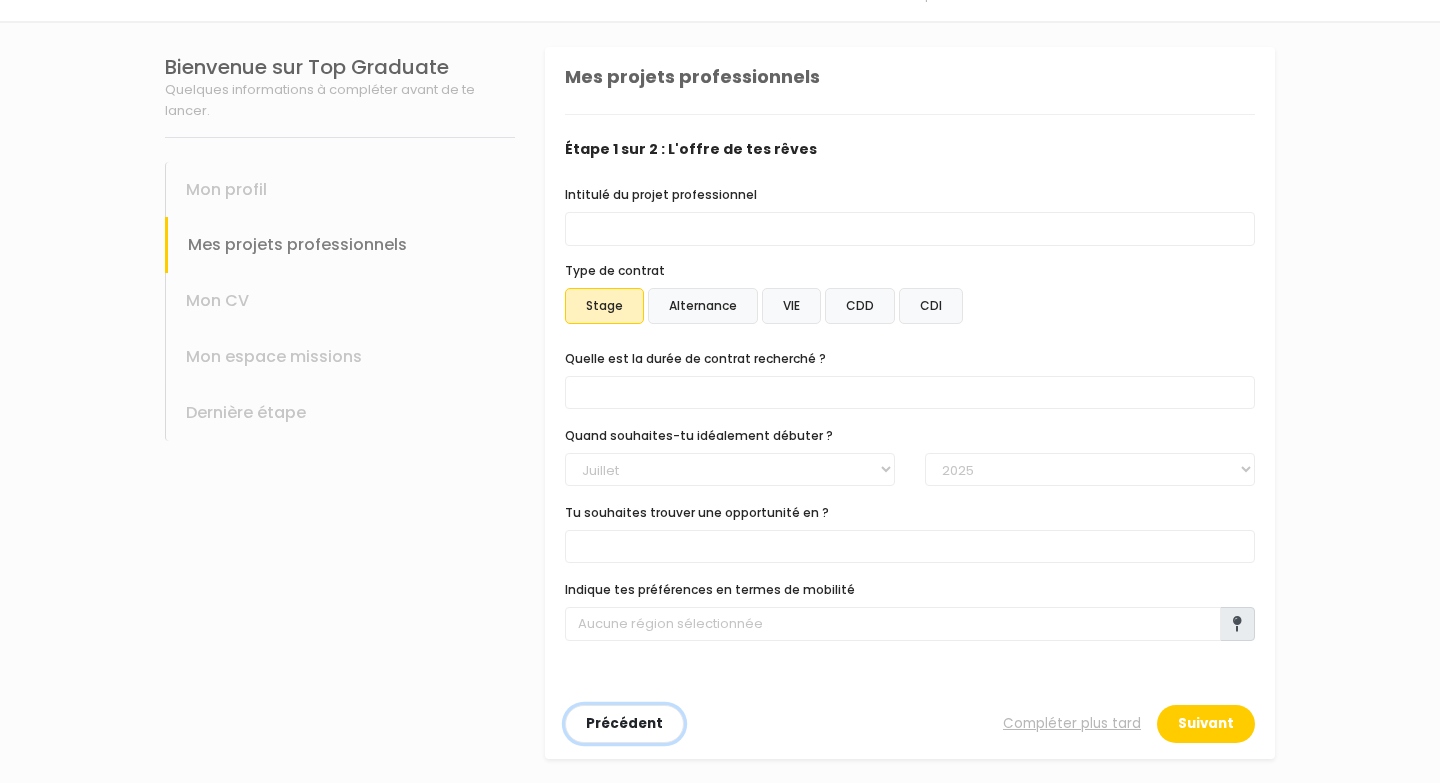 click on "Précédent" at bounding box center (624, 724) 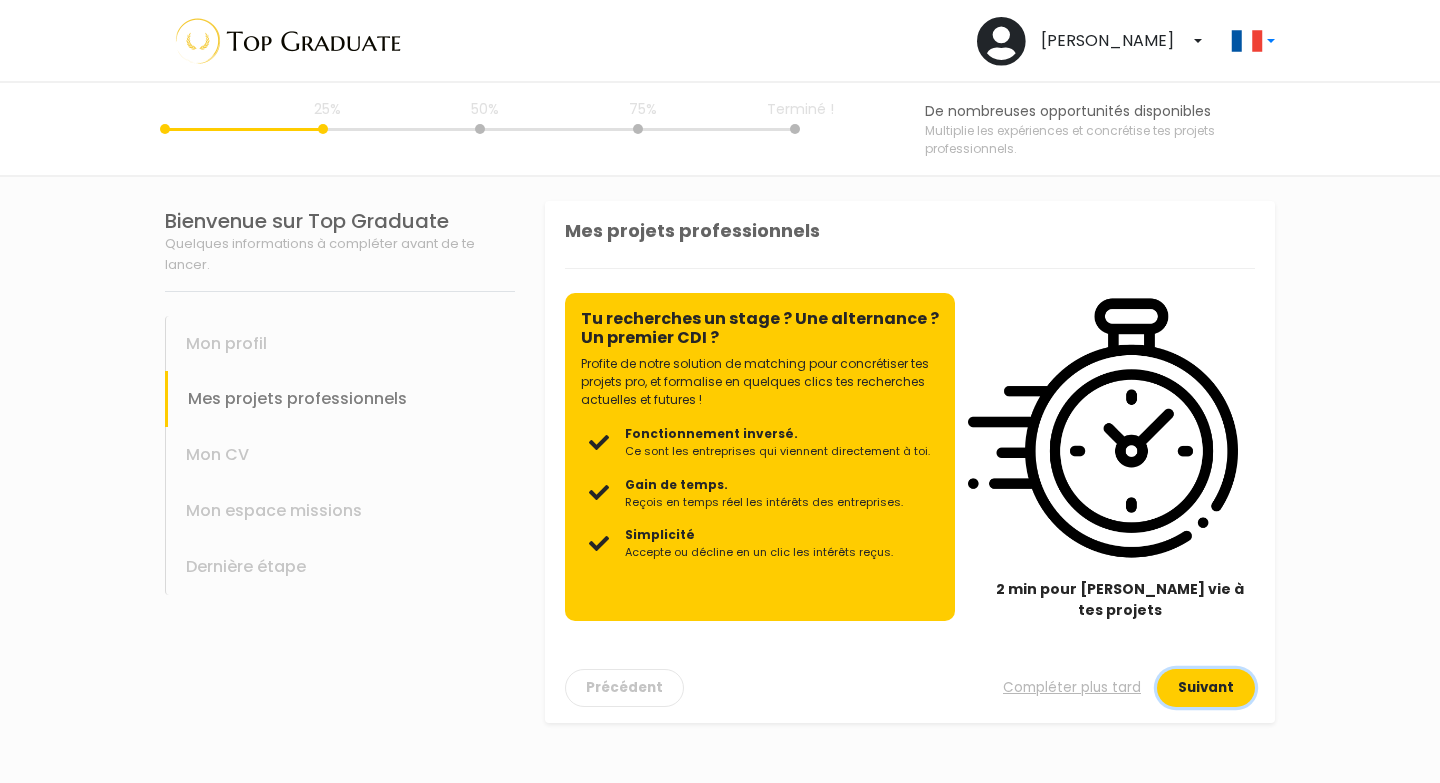 click on "Suivant" at bounding box center (1206, 688) 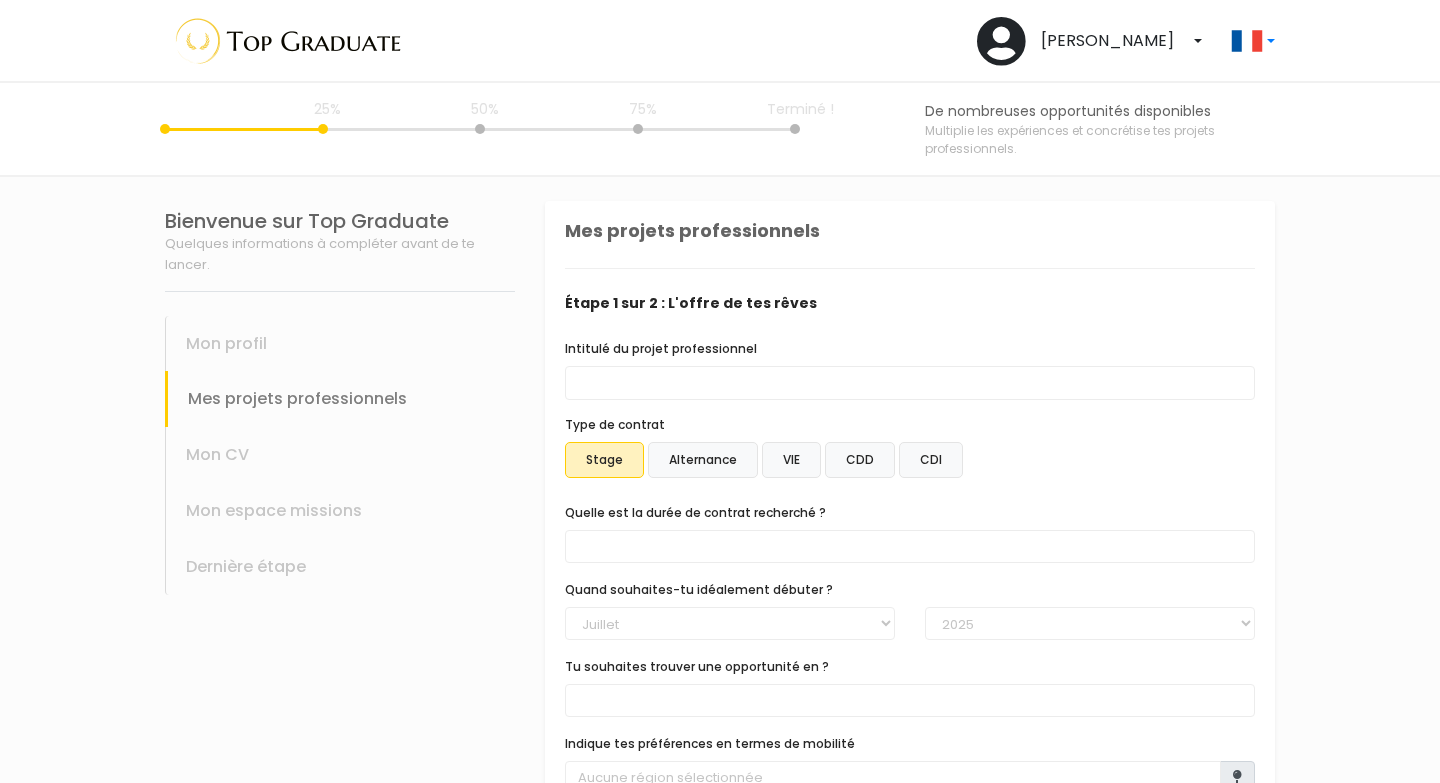 scroll, scrollTop: 154, scrollLeft: 0, axis: vertical 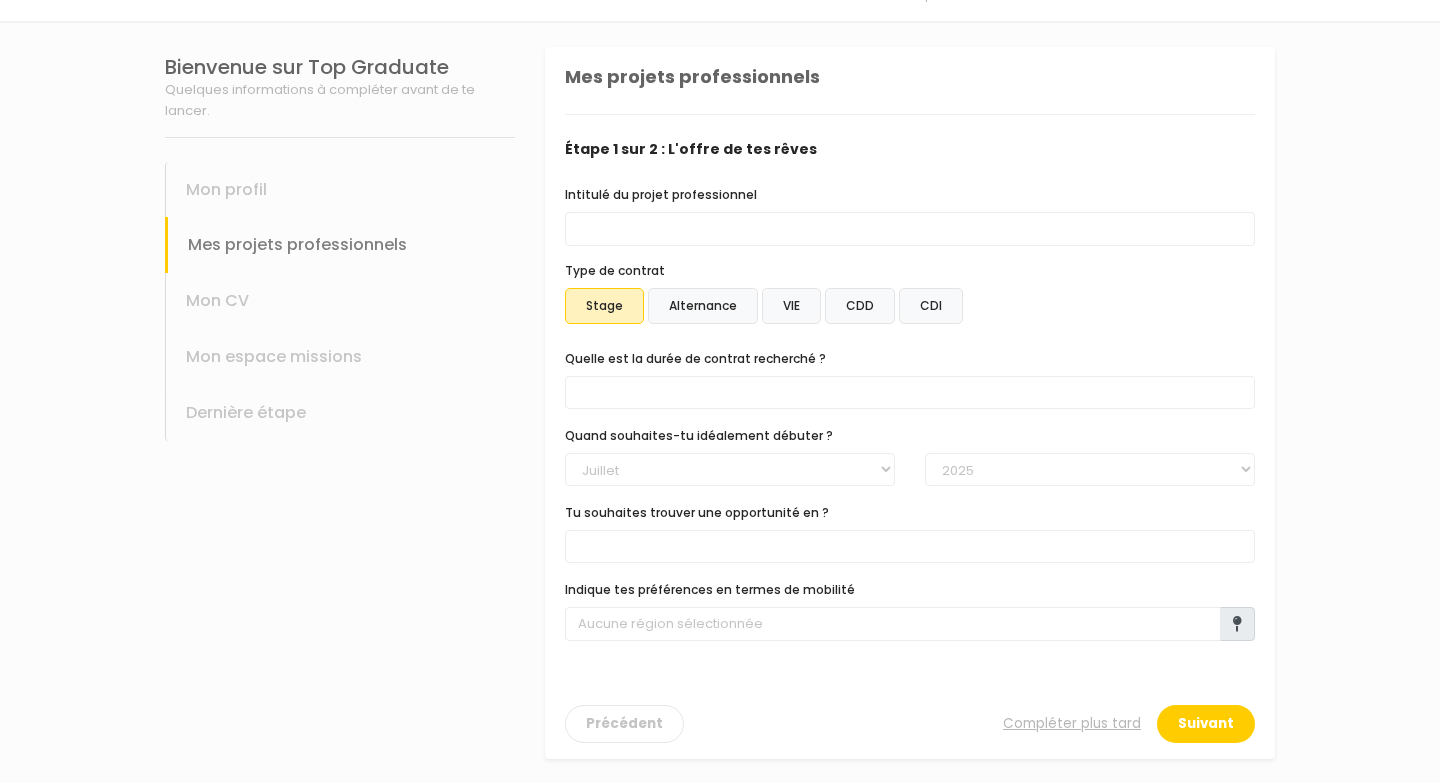 click on "CDI" at bounding box center (931, 306) 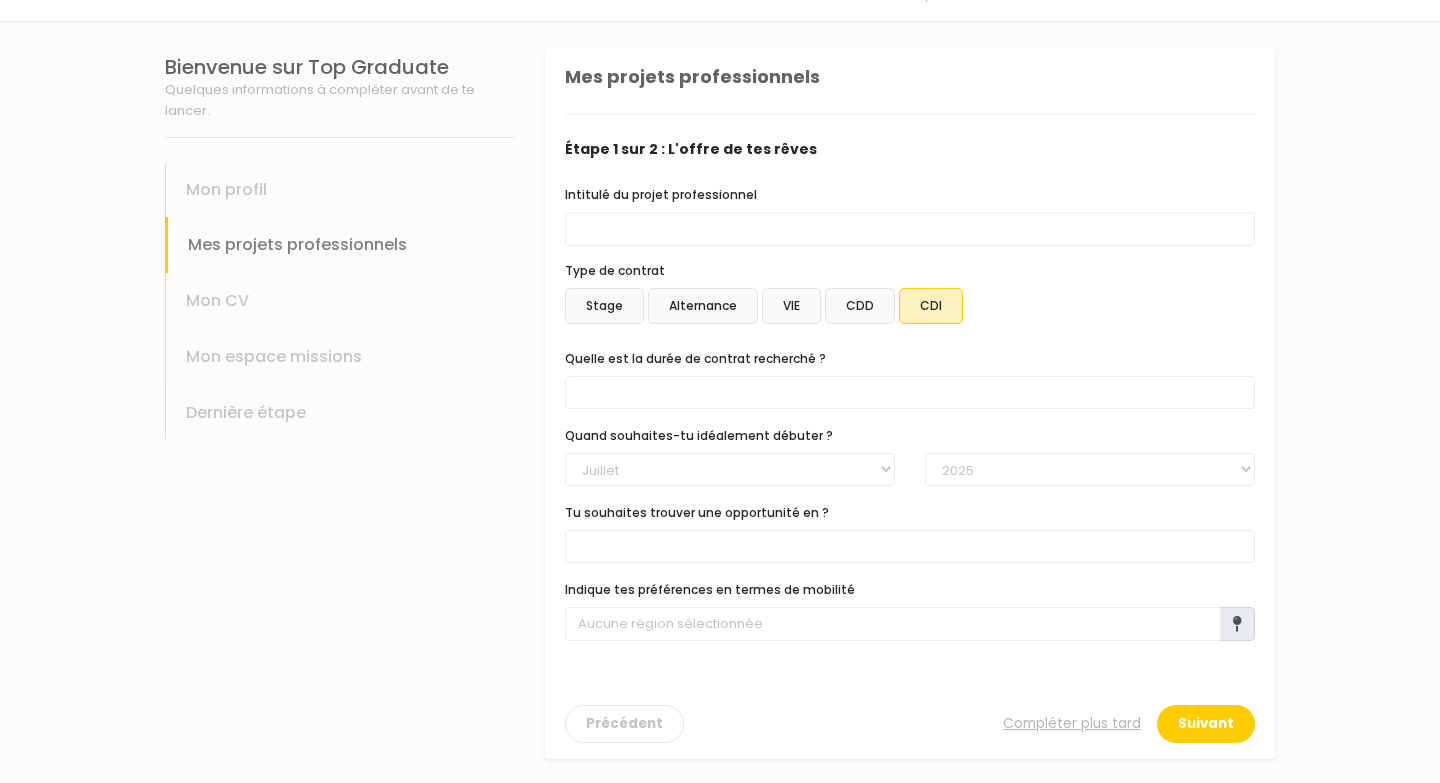 select on "text.offer.duration.open_ended" 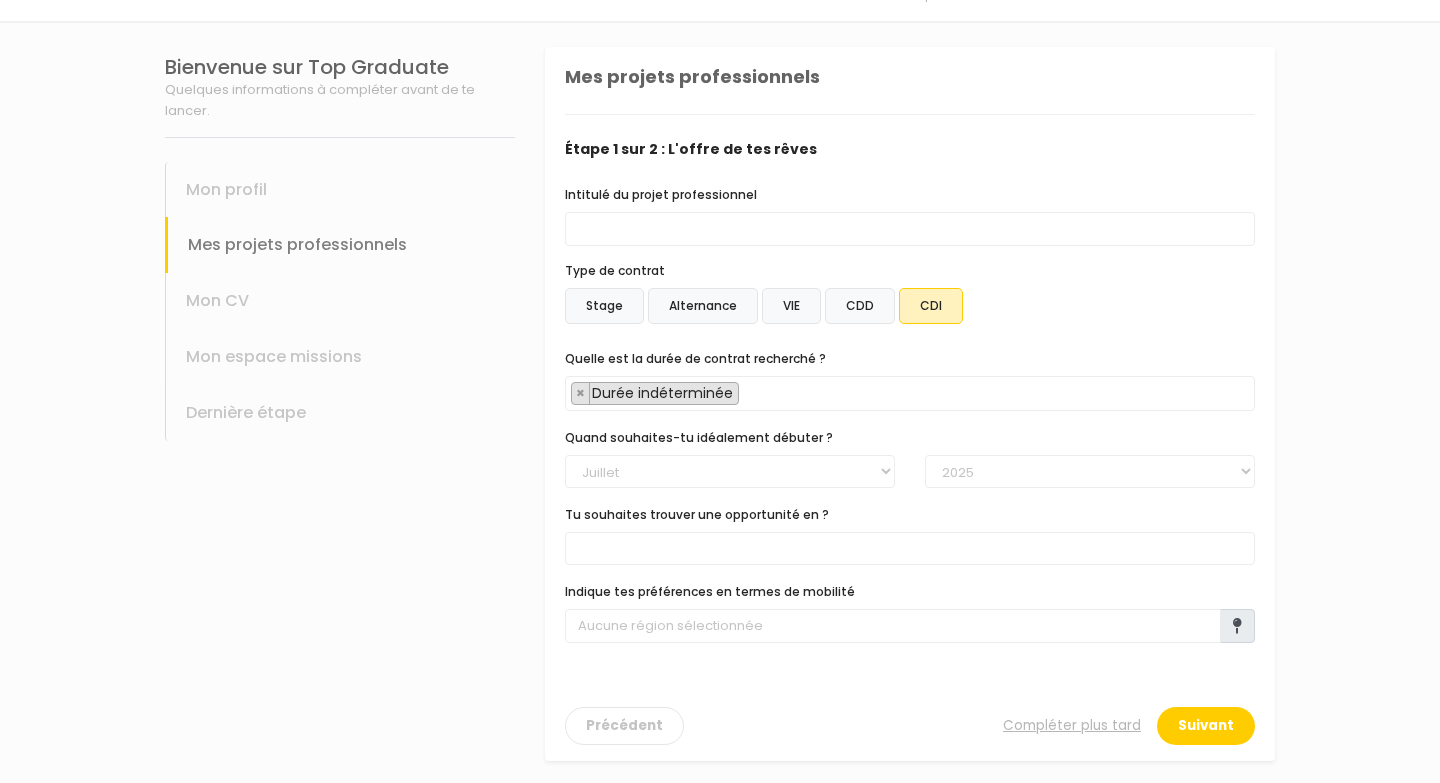 click on "CDD" at bounding box center (860, 306) 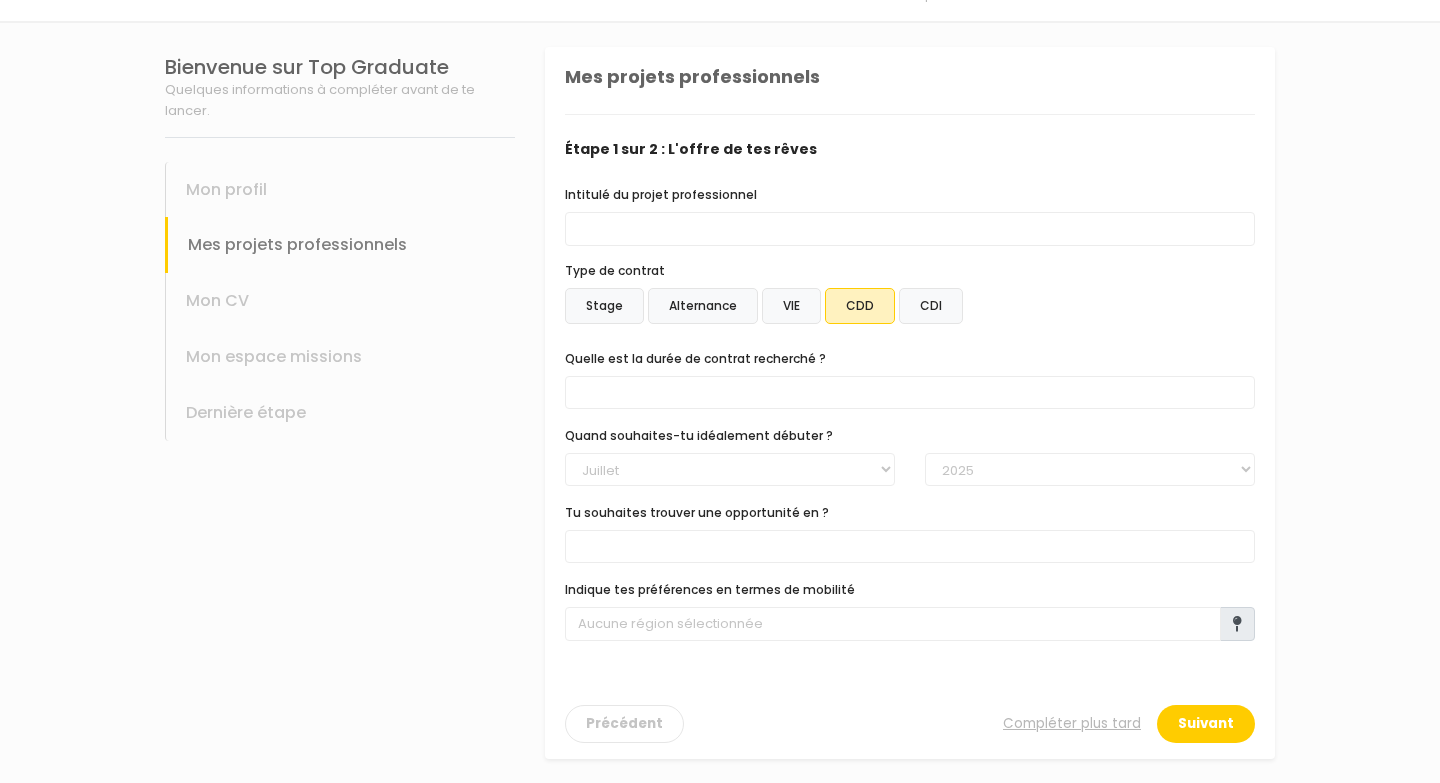 click on "CDI" at bounding box center (931, 306) 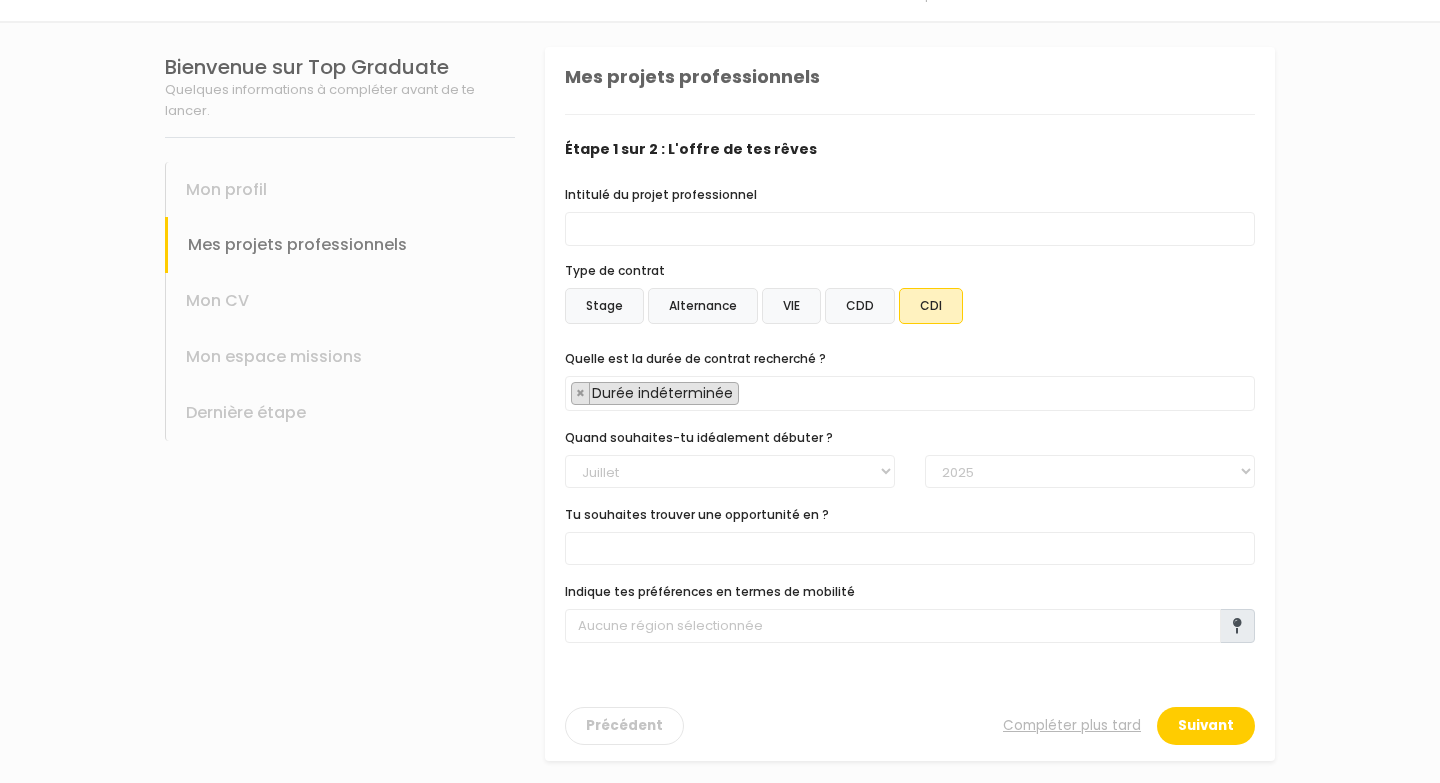 click on "CDD" at bounding box center (860, 306) 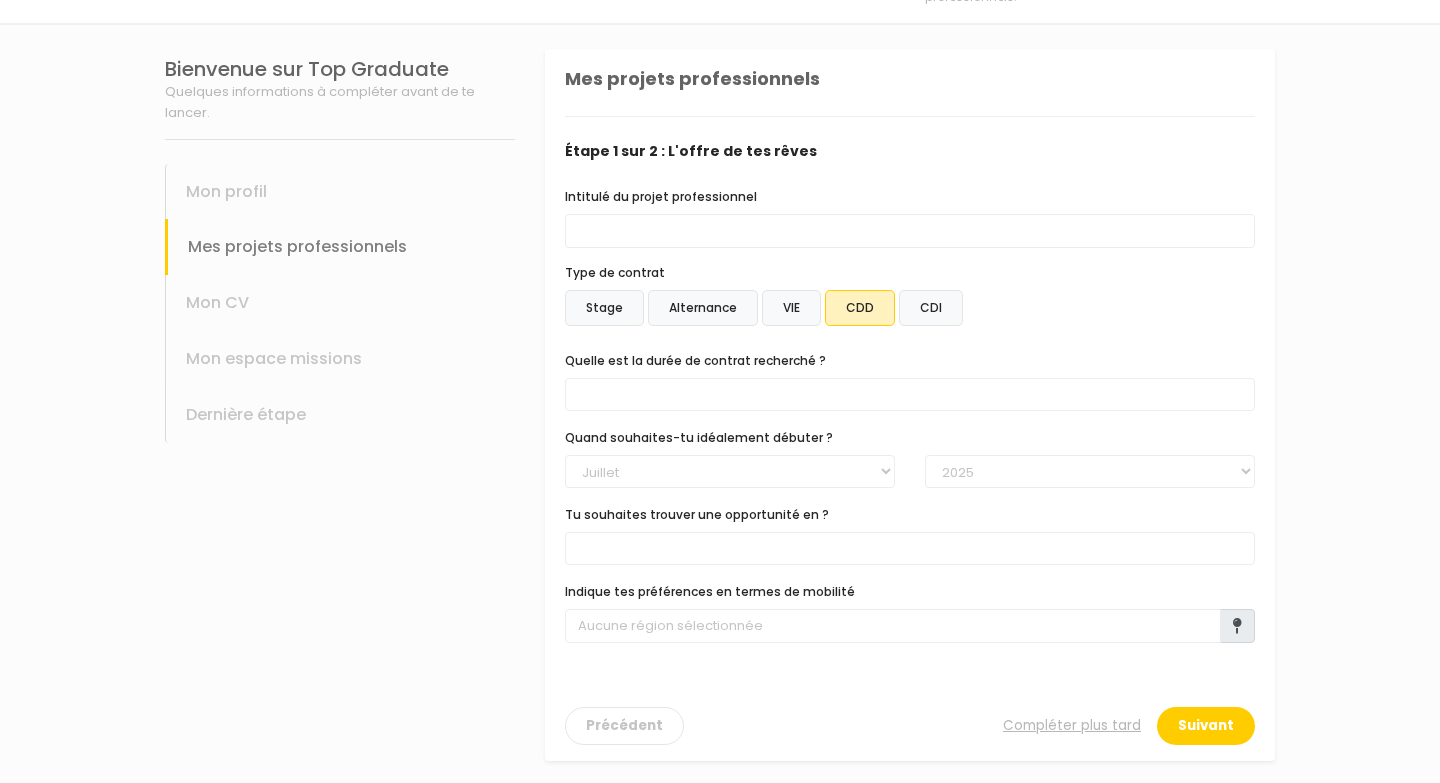scroll, scrollTop: 154, scrollLeft: 0, axis: vertical 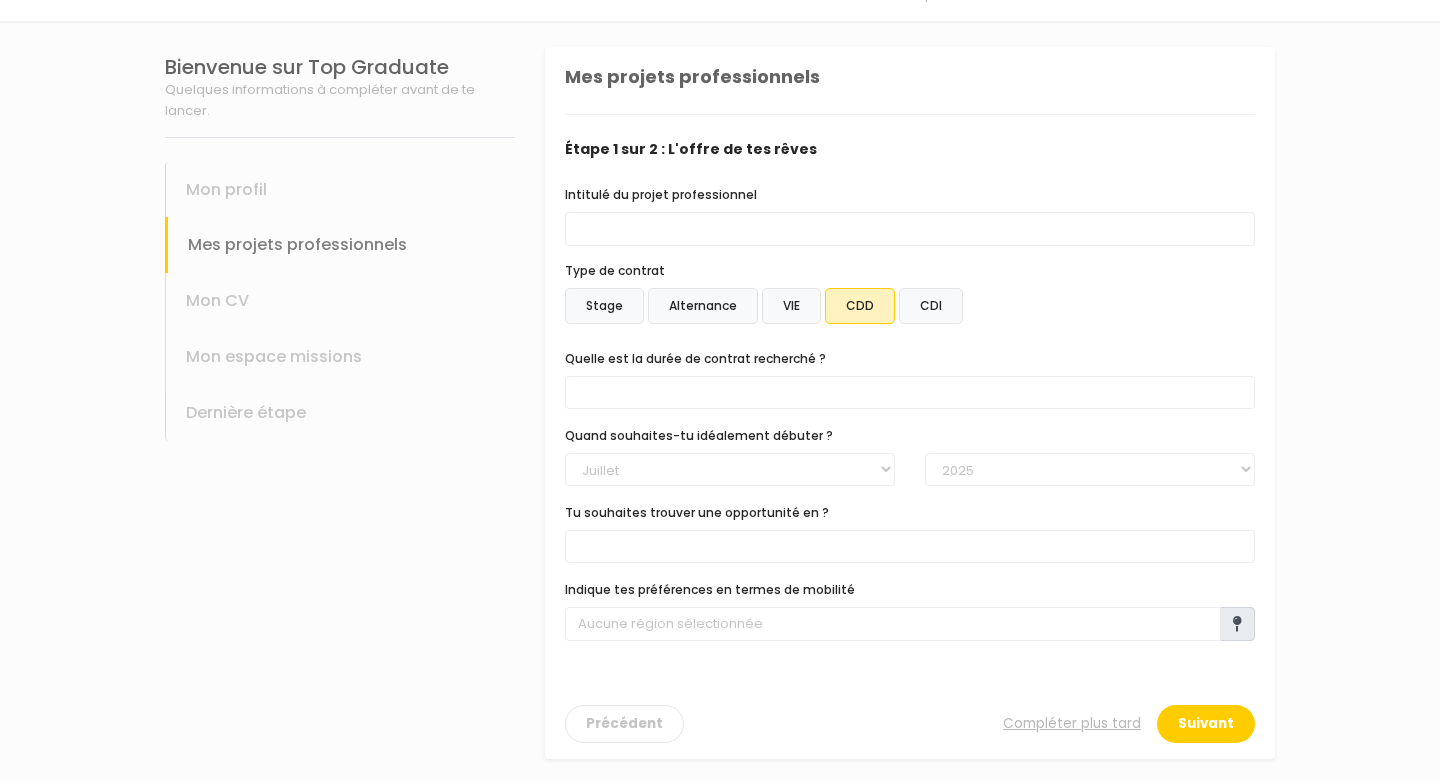 click at bounding box center (910, 546) 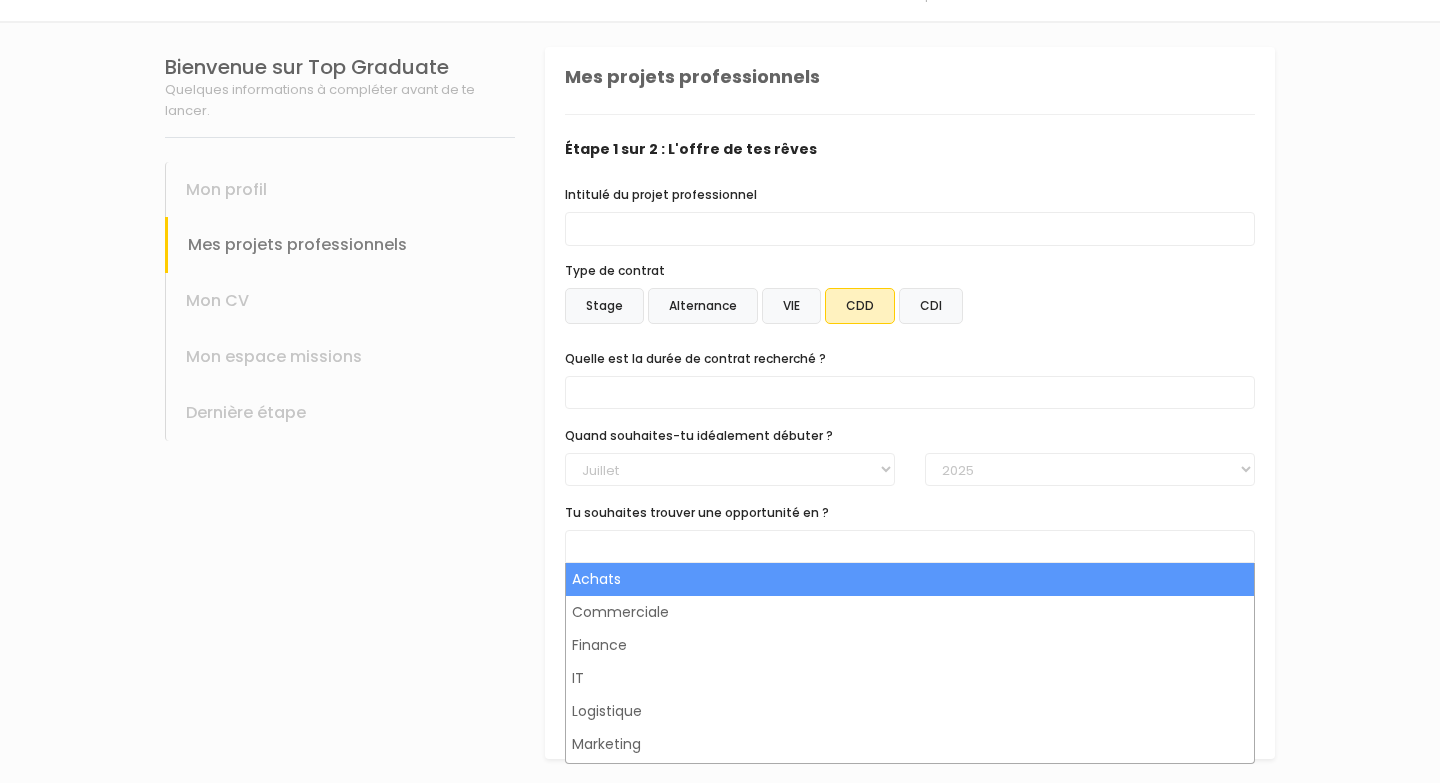 click on "Bienvenue sur Top Graduate
Quelques informations à compléter avant de te lancer.
Mon profil
Mes projets professionnels
Mon CV
Mon espace missions
Dernière étape" at bounding box center (340, 403) 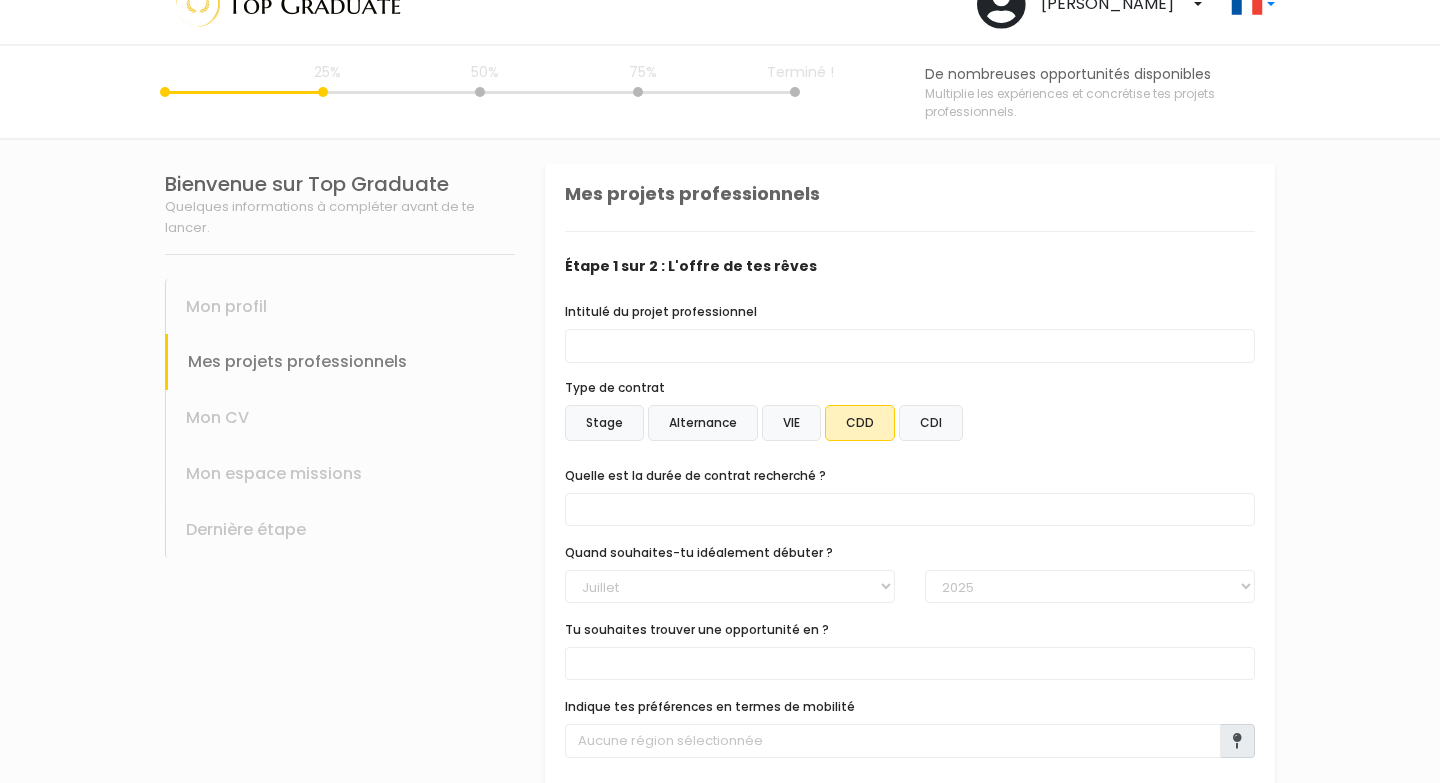 scroll, scrollTop: 92, scrollLeft: 0, axis: vertical 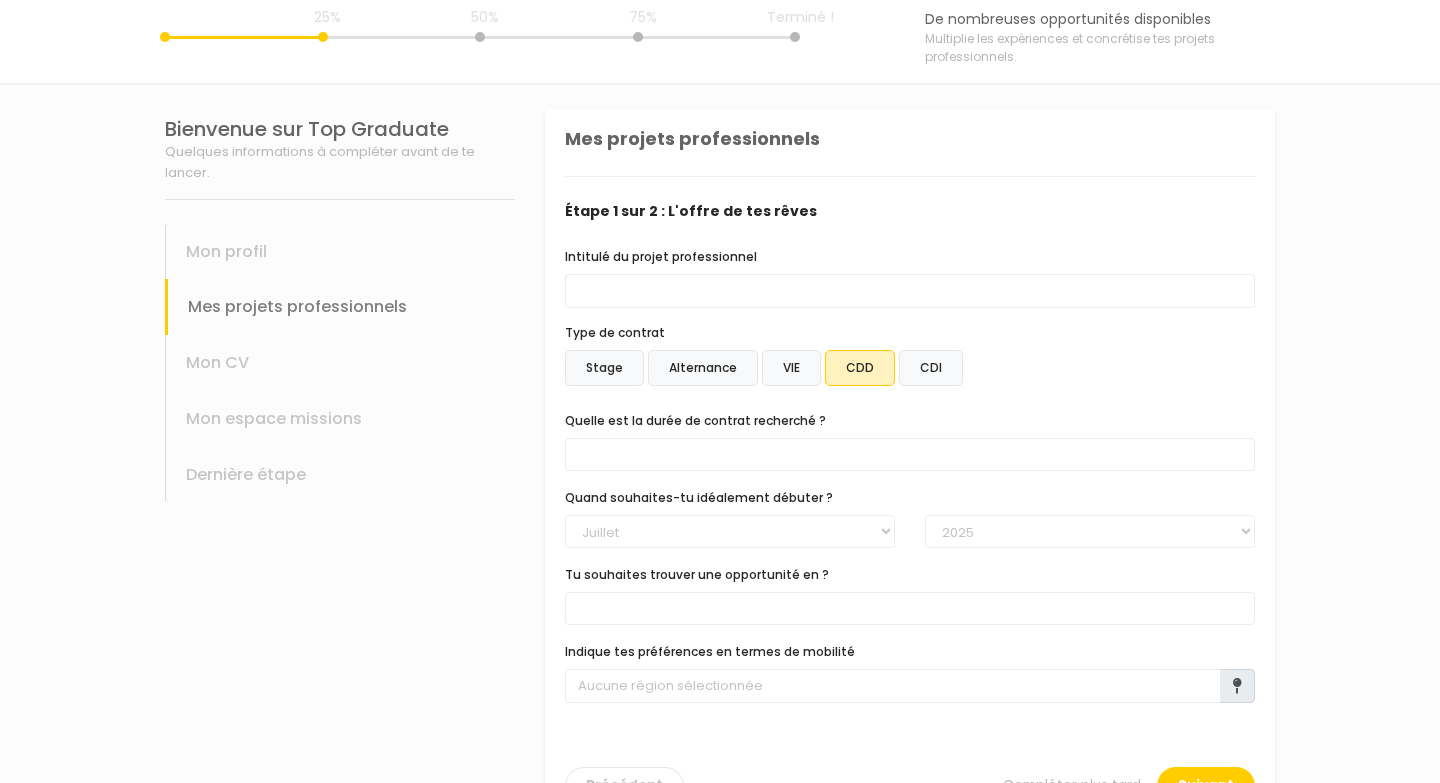 click at bounding box center (910, 454) 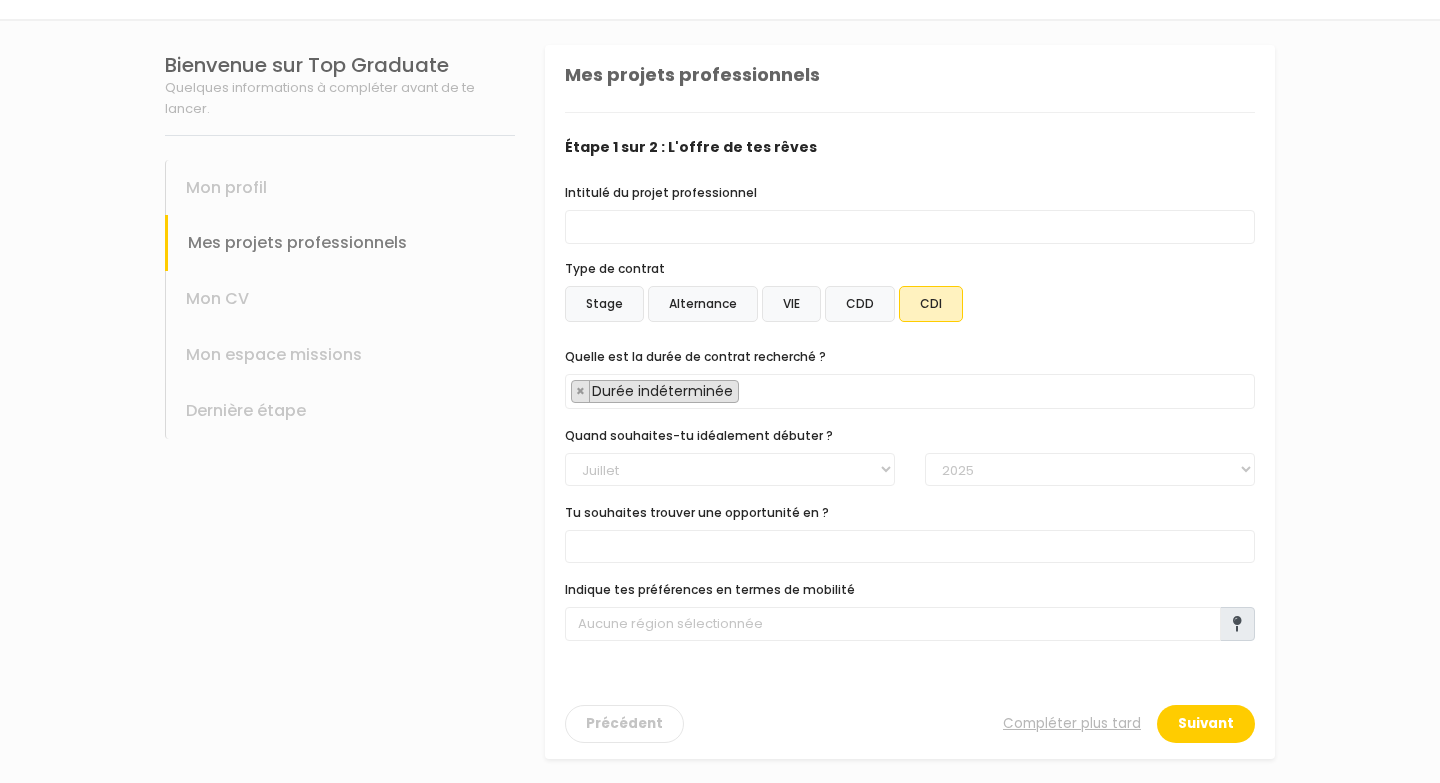 scroll, scrollTop: 156, scrollLeft: 0, axis: vertical 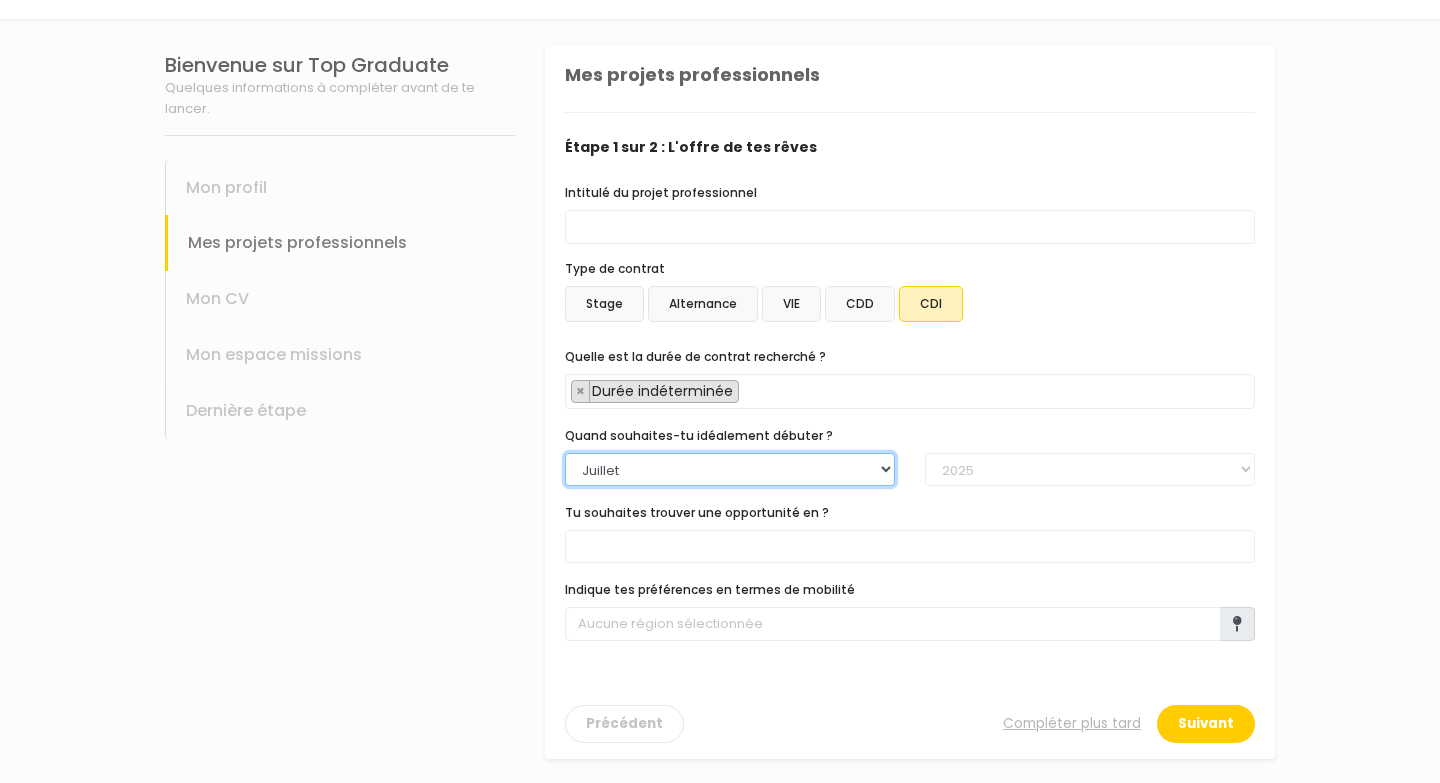 click on "Janvier
Février
Mars
Avril
Mai
Juin
Juillet
Aout
Septembre
Octobre
Novembre
Décembre" at bounding box center (730, 470) 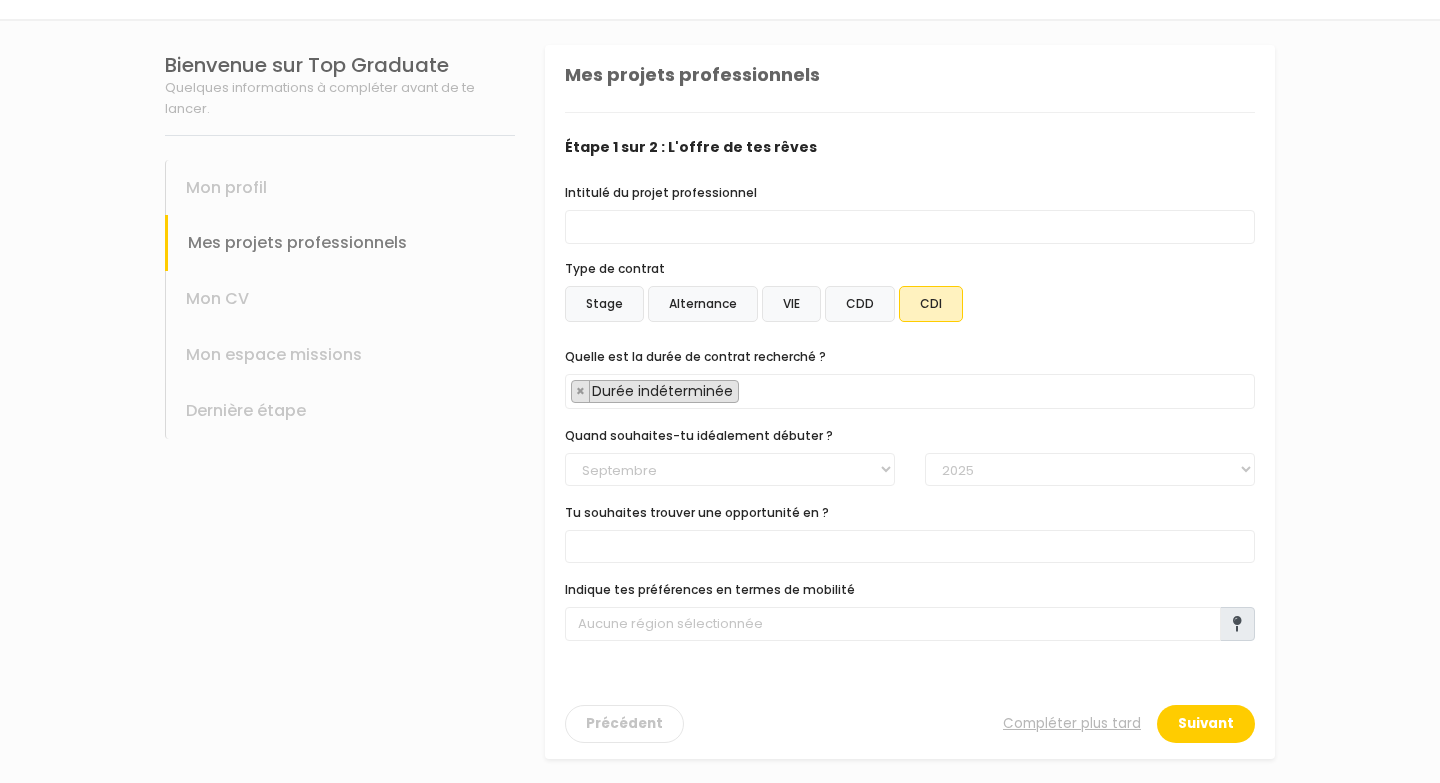 click at bounding box center (910, 546) 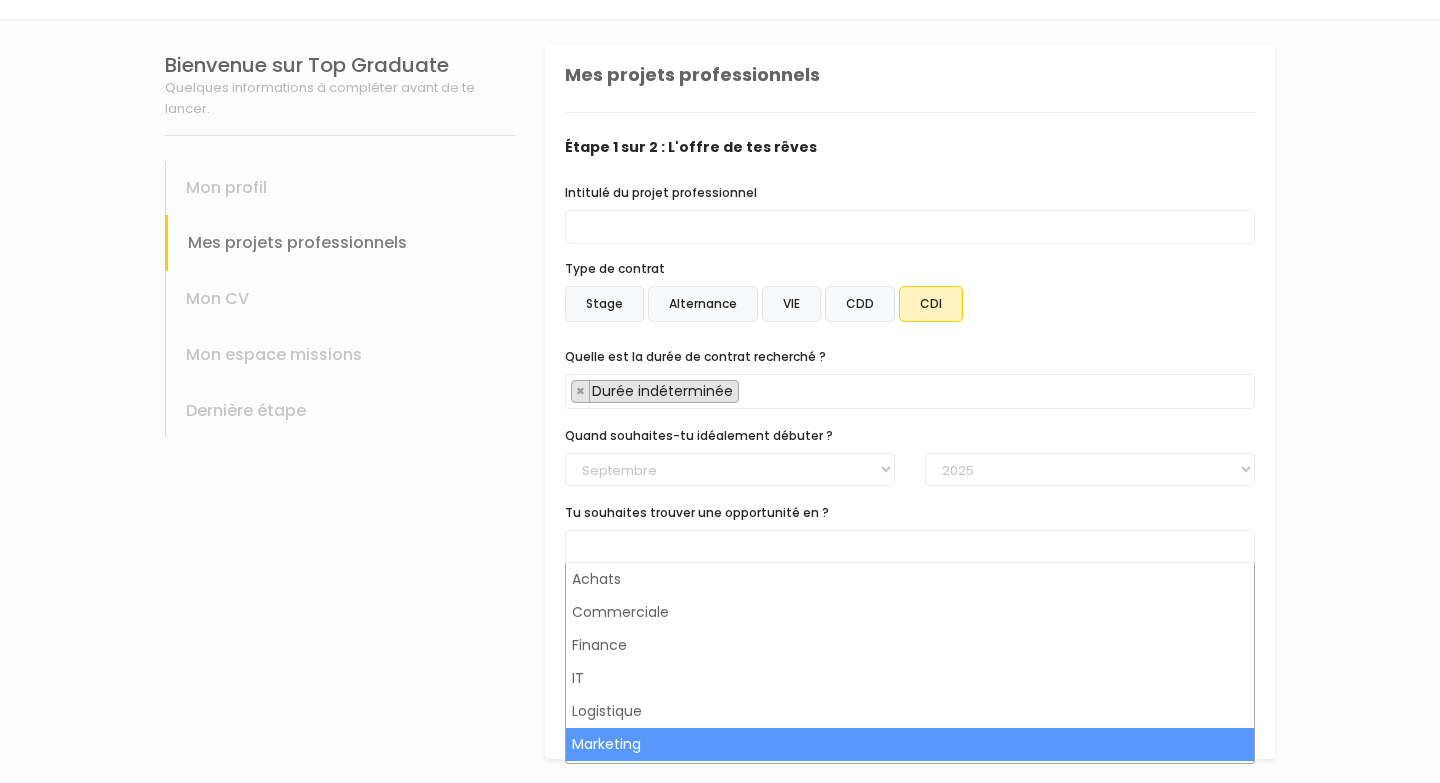 select on "8" 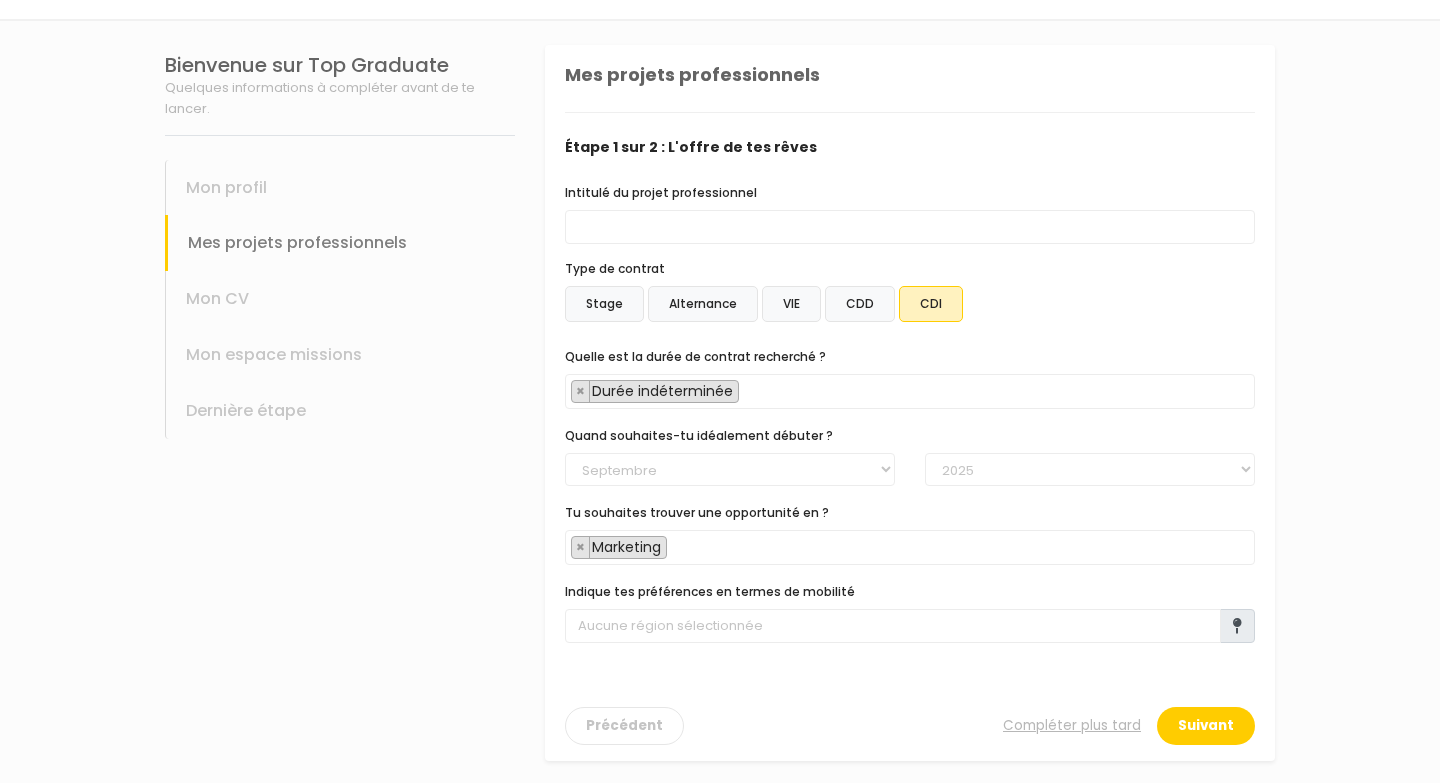 scroll, scrollTop: 158, scrollLeft: 0, axis: vertical 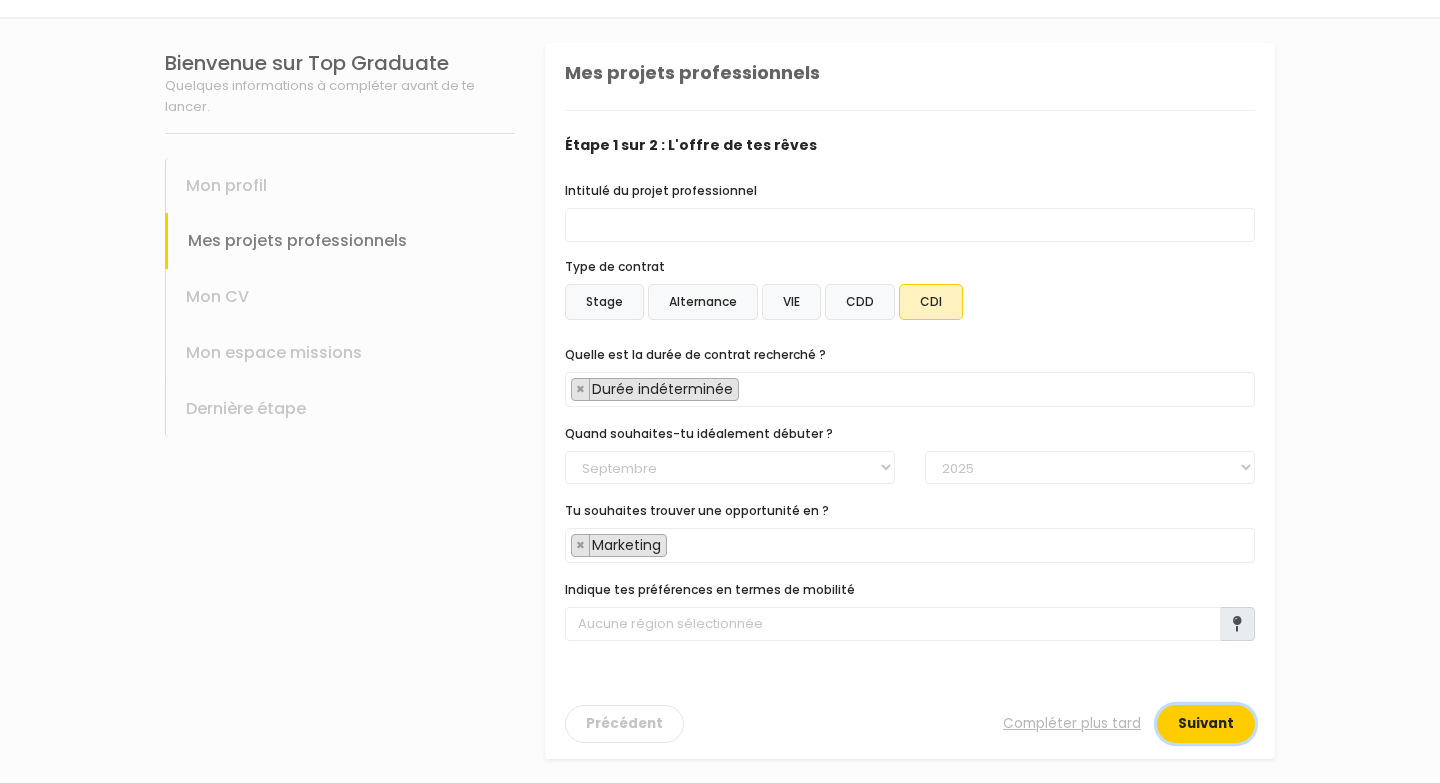 click on "Suivant" at bounding box center [1206, 724] 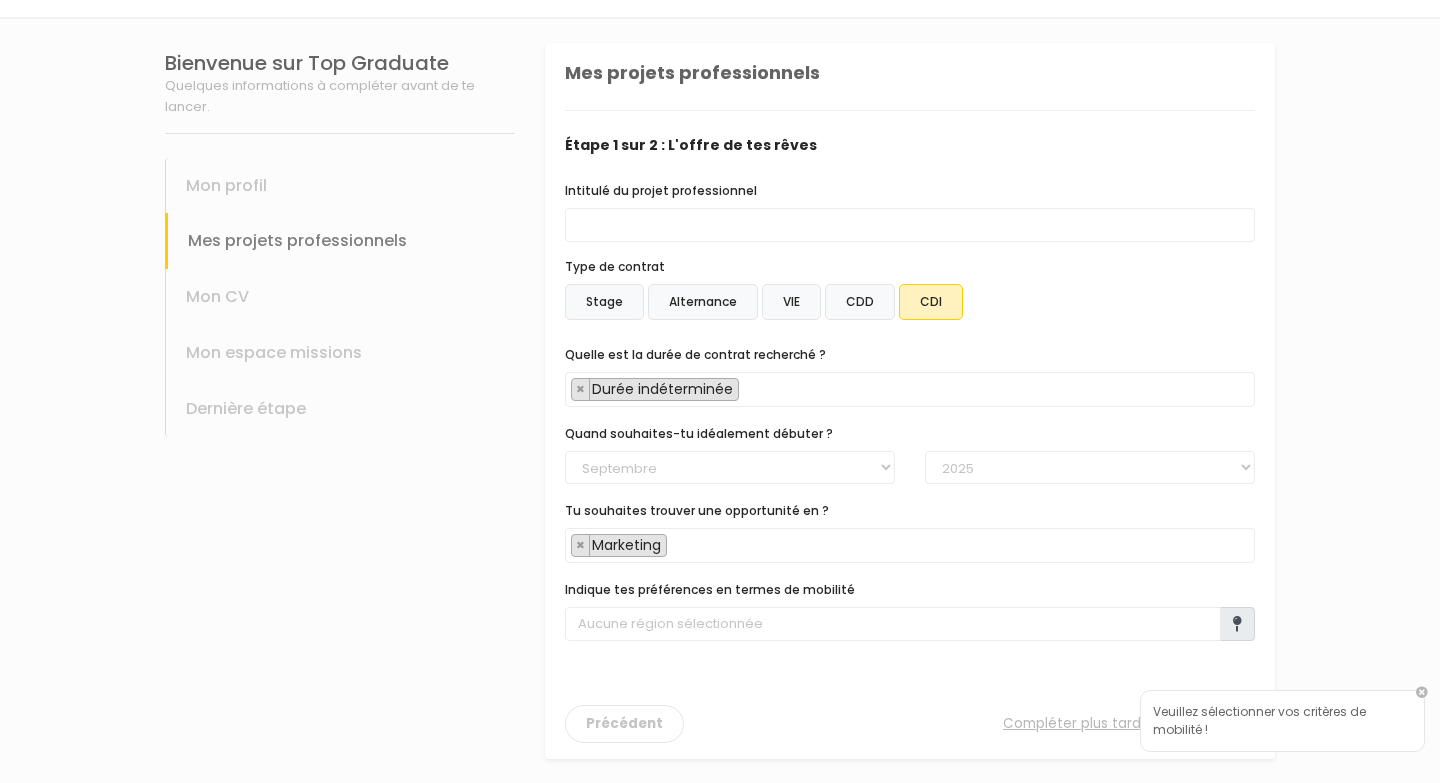 click on "Intitulé du projet professionnel
Type de contrat
Stage
Alternance
VIE
CDD
CDI" at bounding box center (910, 418) 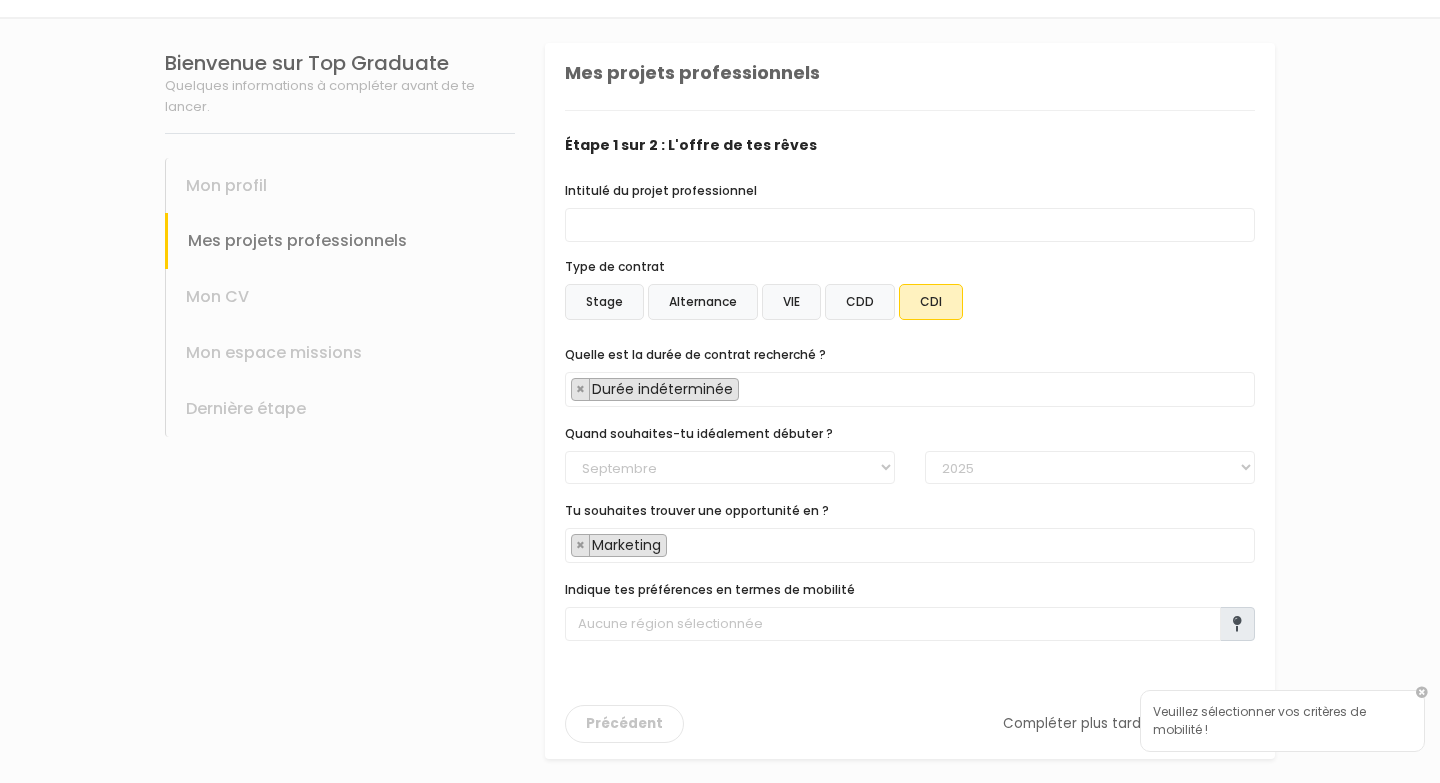 click on "Compléter plus tard" at bounding box center [1072, 724] 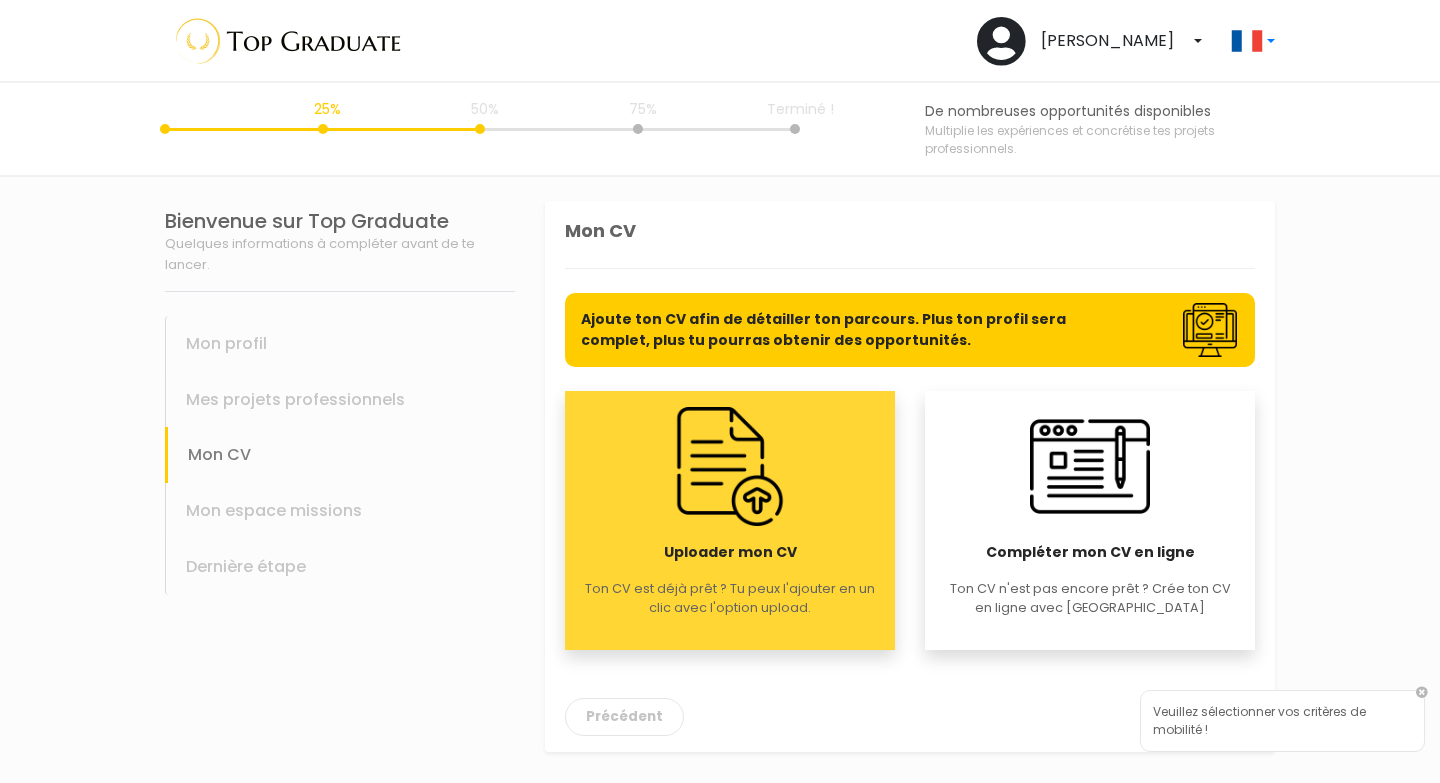 click on "Uploader mon CV
Ton CV est déjà prêt ? Tu peux l'ajouter en un clic avec l'option upload." at bounding box center [730, 520] 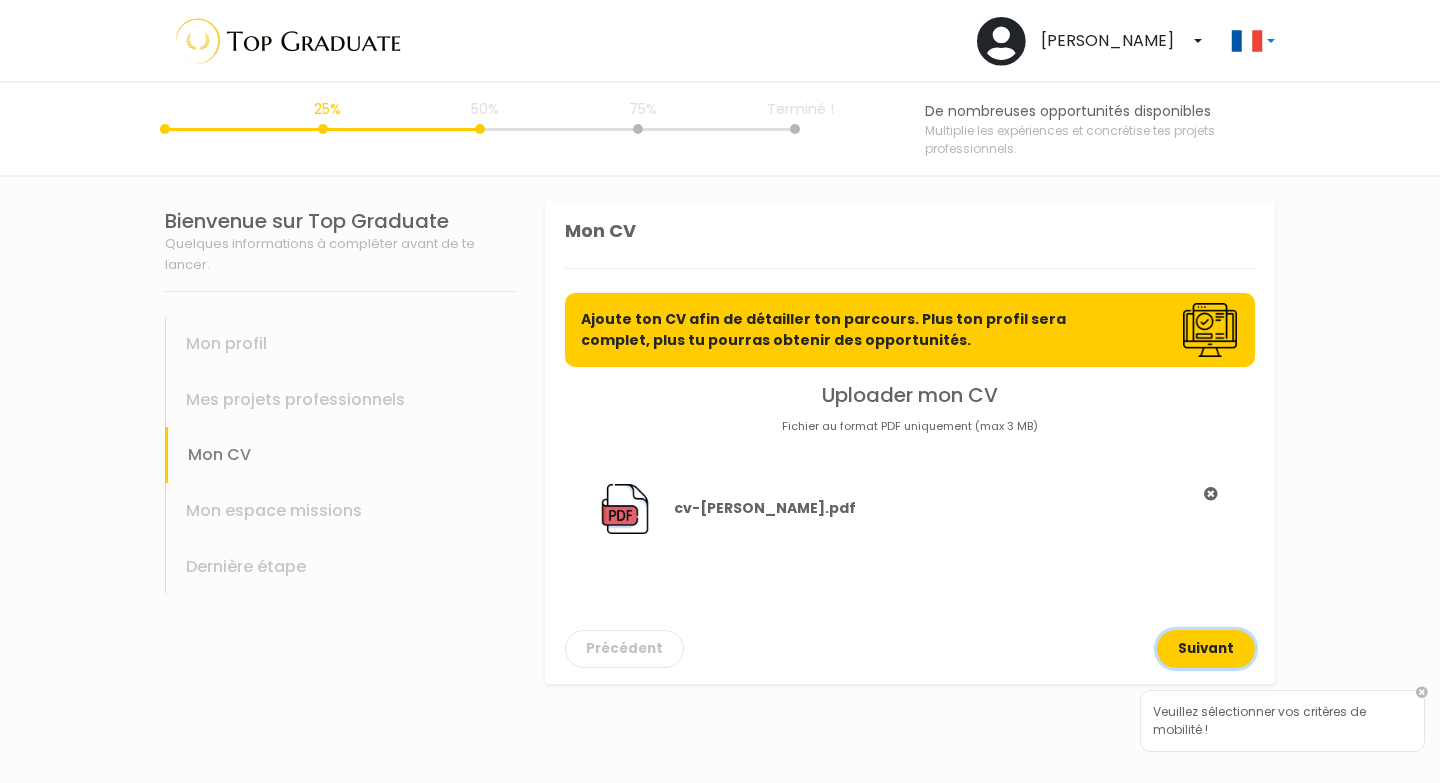 click on "Suivant" at bounding box center [1206, 649] 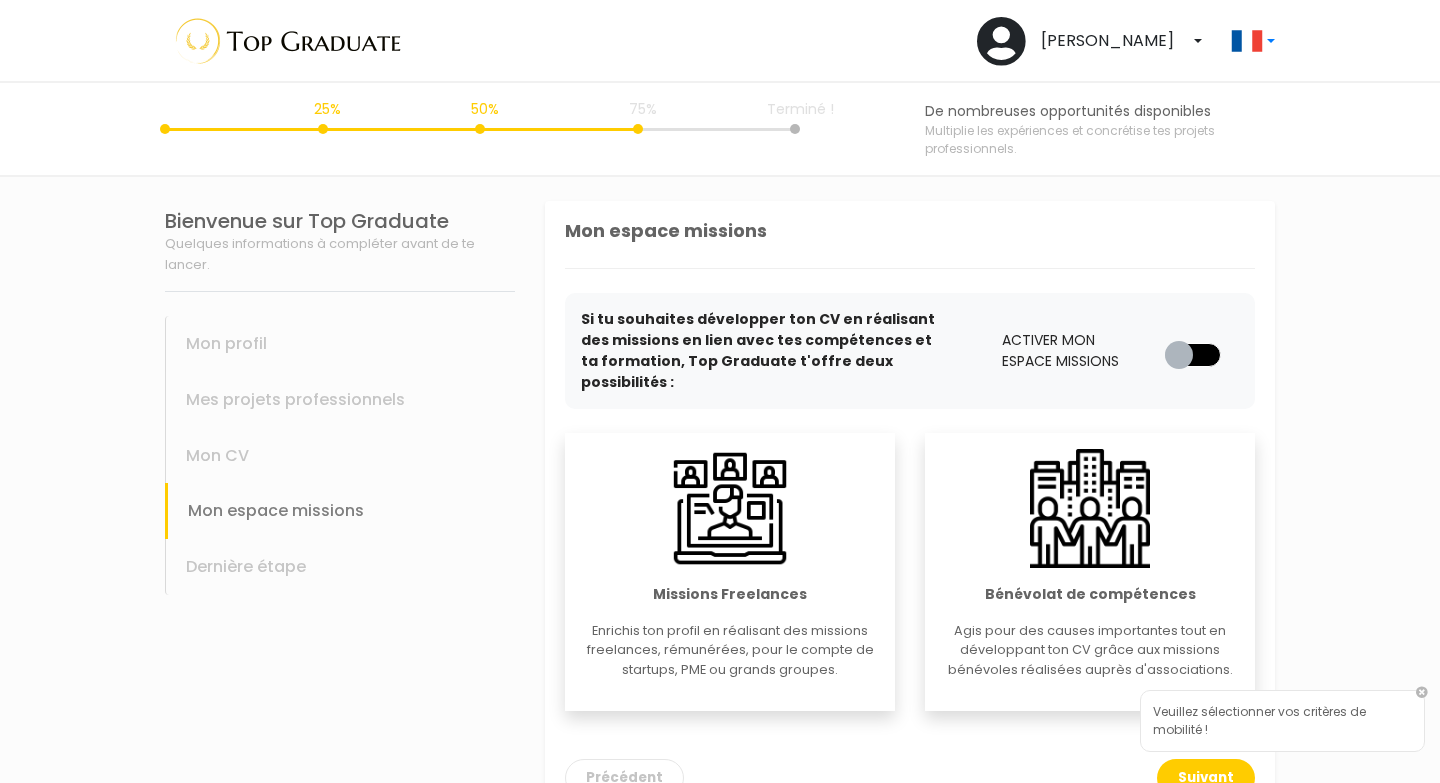 scroll, scrollTop: 33, scrollLeft: 0, axis: vertical 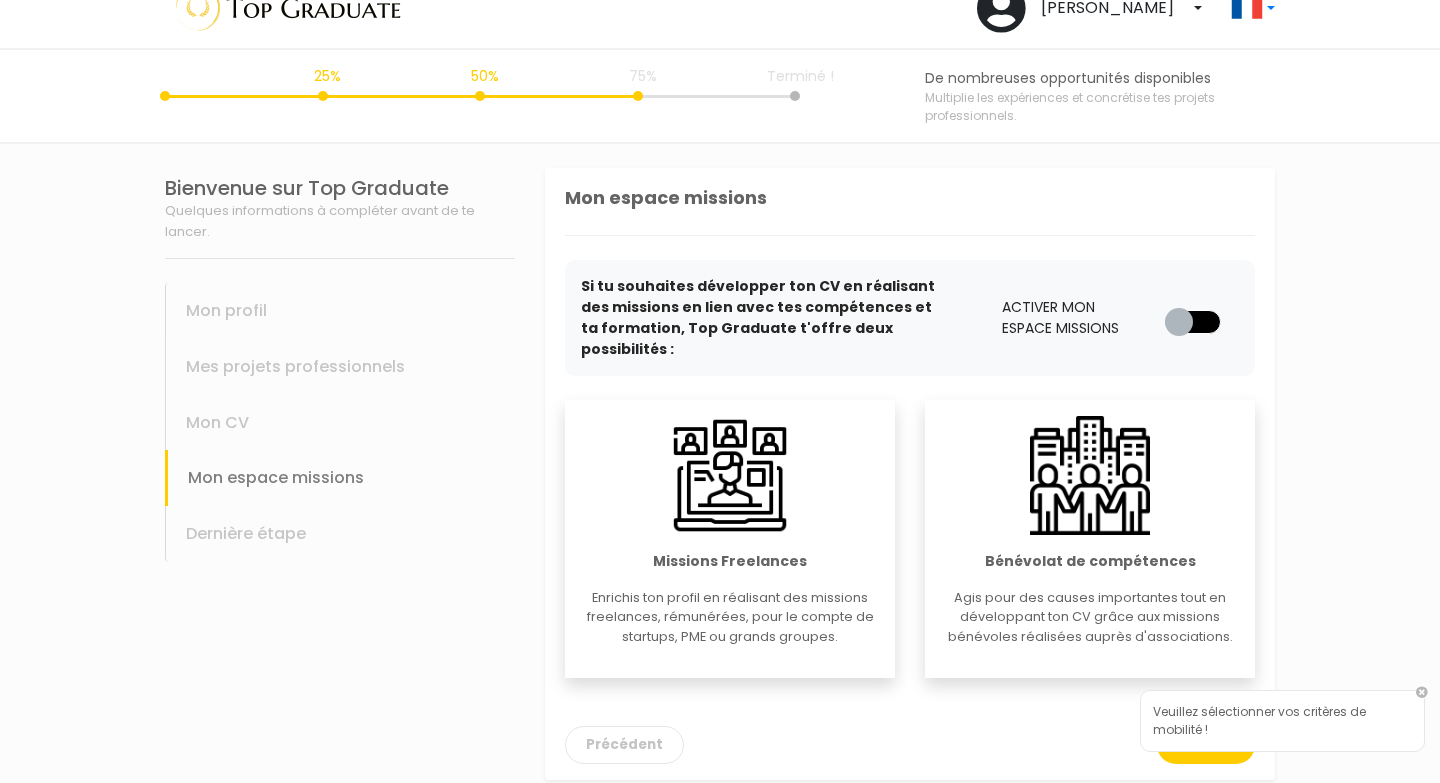 click at bounding box center [1201, 306] 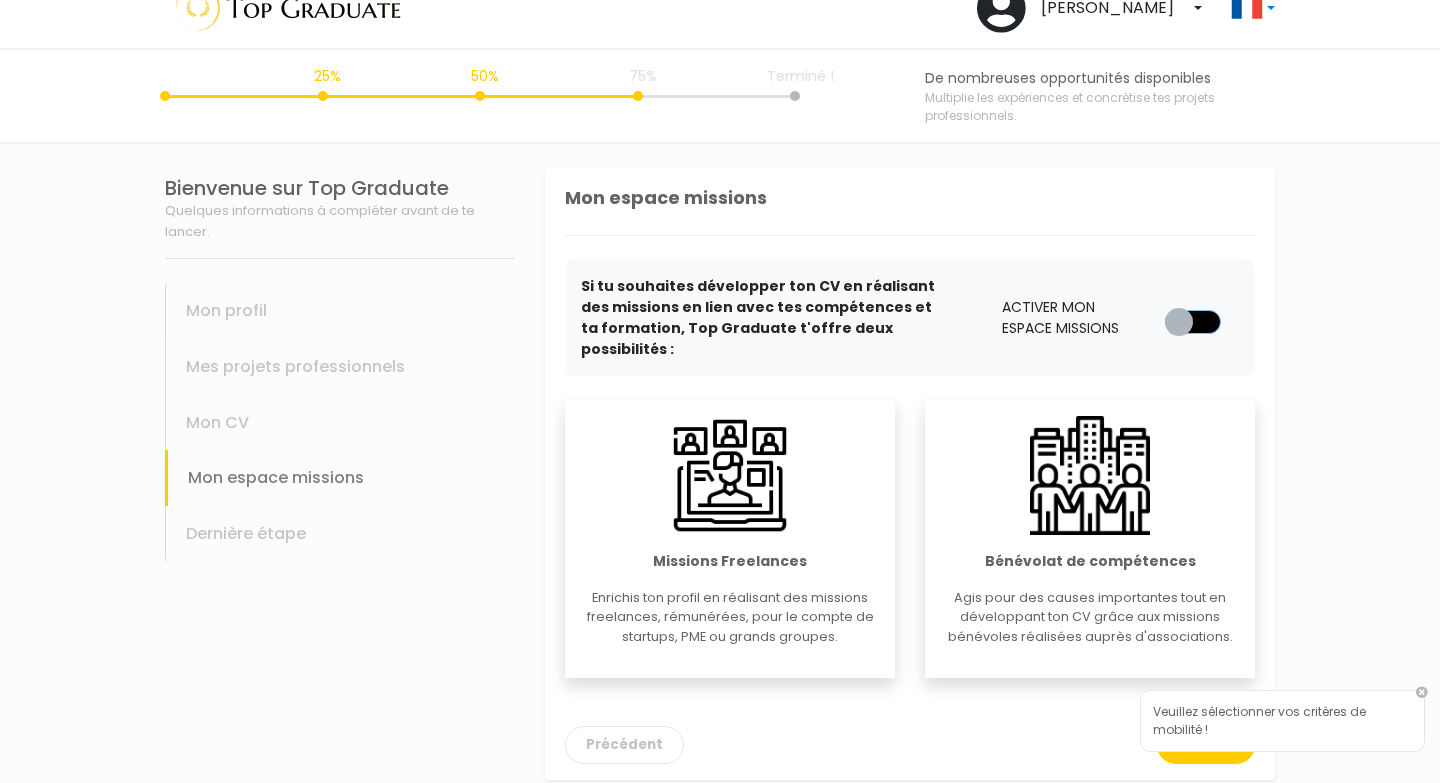 checkbox on "true" 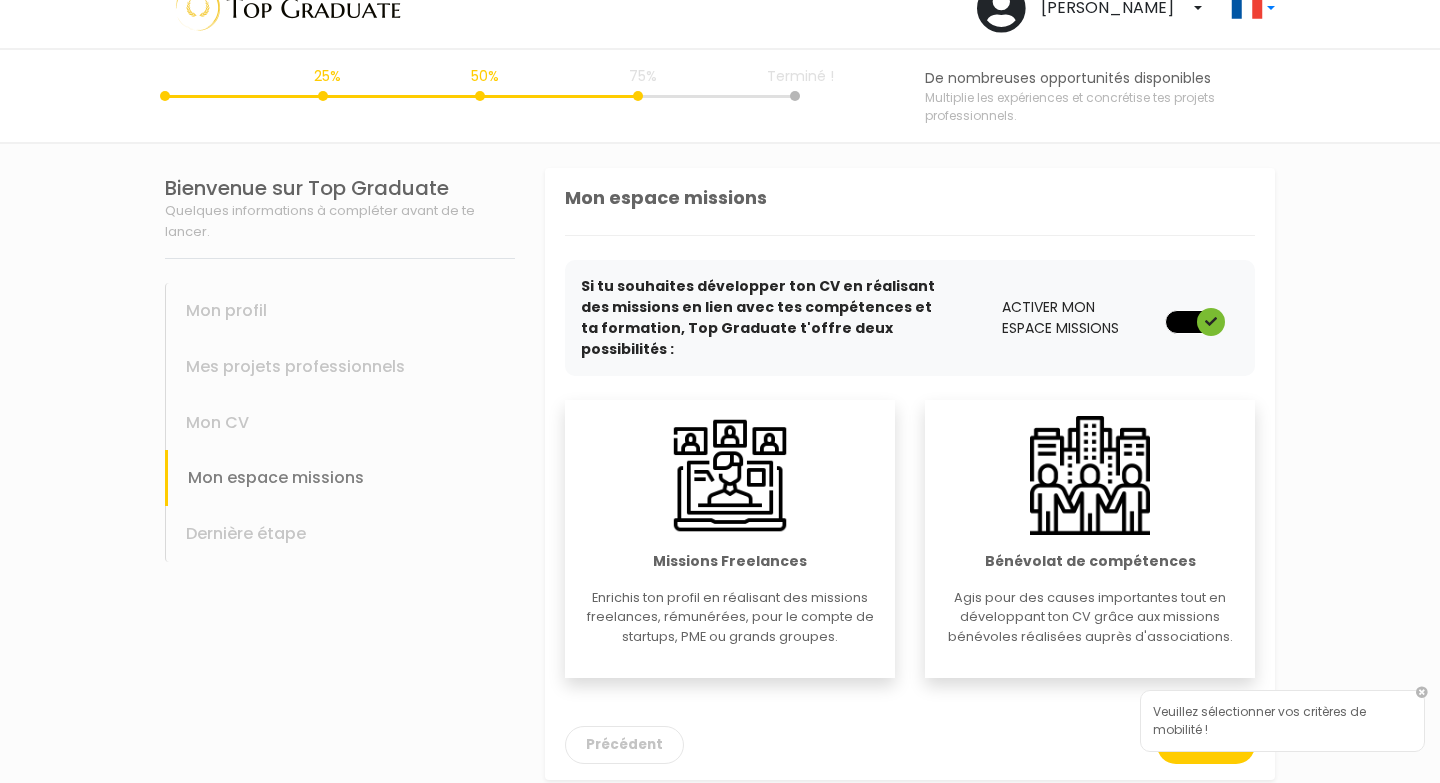 click on "Missions Freelances
Enrichis ton profil en réalisant des missions freelances, rémunérées, pour le compte de startups, PME ou grands groupes." at bounding box center (730, 539) 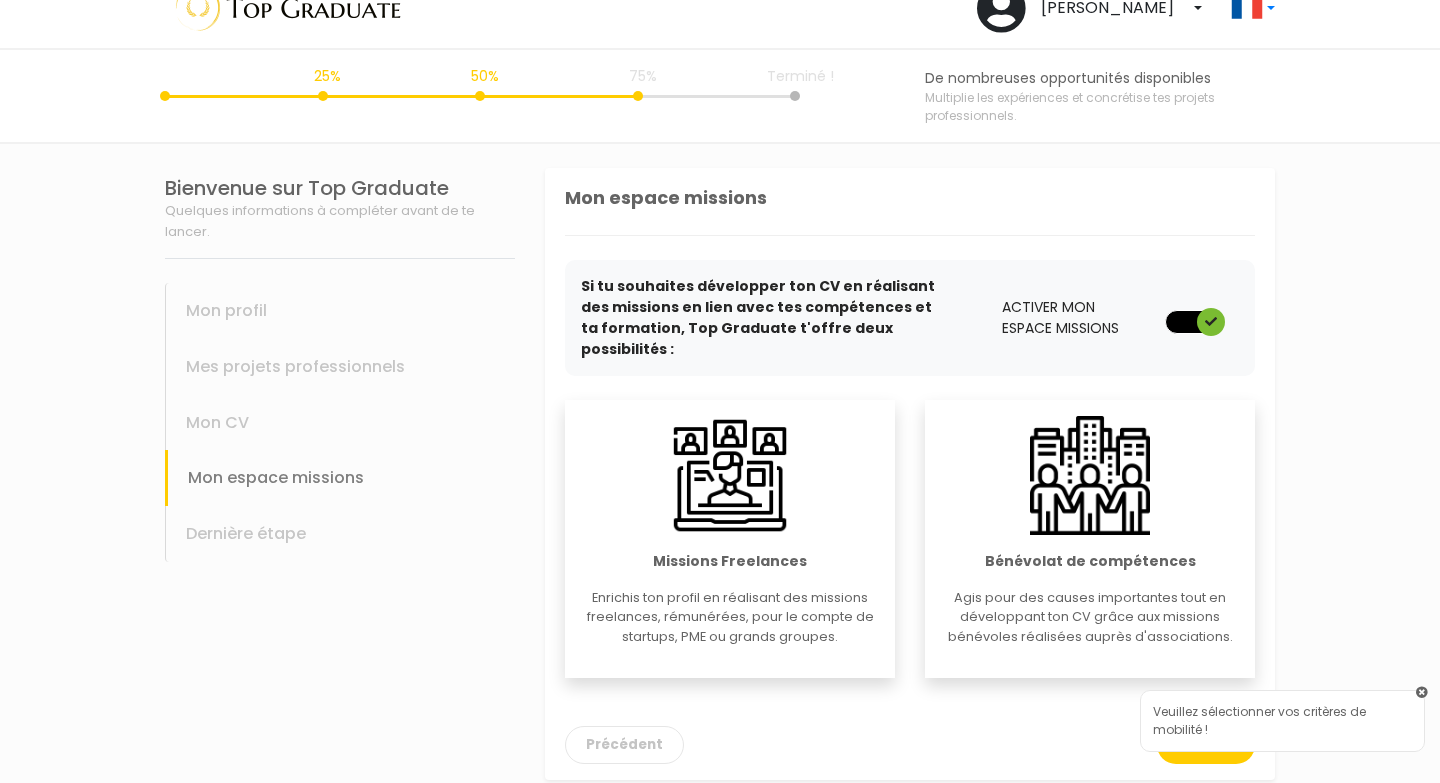 click at bounding box center [1422, 693] 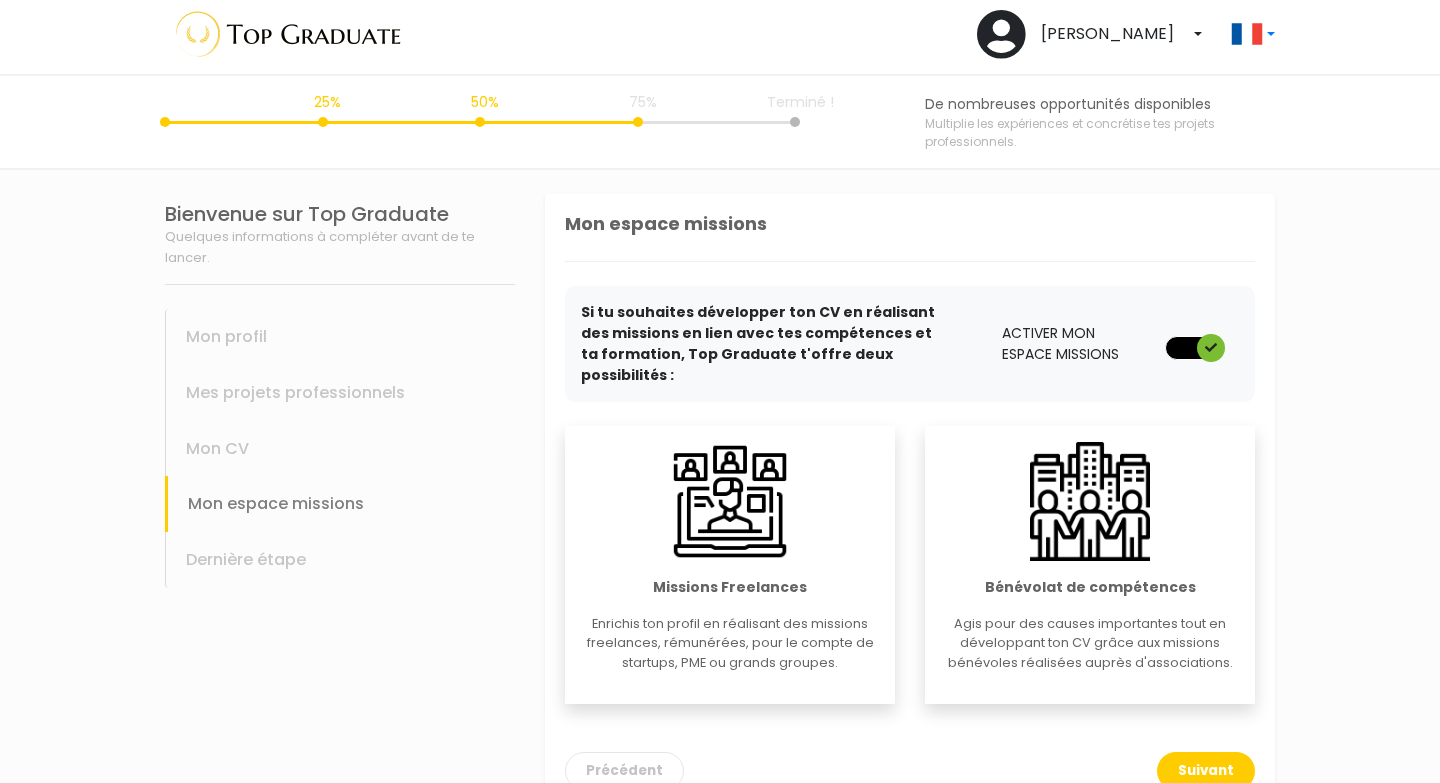 scroll, scrollTop: 33, scrollLeft: 0, axis: vertical 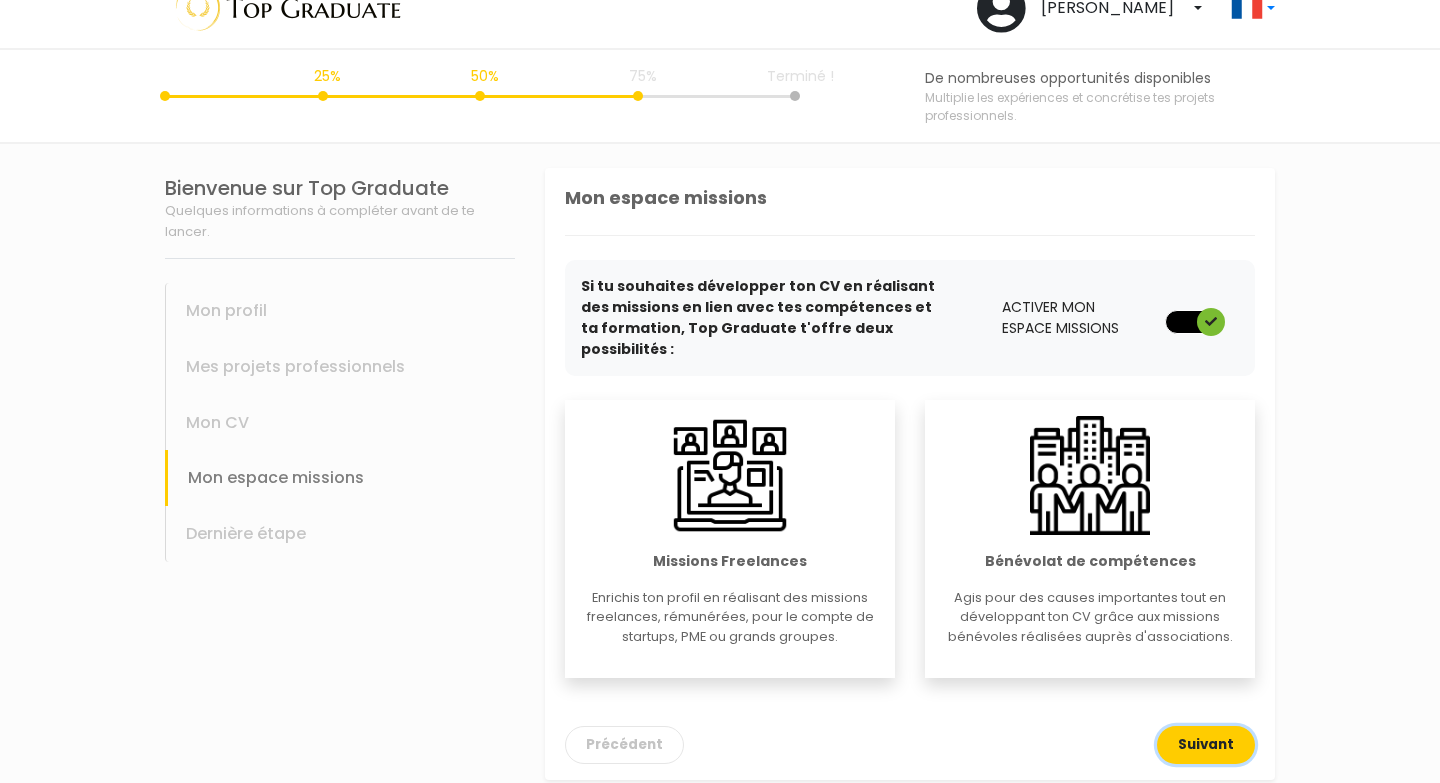 click on "Suivant" at bounding box center [1206, 745] 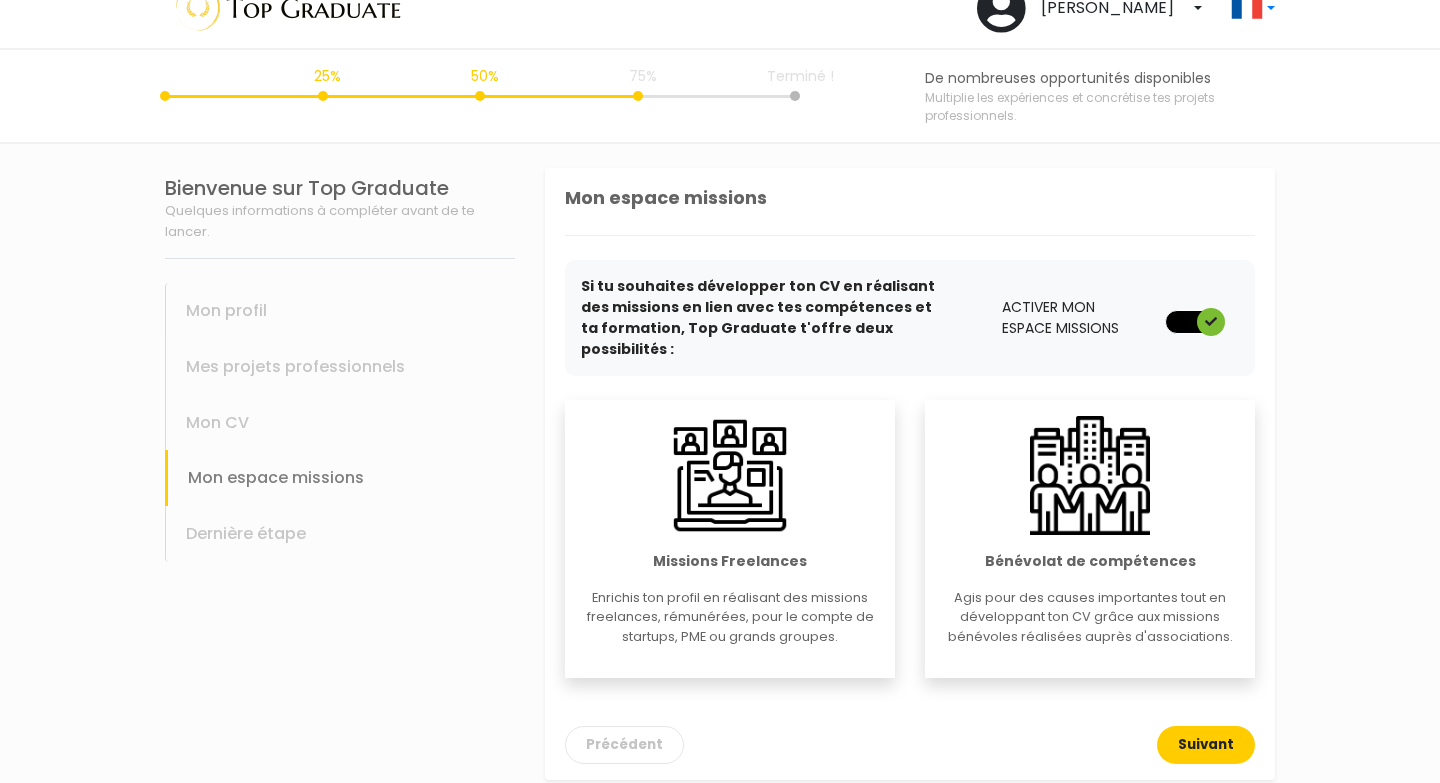 scroll, scrollTop: 0, scrollLeft: 0, axis: both 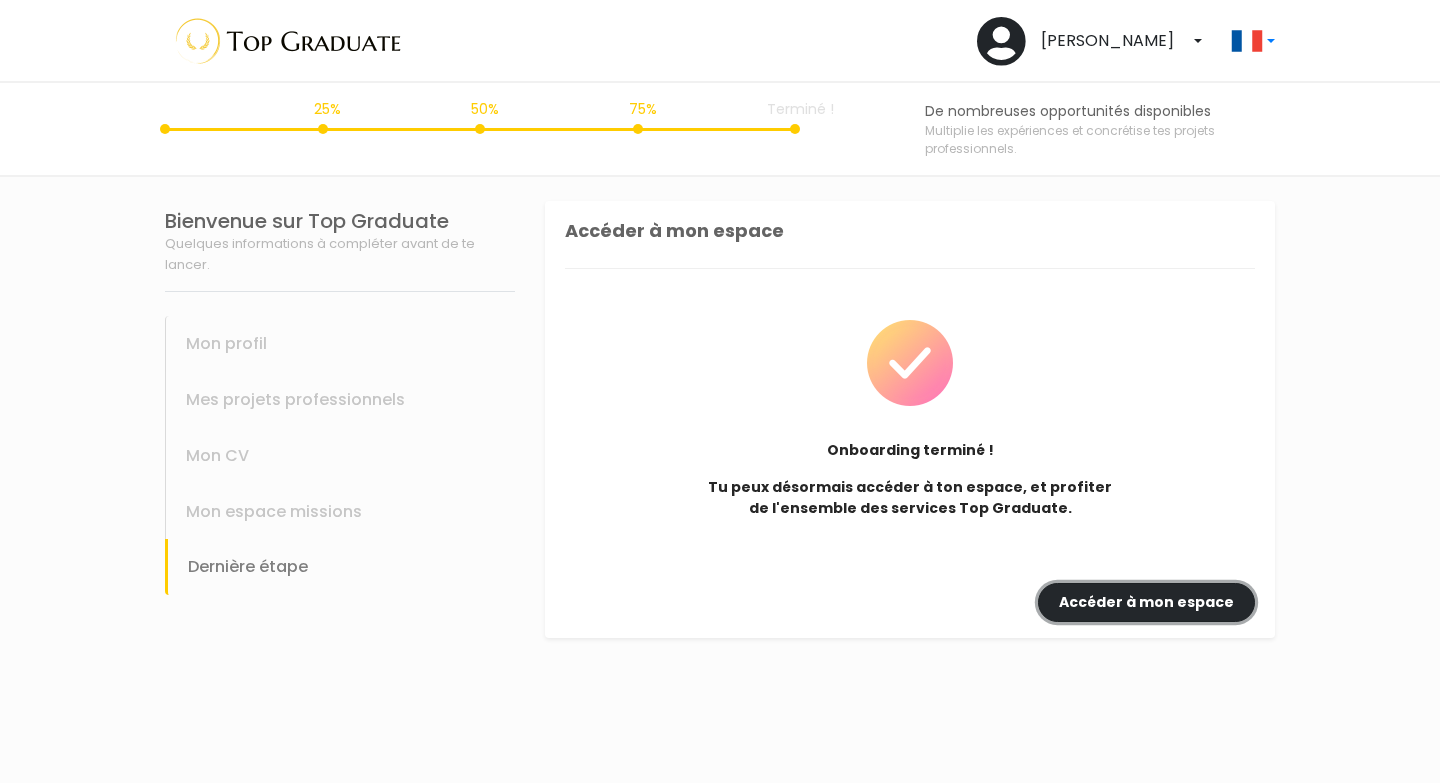 click on "Accéder à mon espace" at bounding box center (1146, 602) 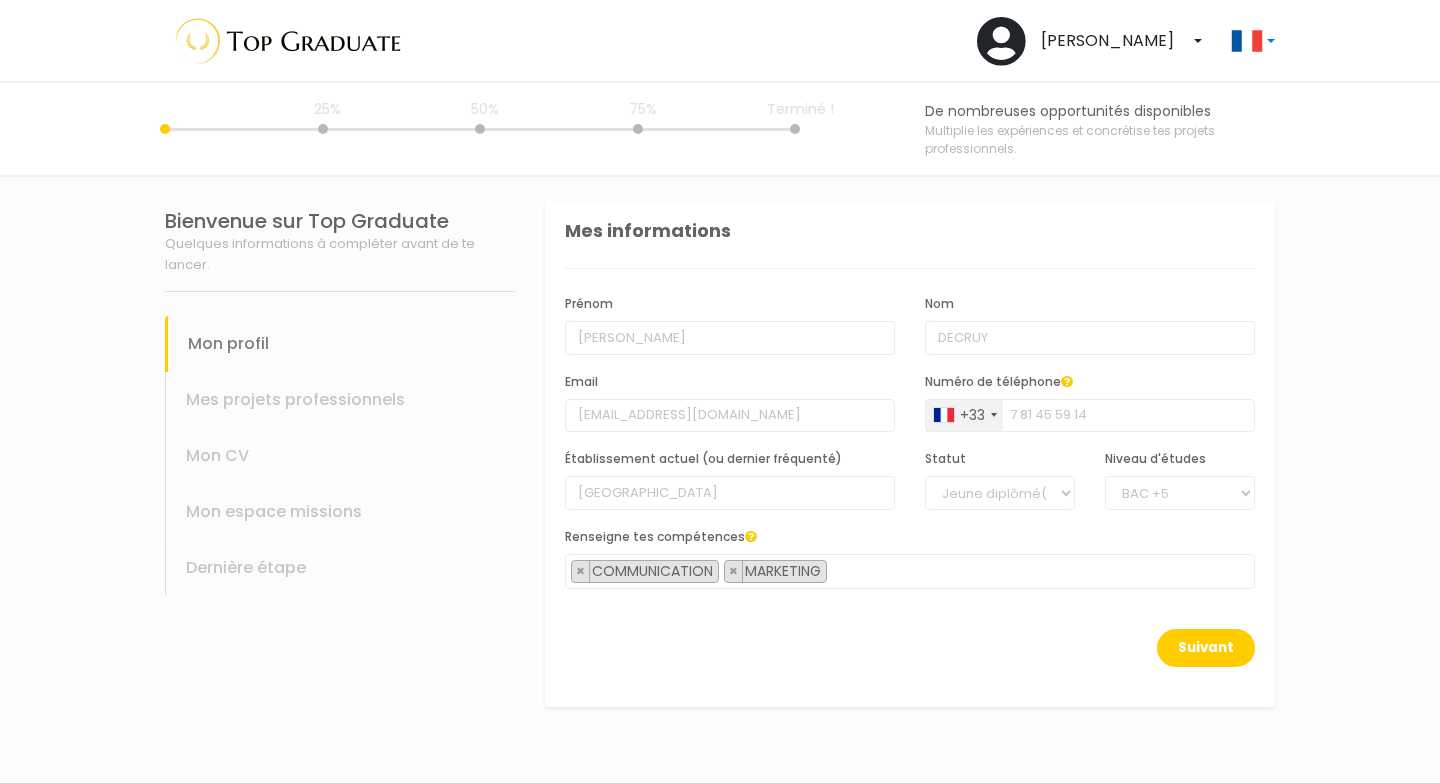 scroll, scrollTop: 0, scrollLeft: 0, axis: both 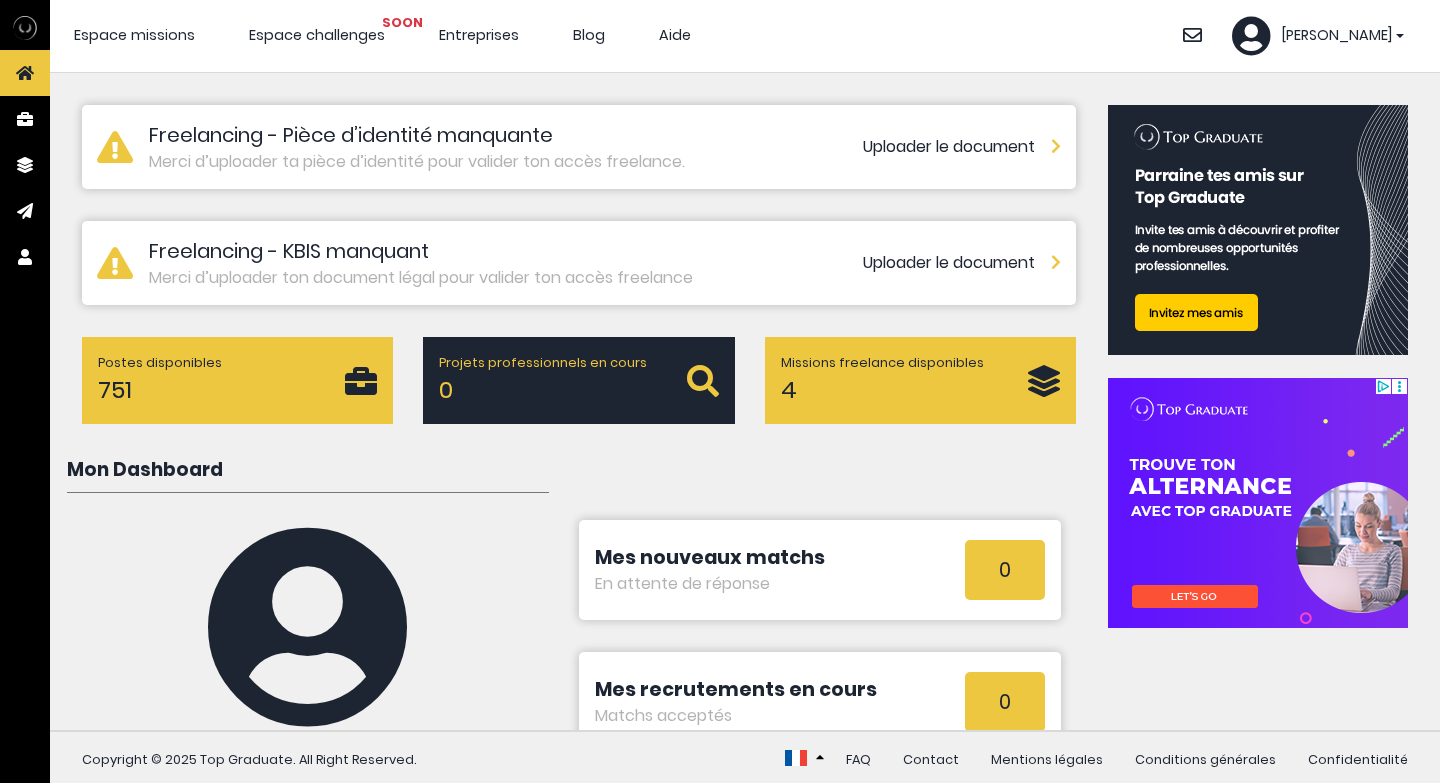 click on "Uploader le document" at bounding box center (962, 147) 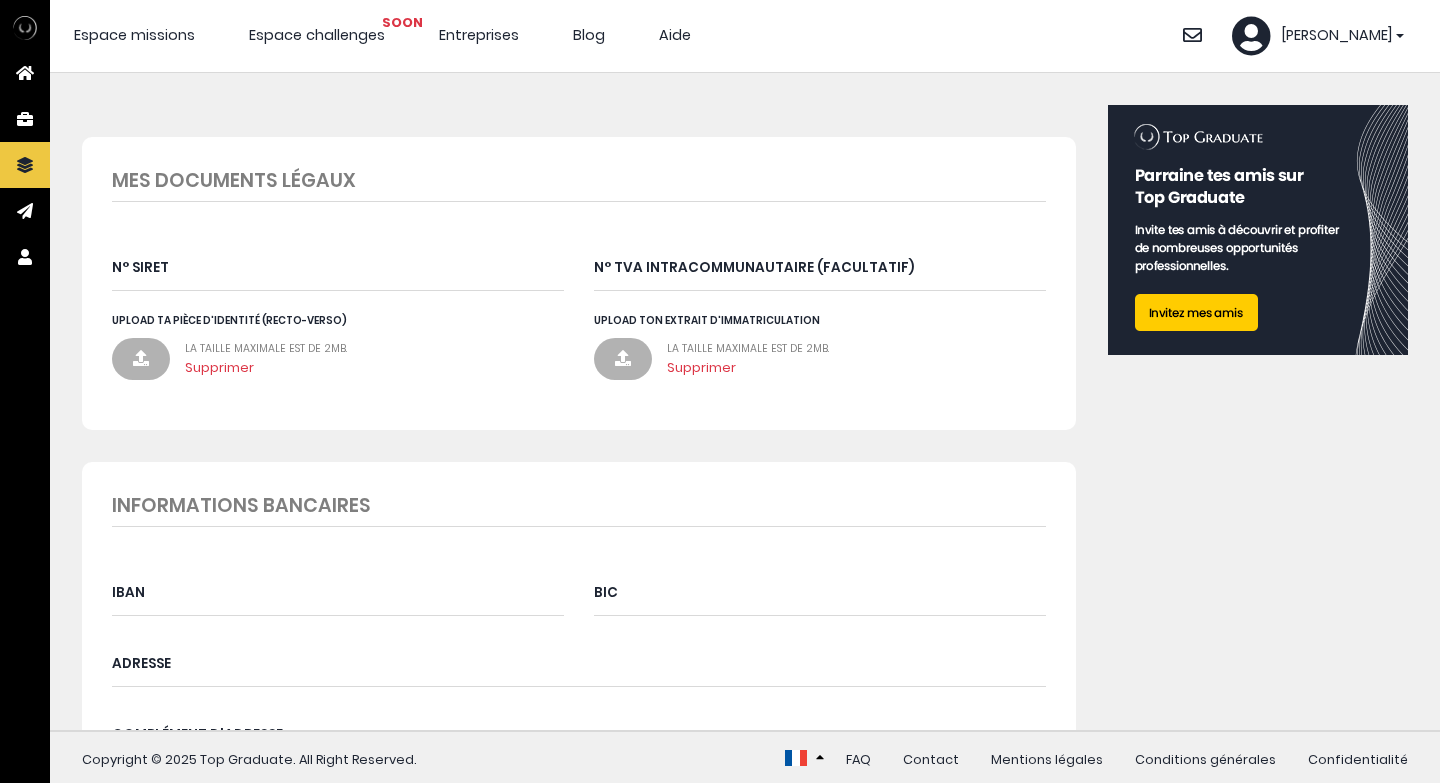 scroll, scrollTop: 0, scrollLeft: 0, axis: both 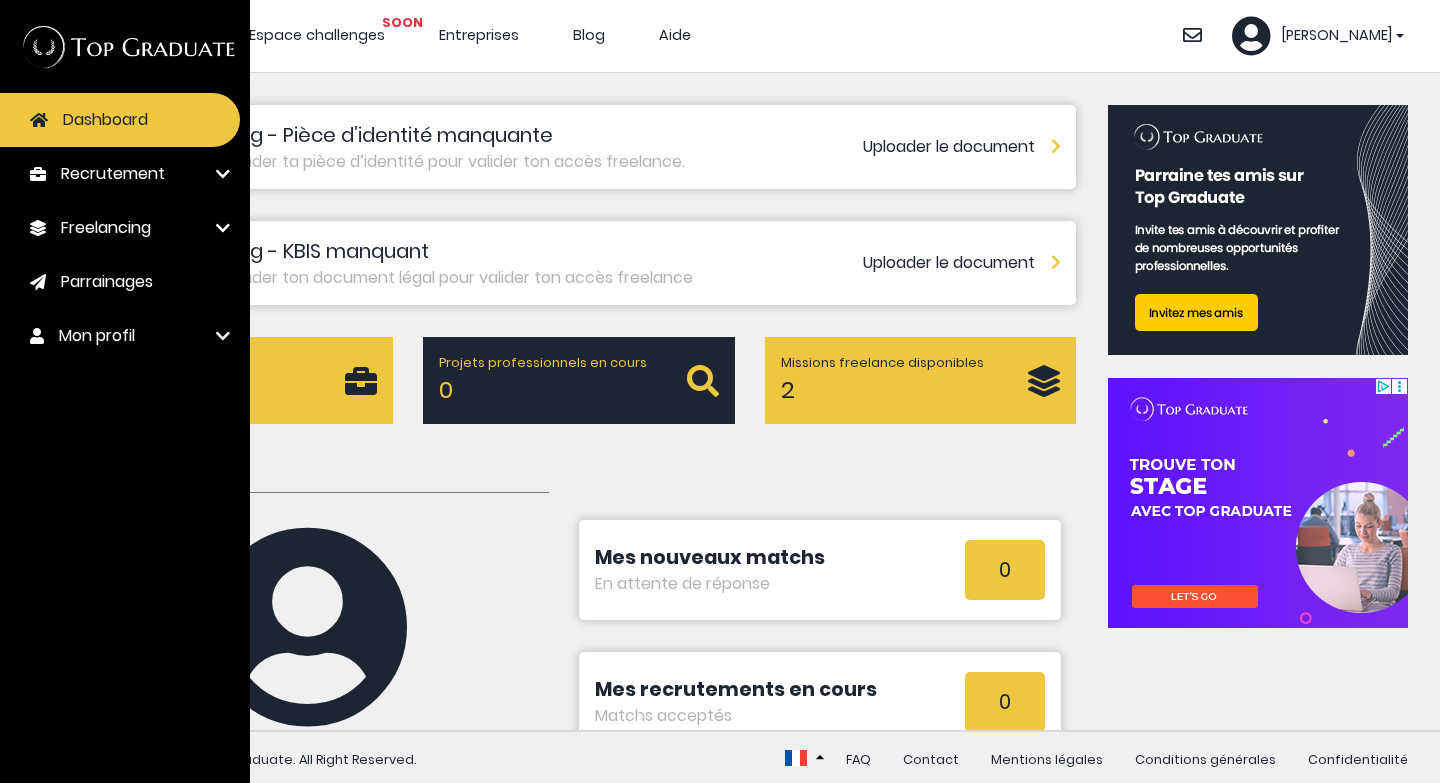 click on "Freelancing" at bounding box center (120, 228) 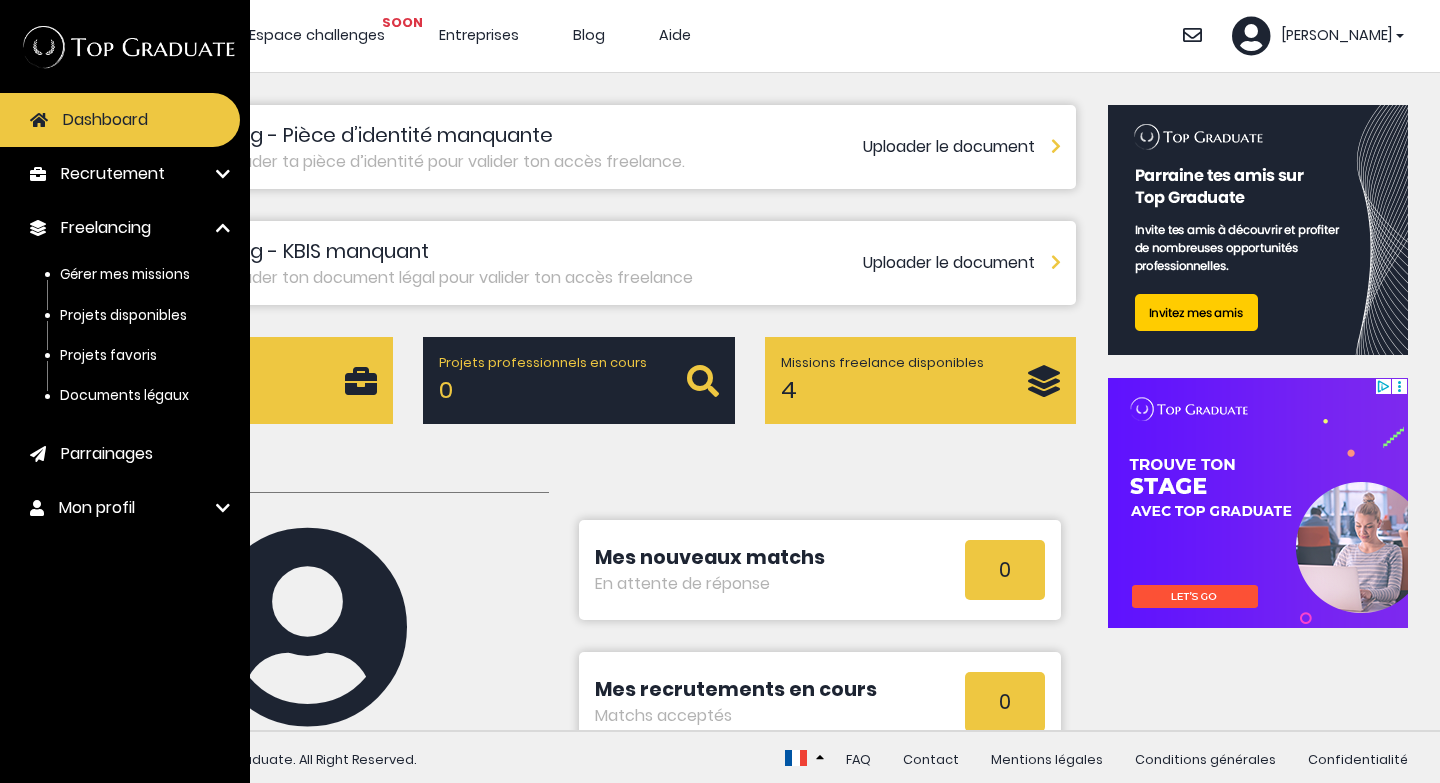 click on "Projets disponibles" at bounding box center (123, 315) 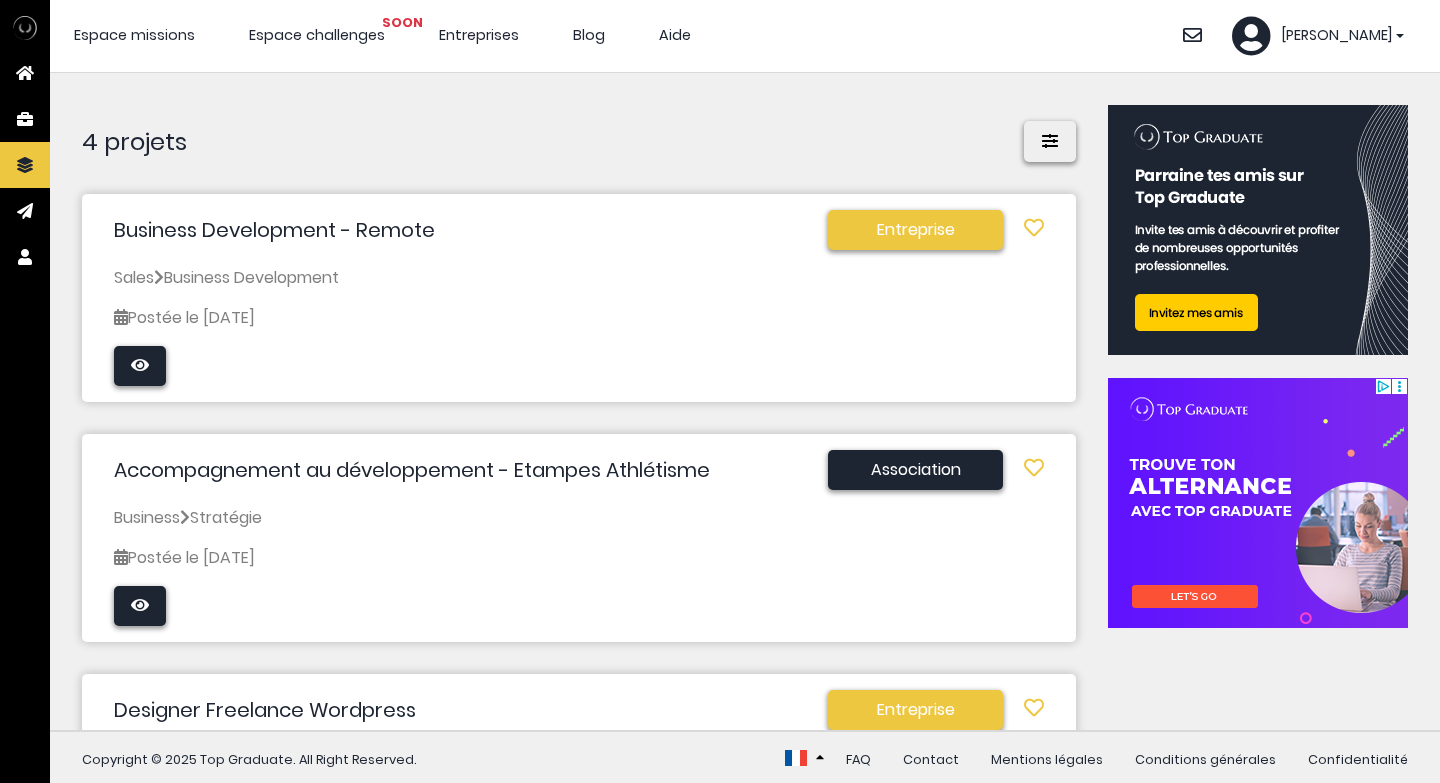 scroll, scrollTop: 0, scrollLeft: 0, axis: both 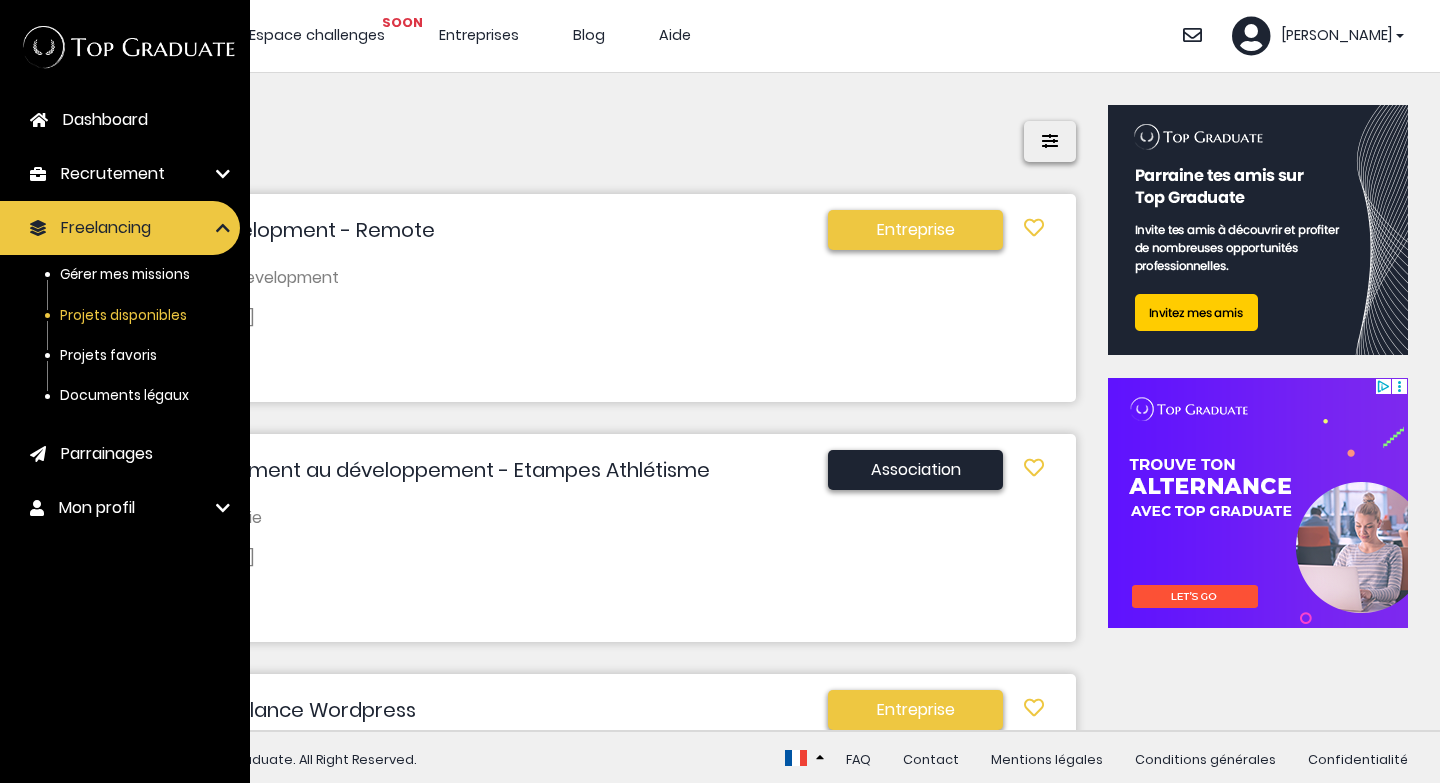 click on "Projets disponibles" at bounding box center [123, 315] 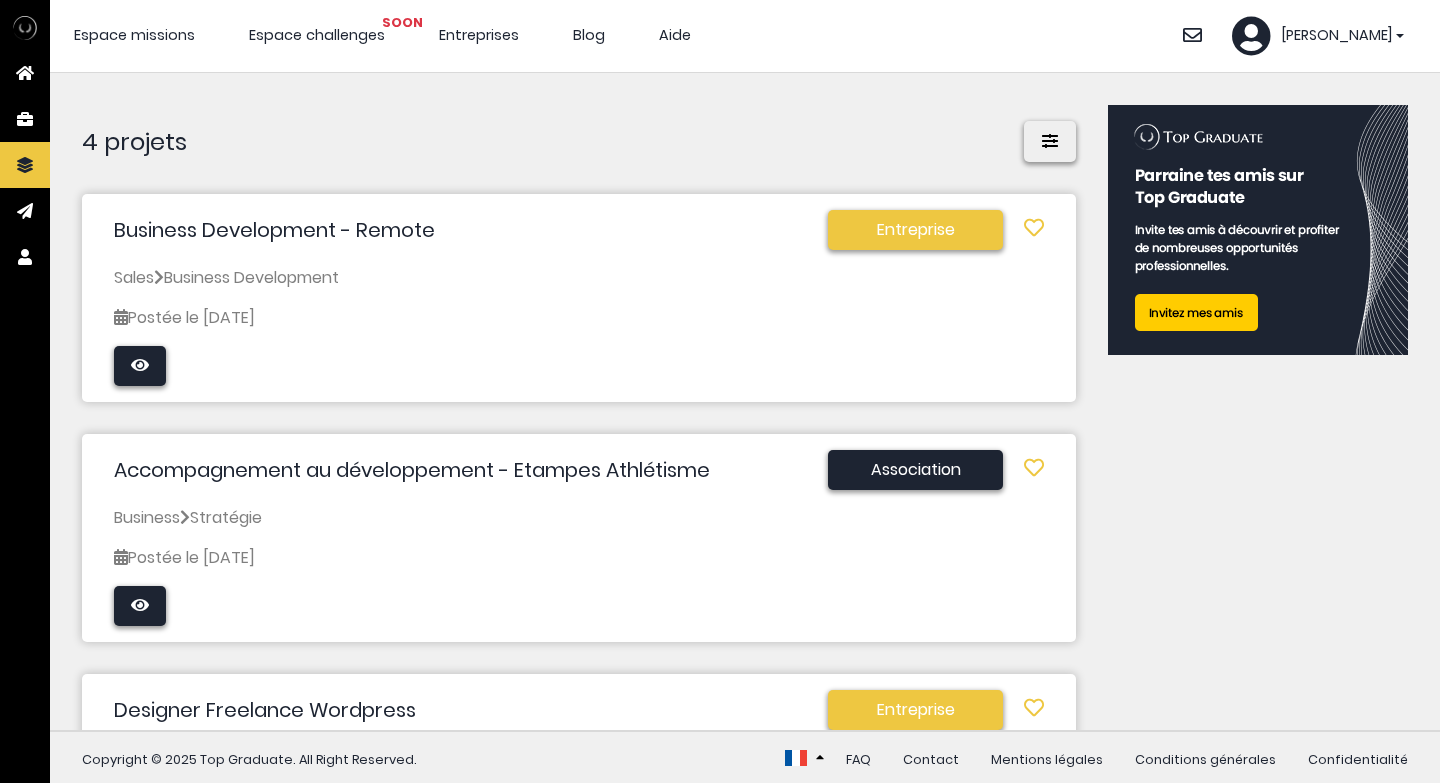 scroll, scrollTop: 0, scrollLeft: 0, axis: both 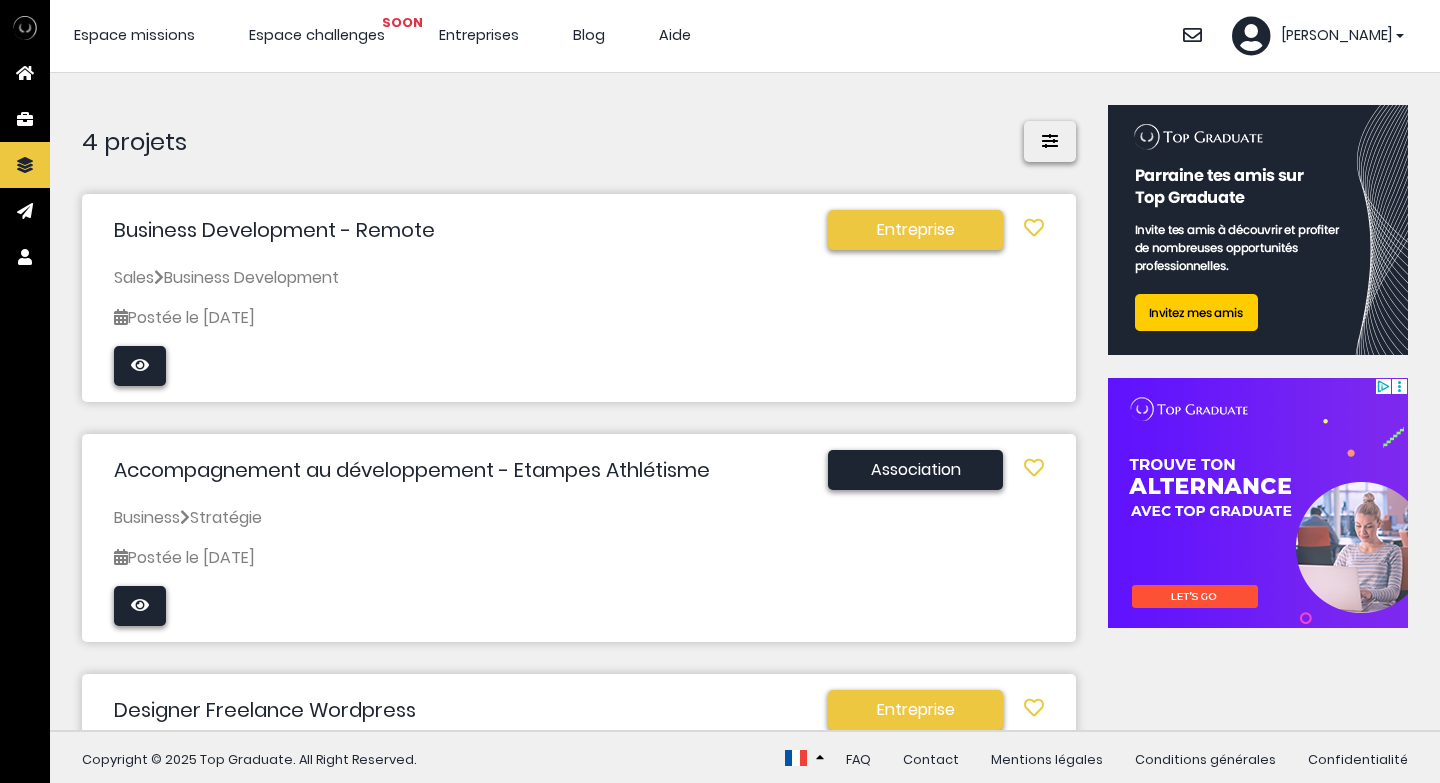 click on "Entreprise" at bounding box center [915, 230] 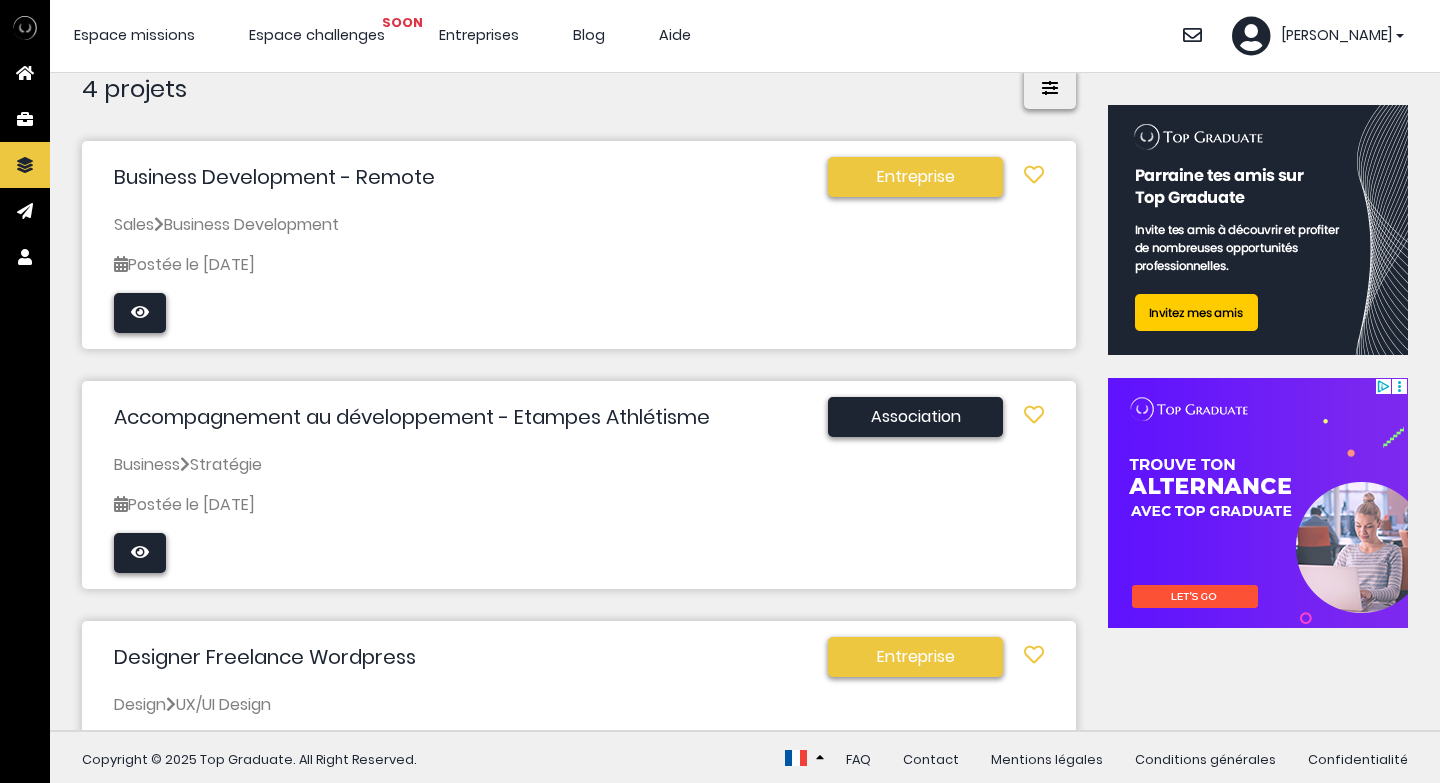 click at bounding box center (140, 313) 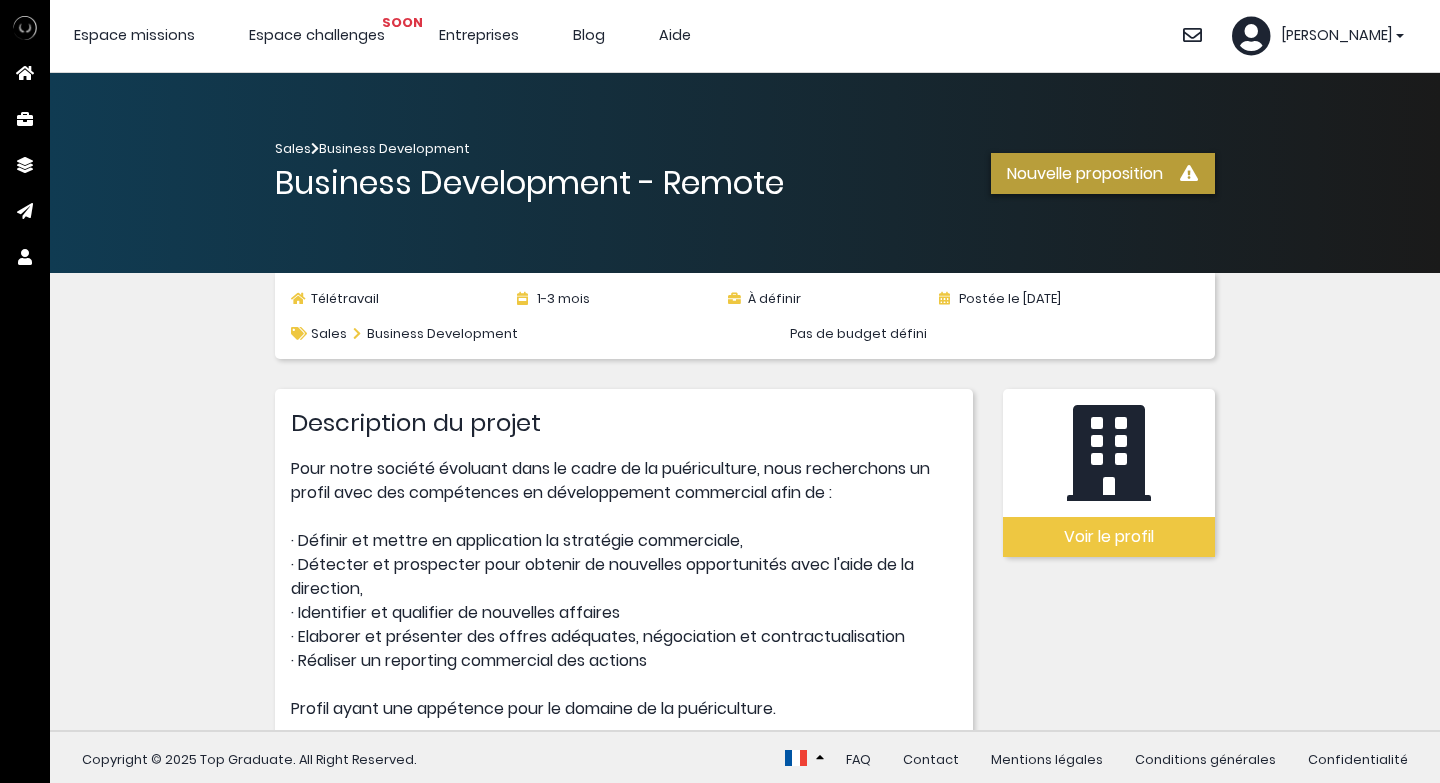scroll, scrollTop: 0, scrollLeft: 0, axis: both 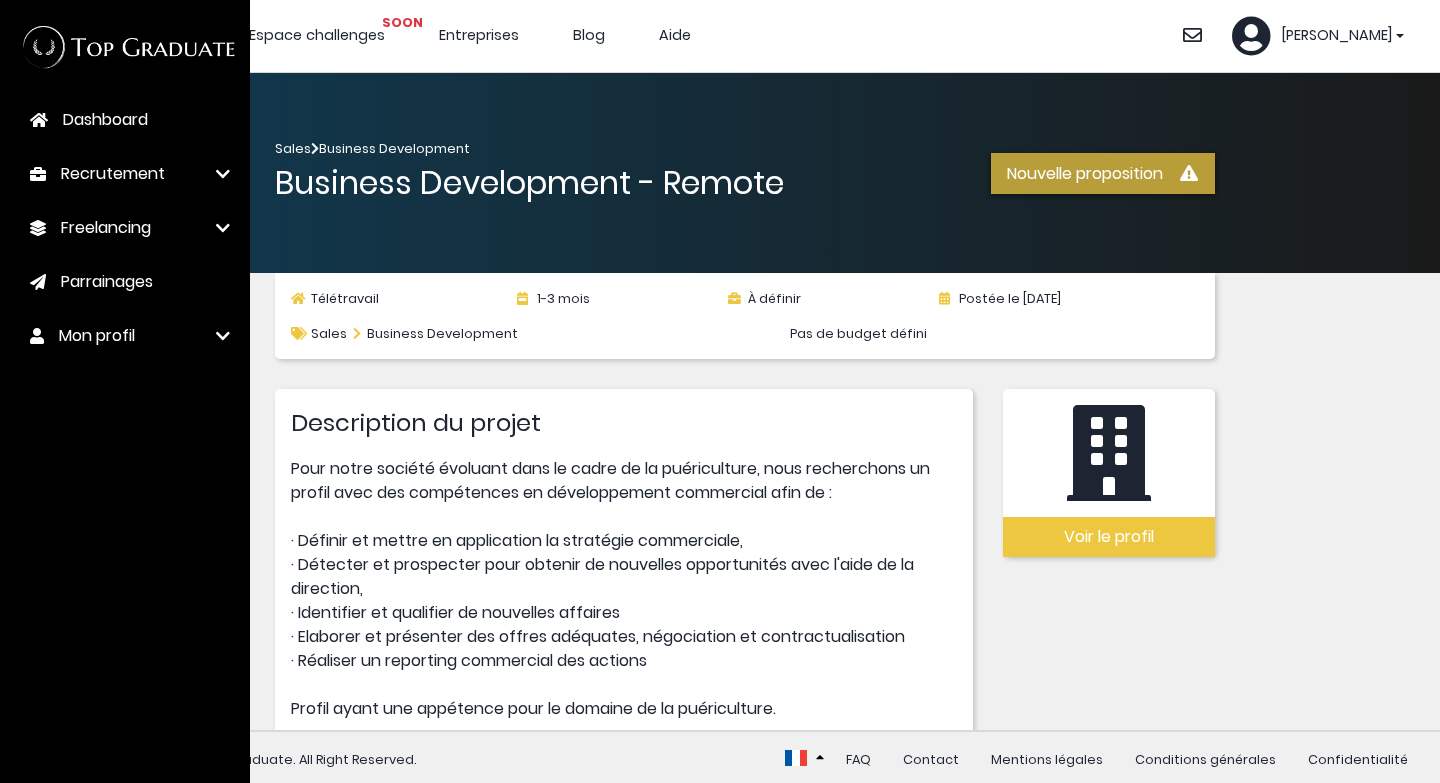 click on "Freelancing" at bounding box center (120, 228) 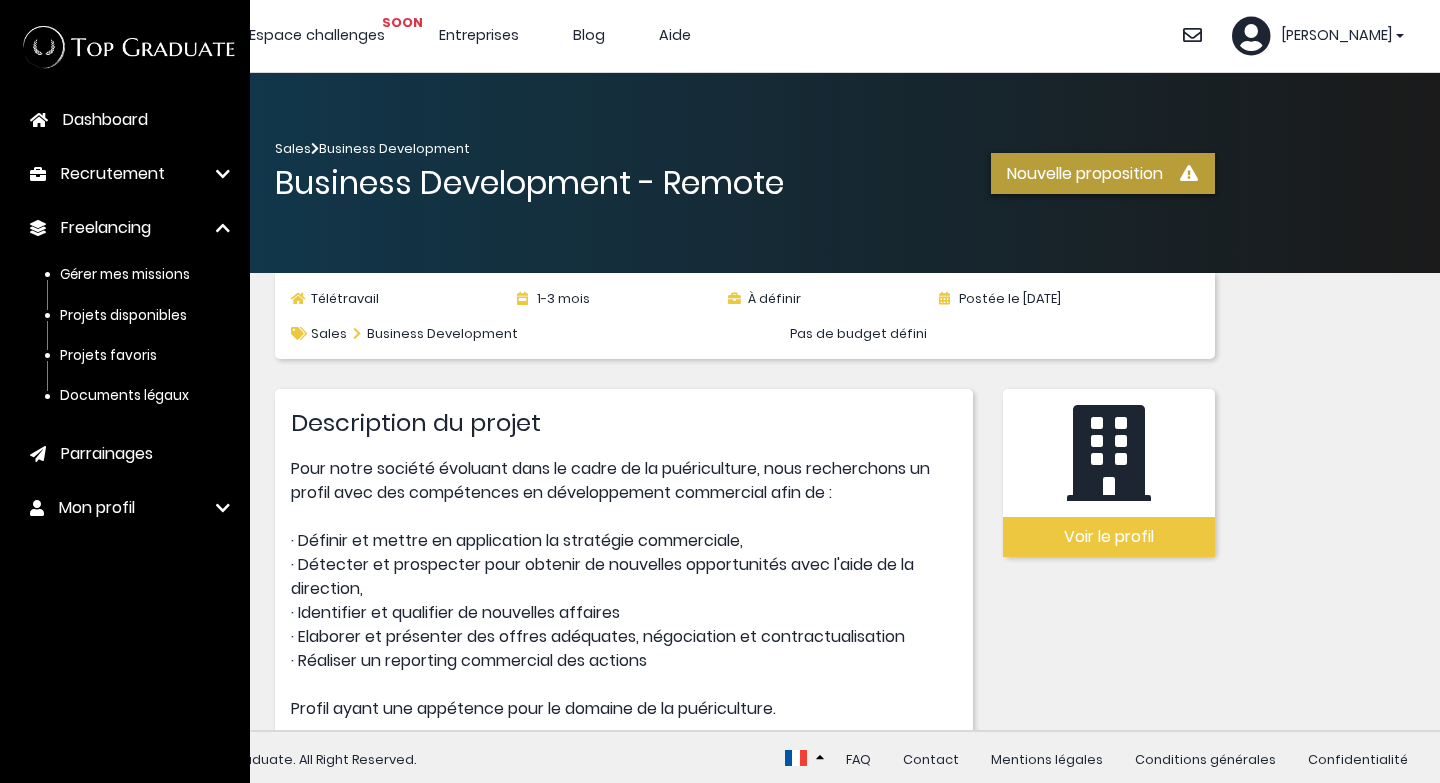 click on "Projets disponibles" at bounding box center [123, 315] 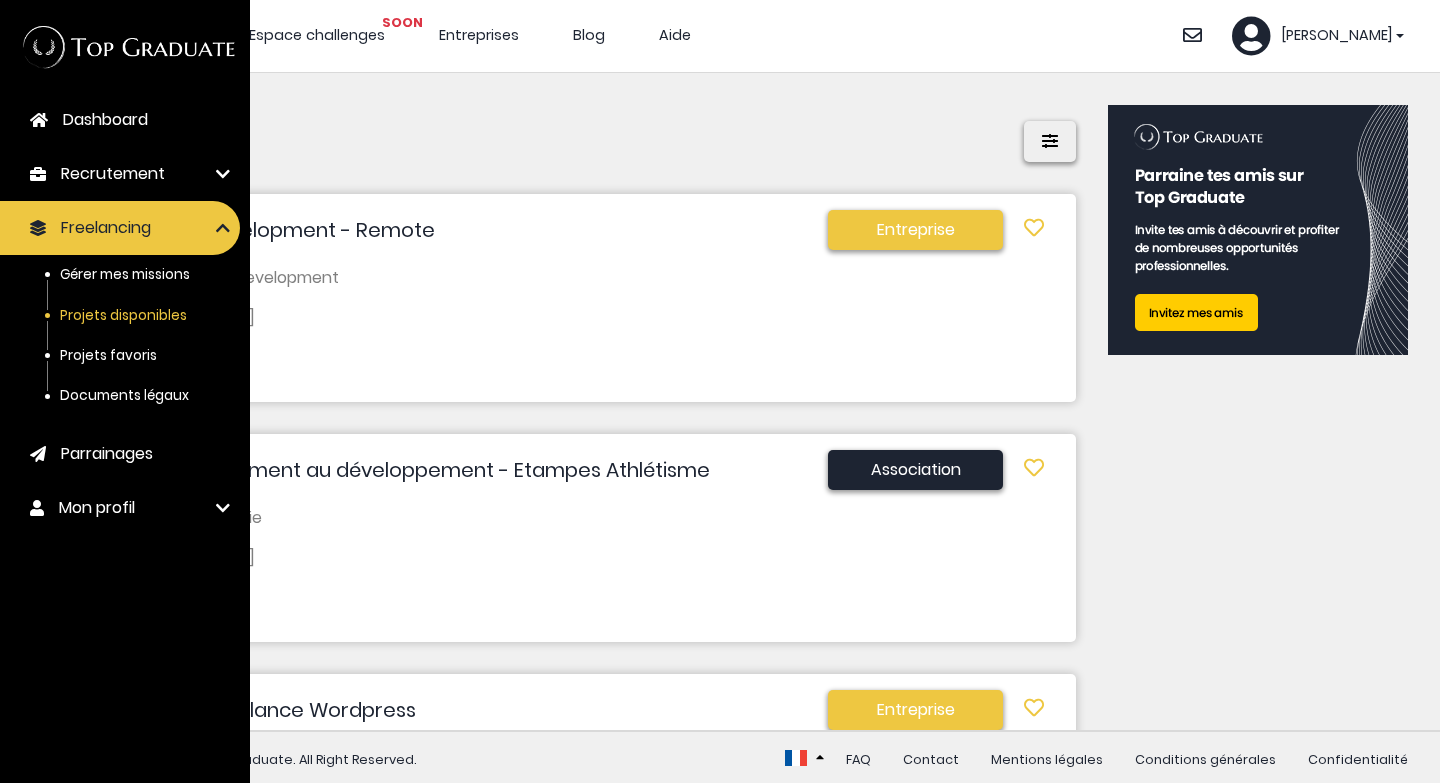 scroll, scrollTop: 0, scrollLeft: 0, axis: both 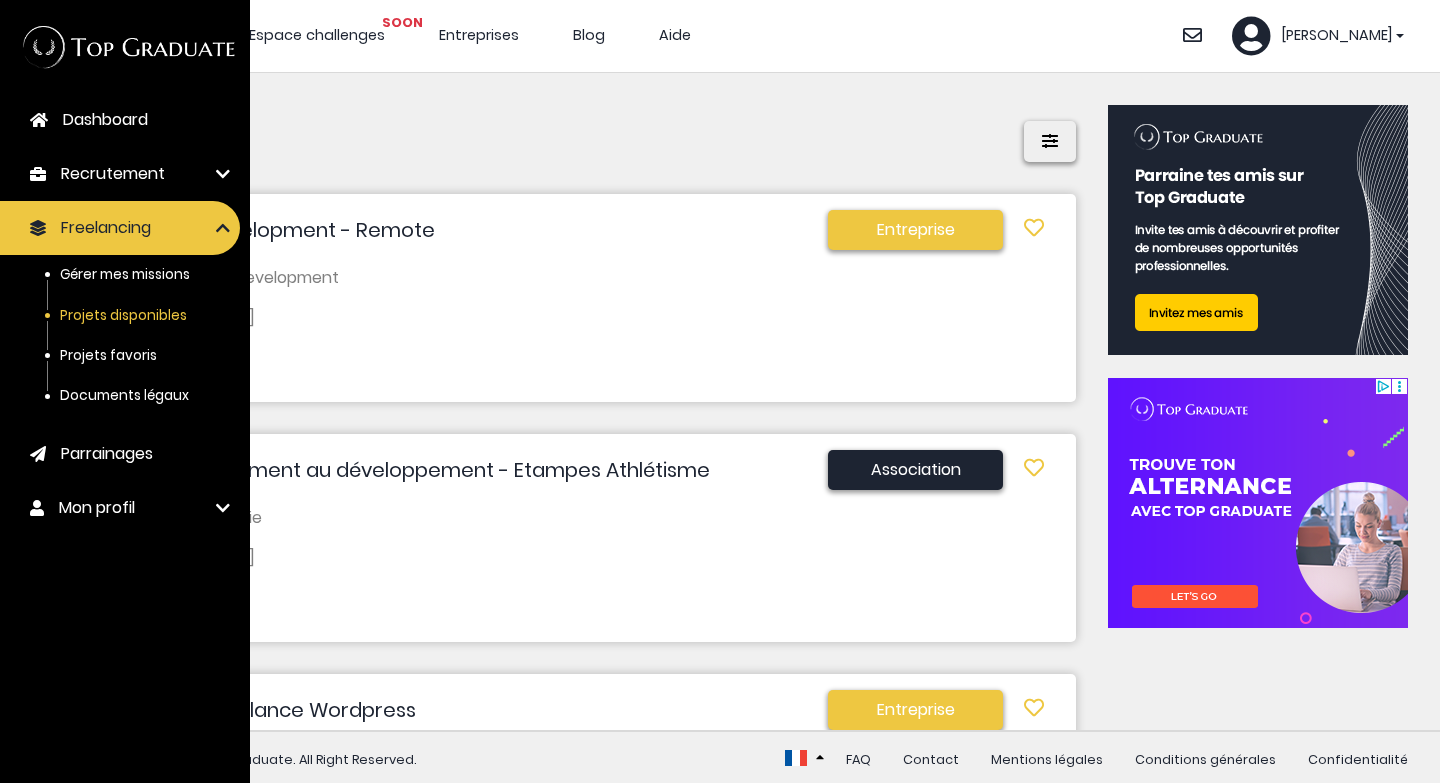 click on "Recrutement" at bounding box center (120, 174) 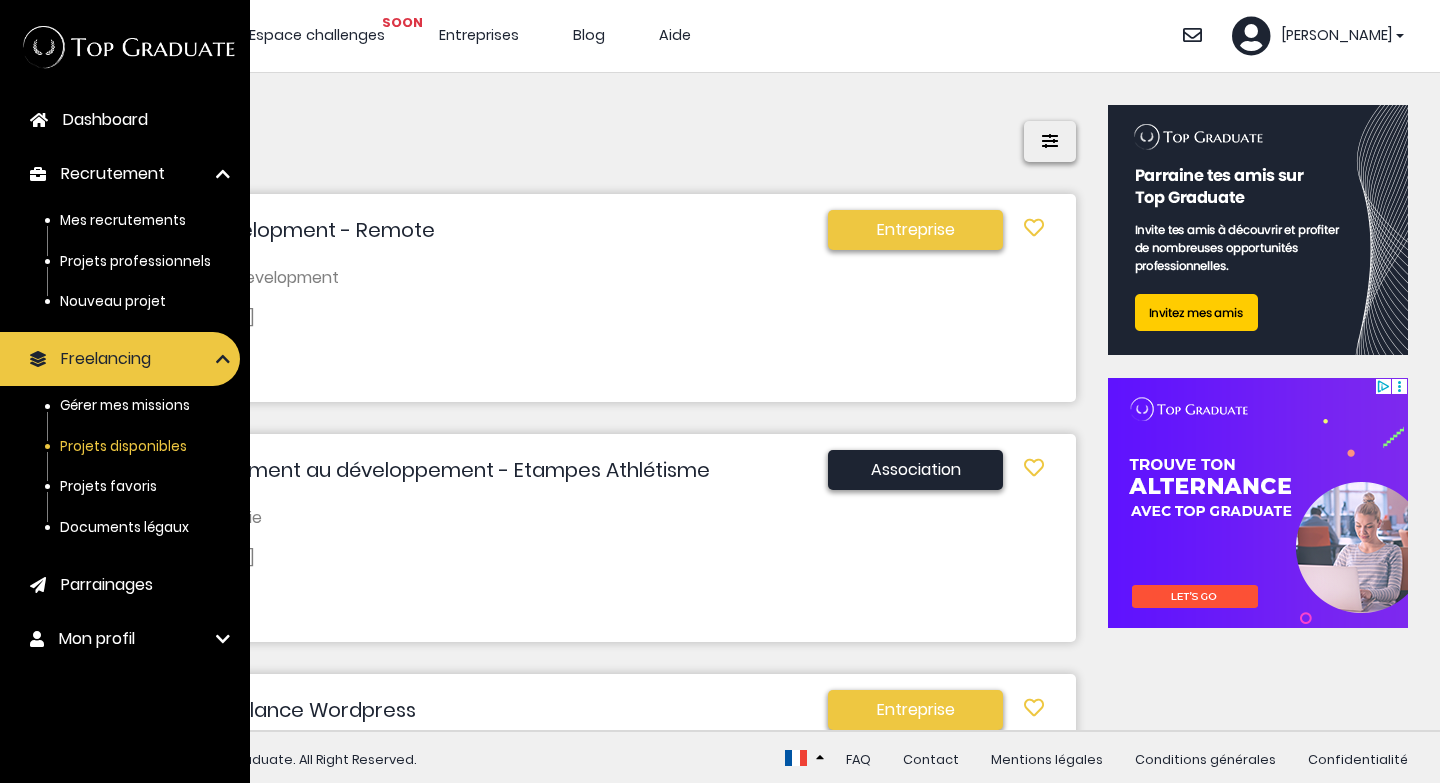 click on "Mes recrutements" at bounding box center [123, 220] 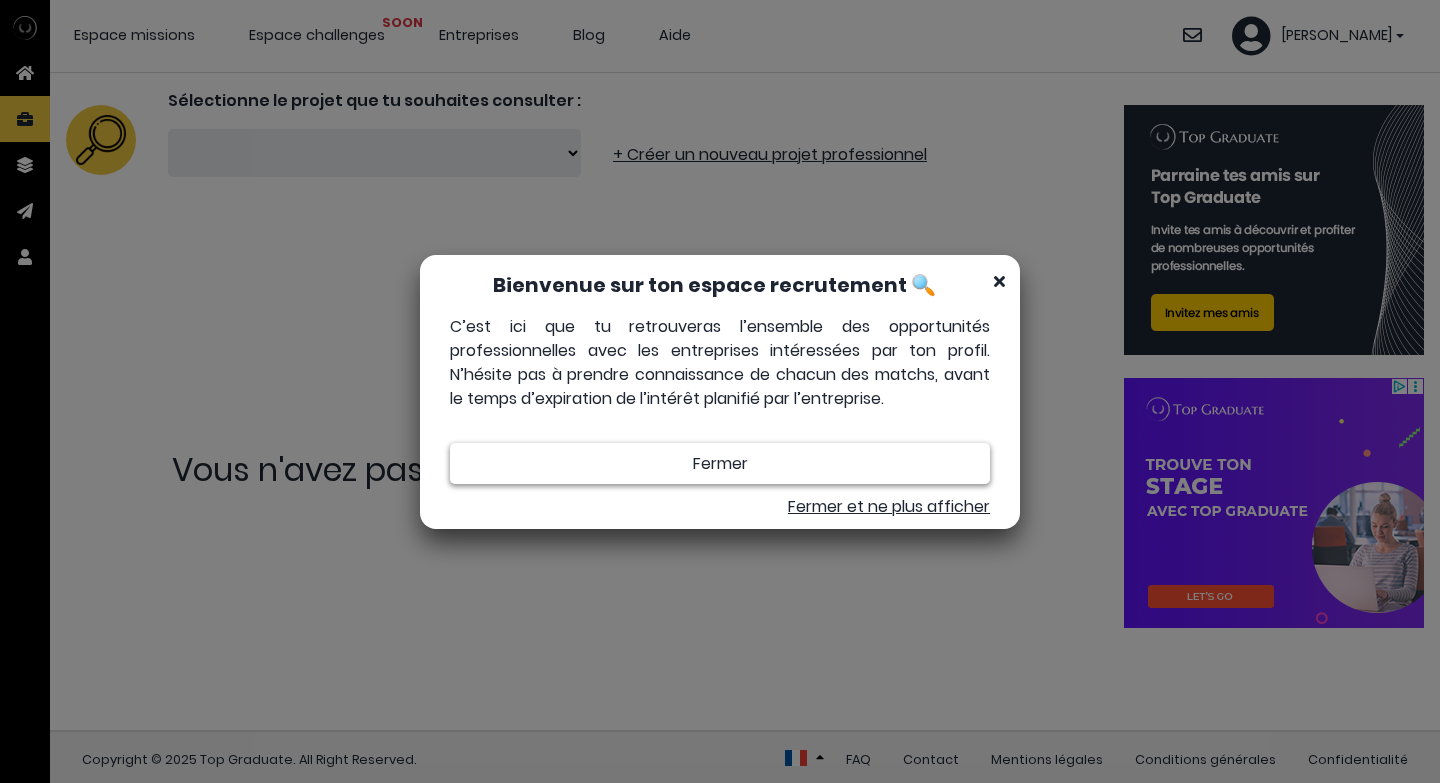 scroll, scrollTop: 0, scrollLeft: 0, axis: both 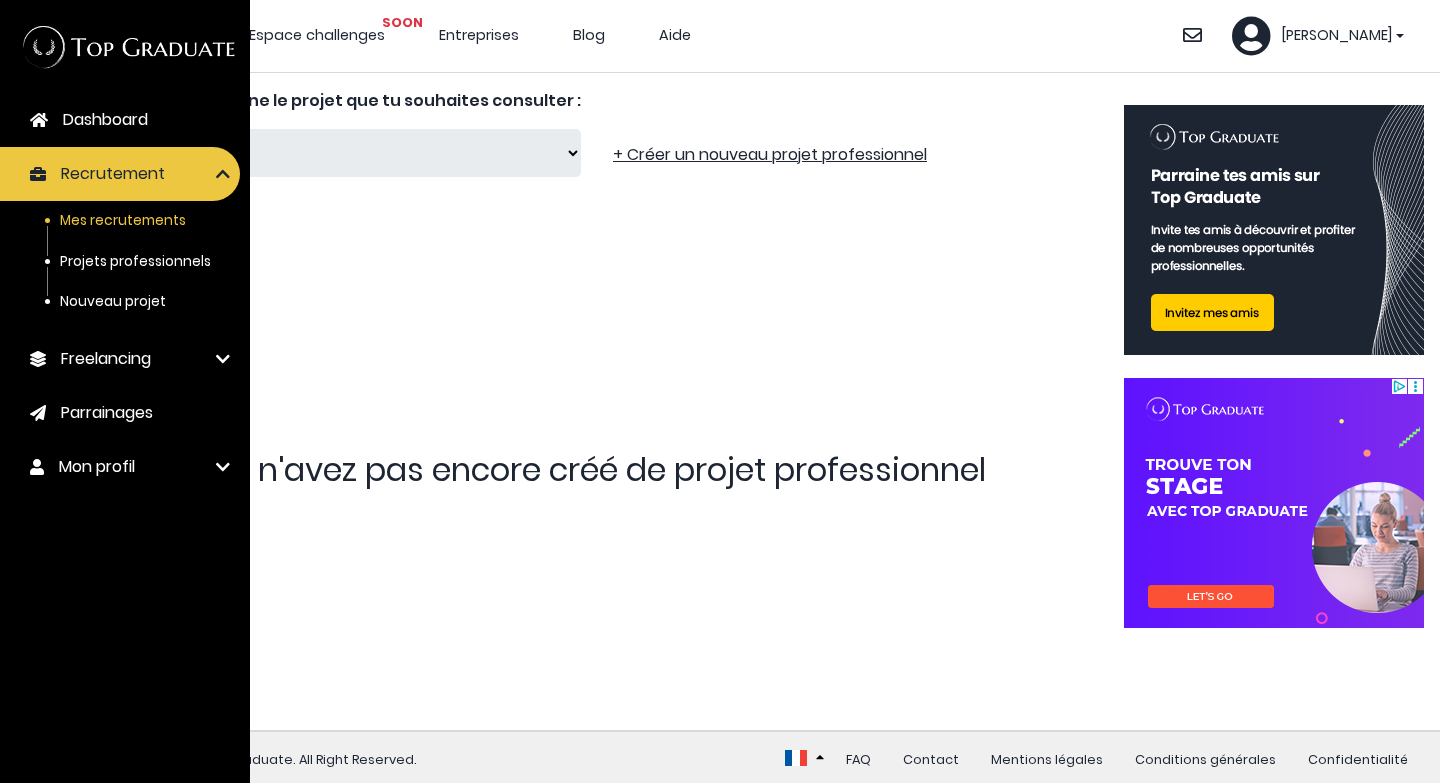 click on "Projets professionnels" at bounding box center (135, 261) 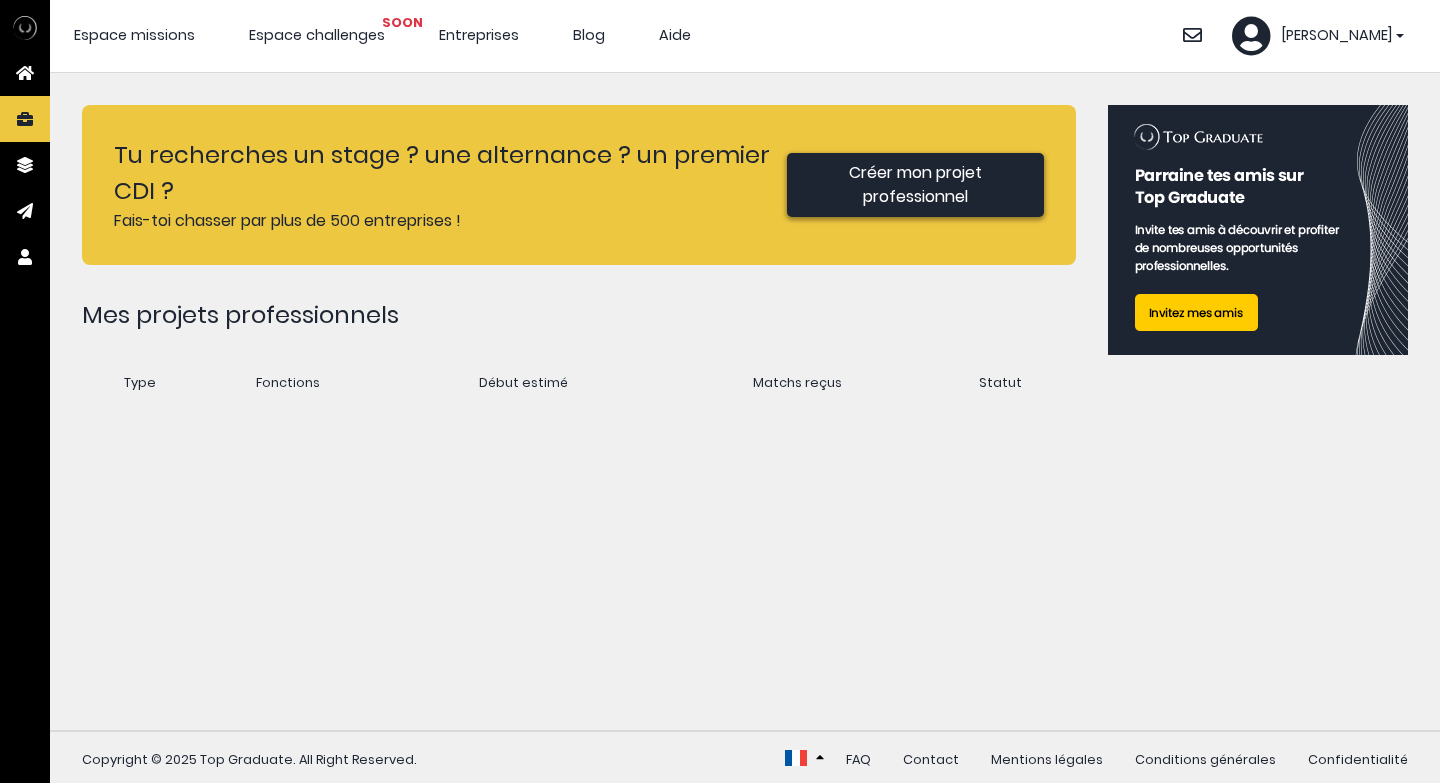 scroll, scrollTop: 0, scrollLeft: 0, axis: both 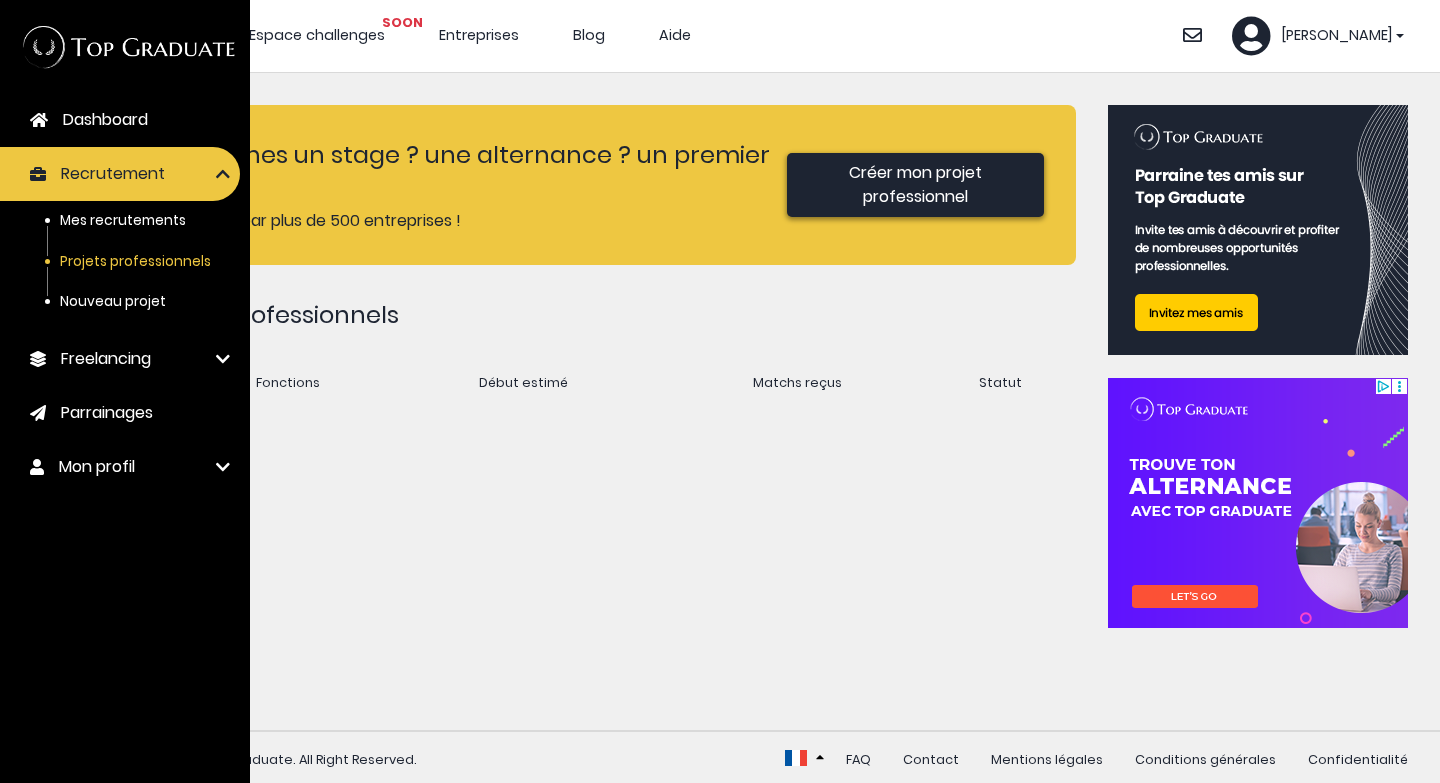 click on "Tu recherches un stage ? une alternance ? un premier CDI ?
Fais-toi chasser par plus de 500 entreprises !
Créer mon projet professionnel
Mes projets professionnels
Type
Fonctions
Début estimé
Matchs reçus
Statut" at bounding box center [579, 401] 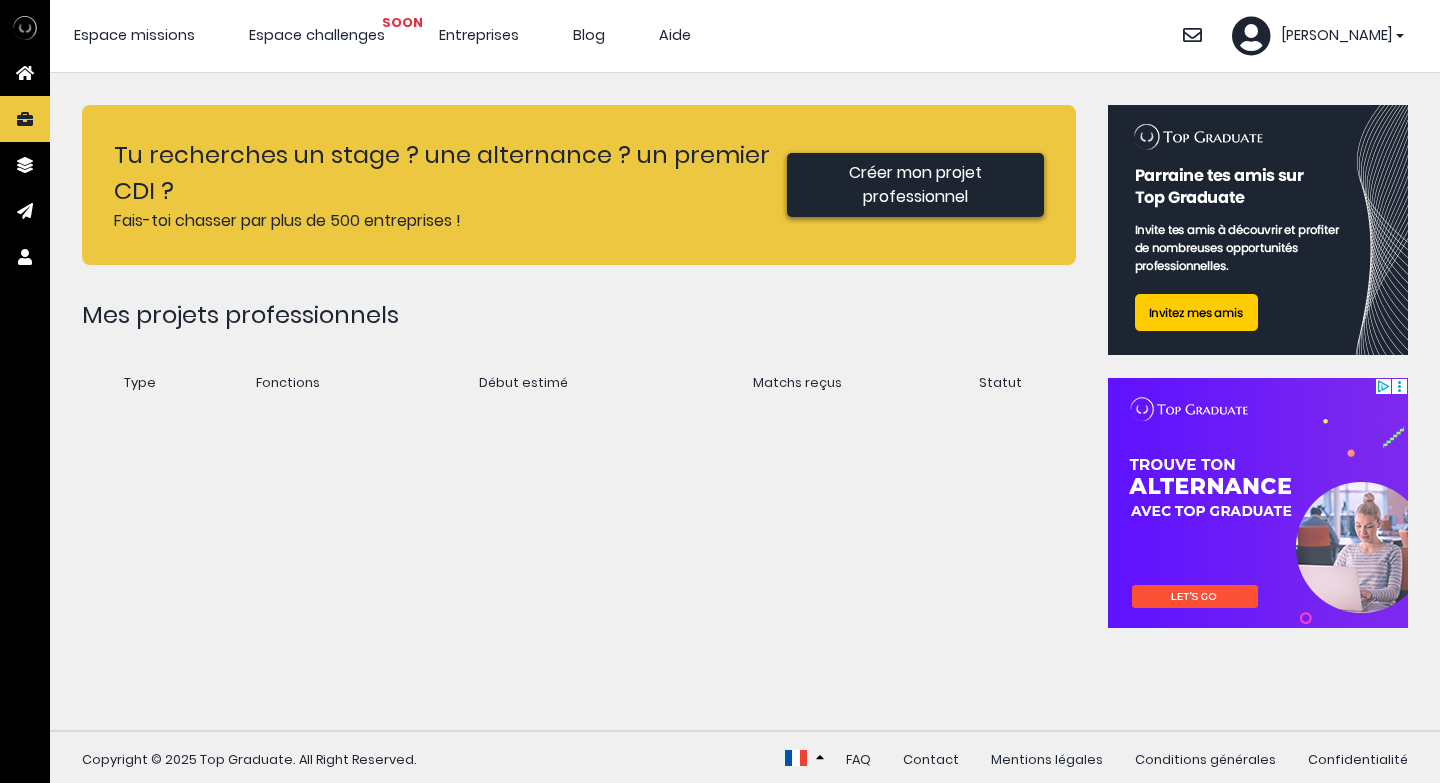 click on "Espace missions" at bounding box center (134, 35) 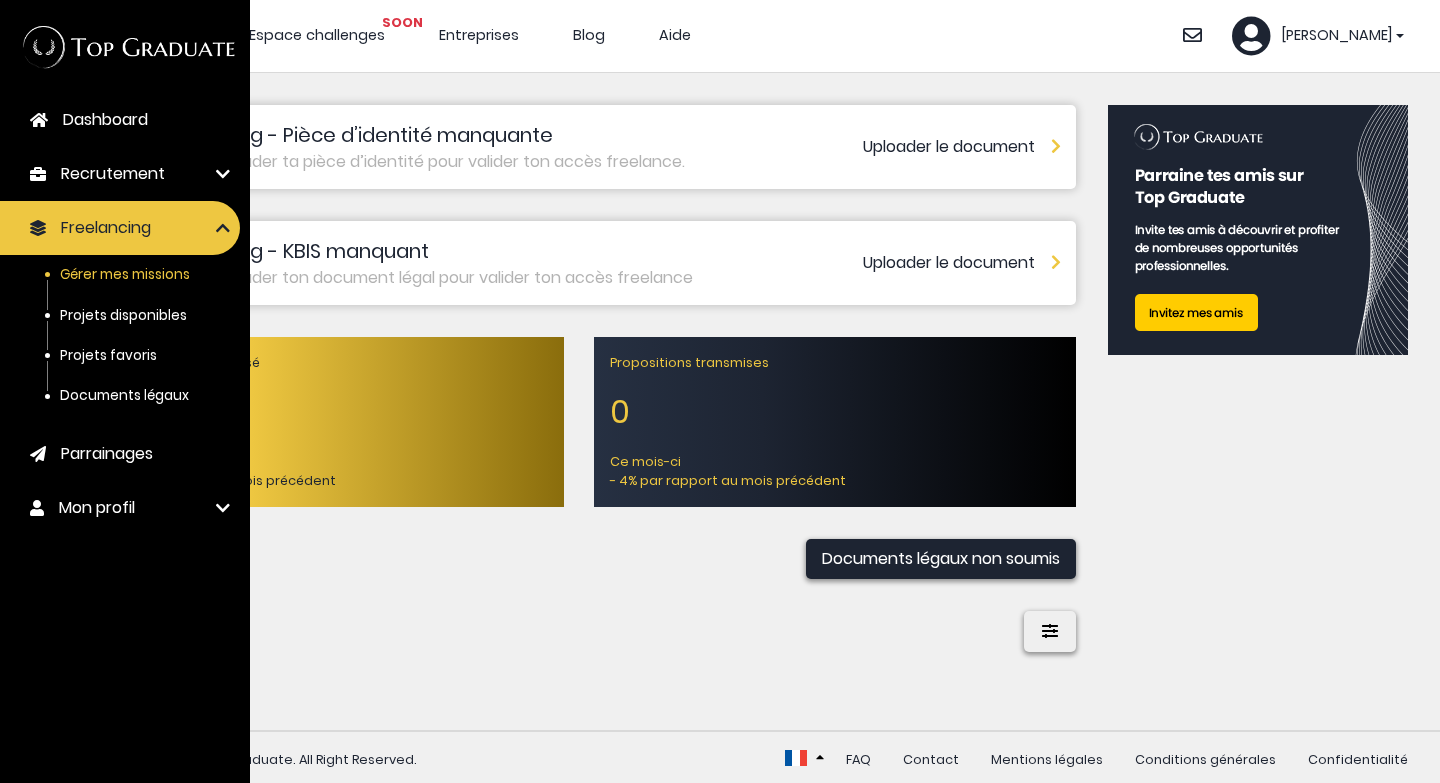 scroll, scrollTop: 0, scrollLeft: 0, axis: both 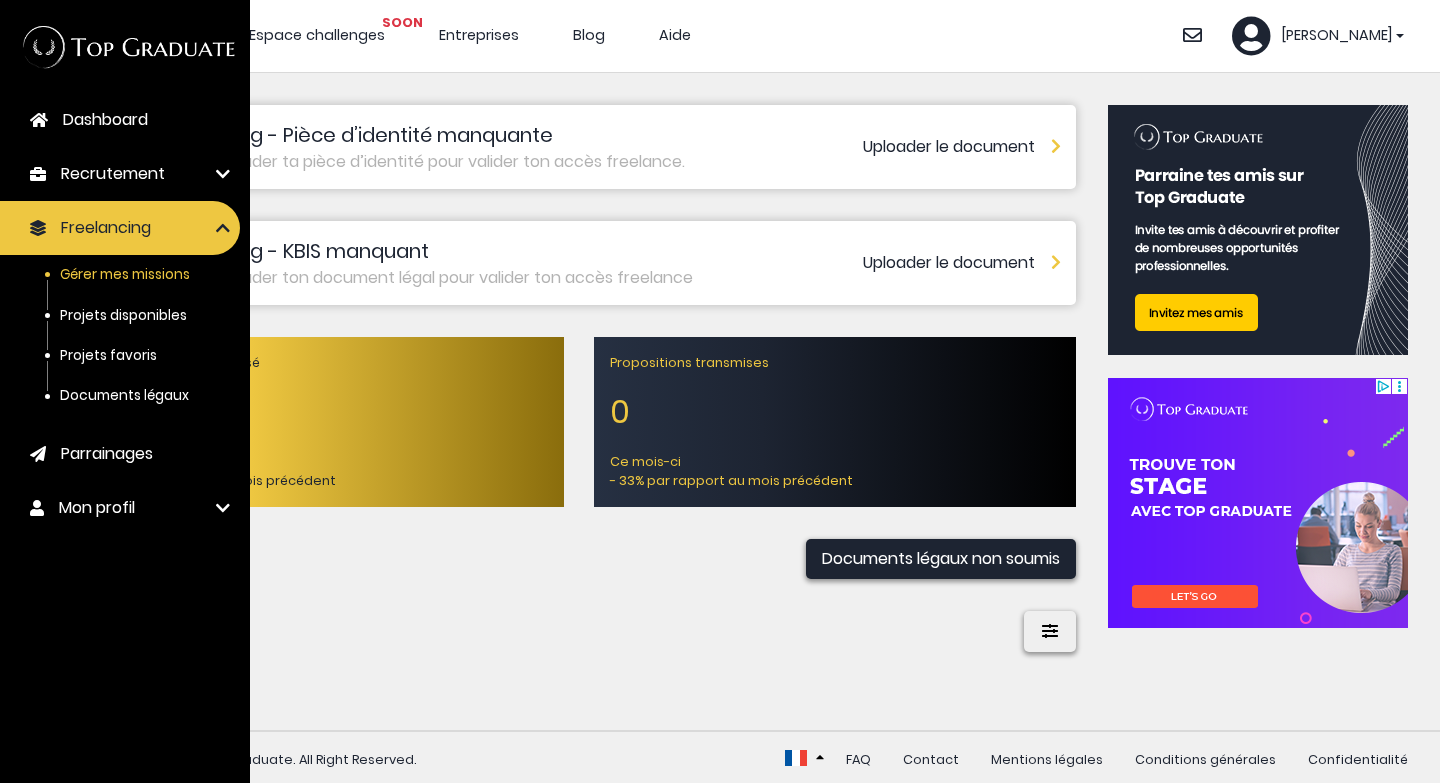click on "Freelancing - Pièce d’identité manquante
Merci d’uploader ta pièce d’identité pour valider ton accès freelance.
Uploader le document
Freelancing - KBIS manquant
Merci d’uploader ton document légal pour valider ton accès freelance
Uploader le document
0" at bounding box center [579, 401] 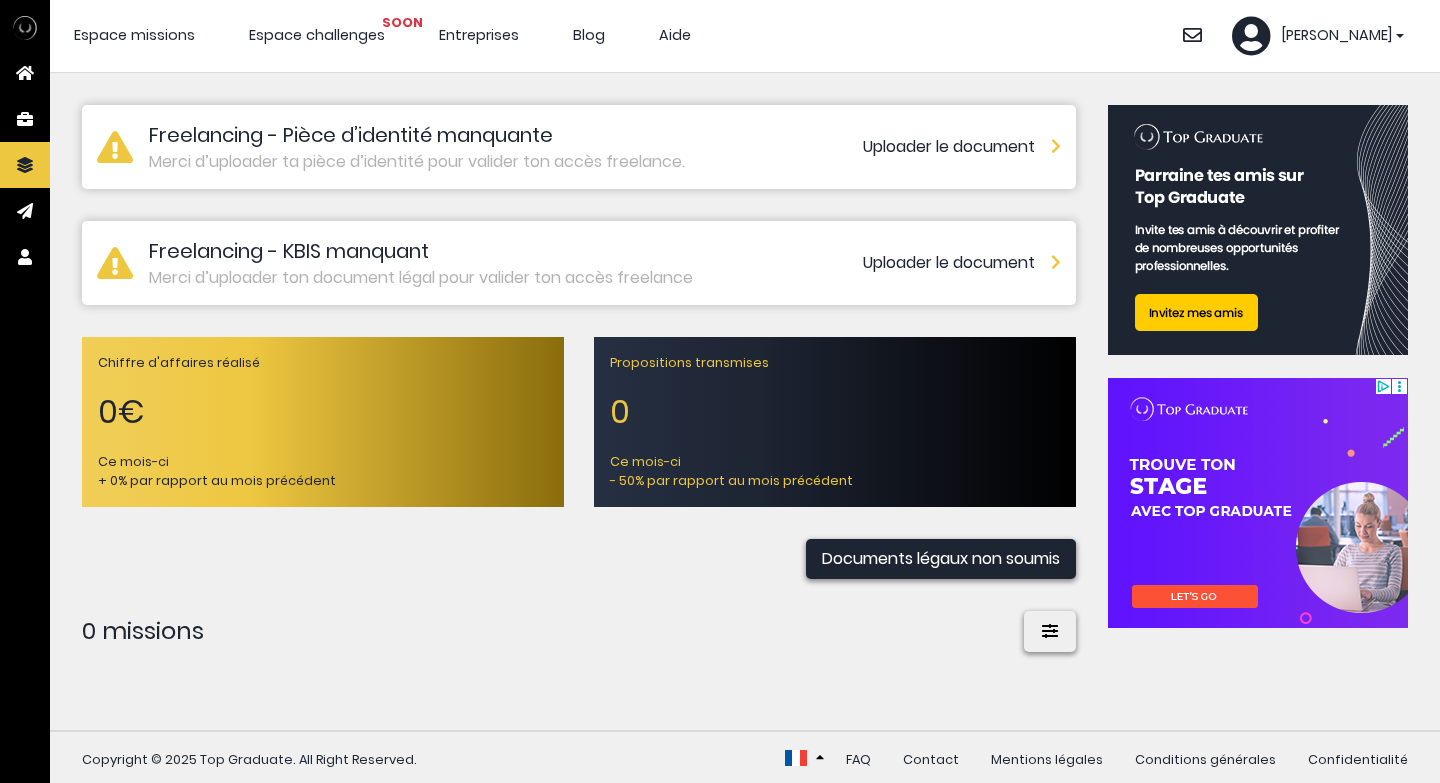 click on "Entreprises" at bounding box center [479, 35] 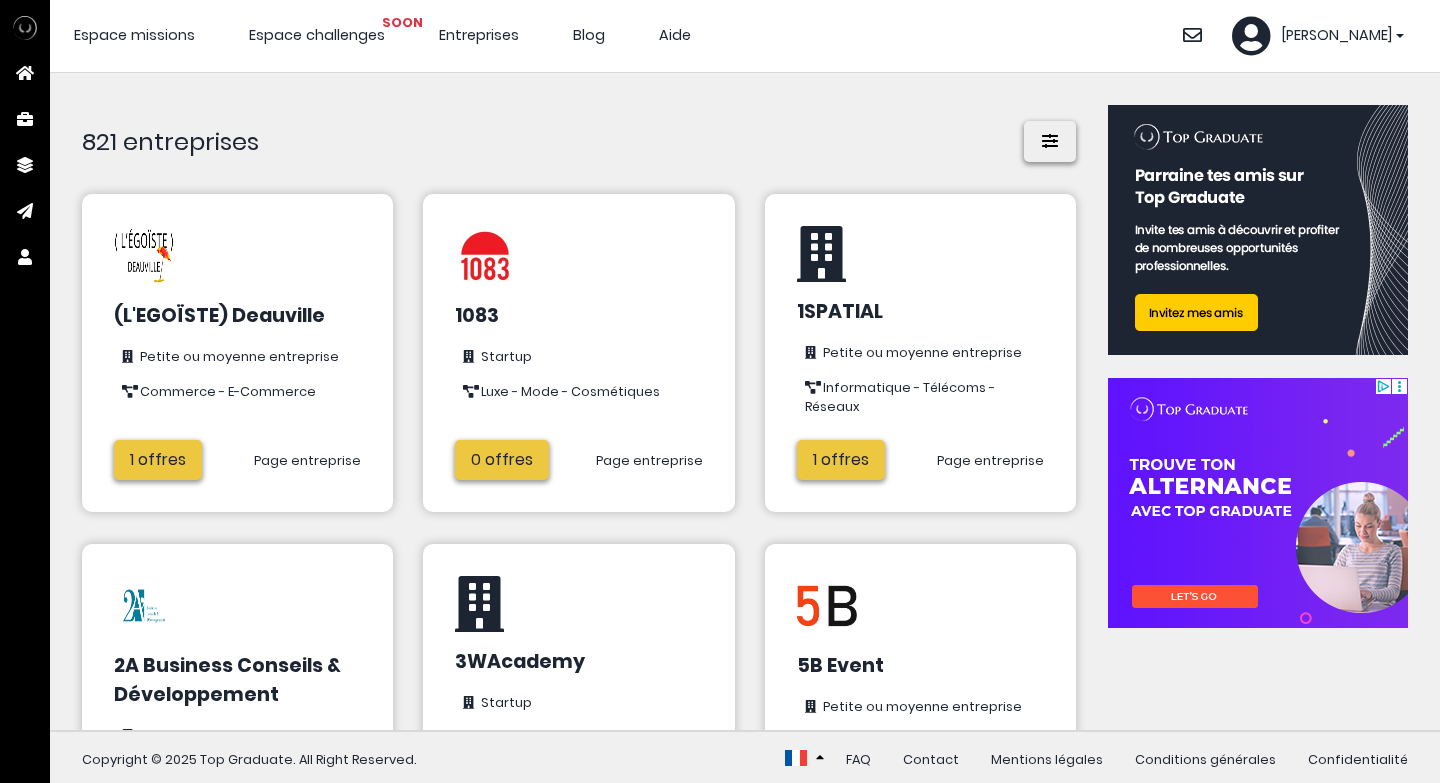 scroll, scrollTop: 0, scrollLeft: 0, axis: both 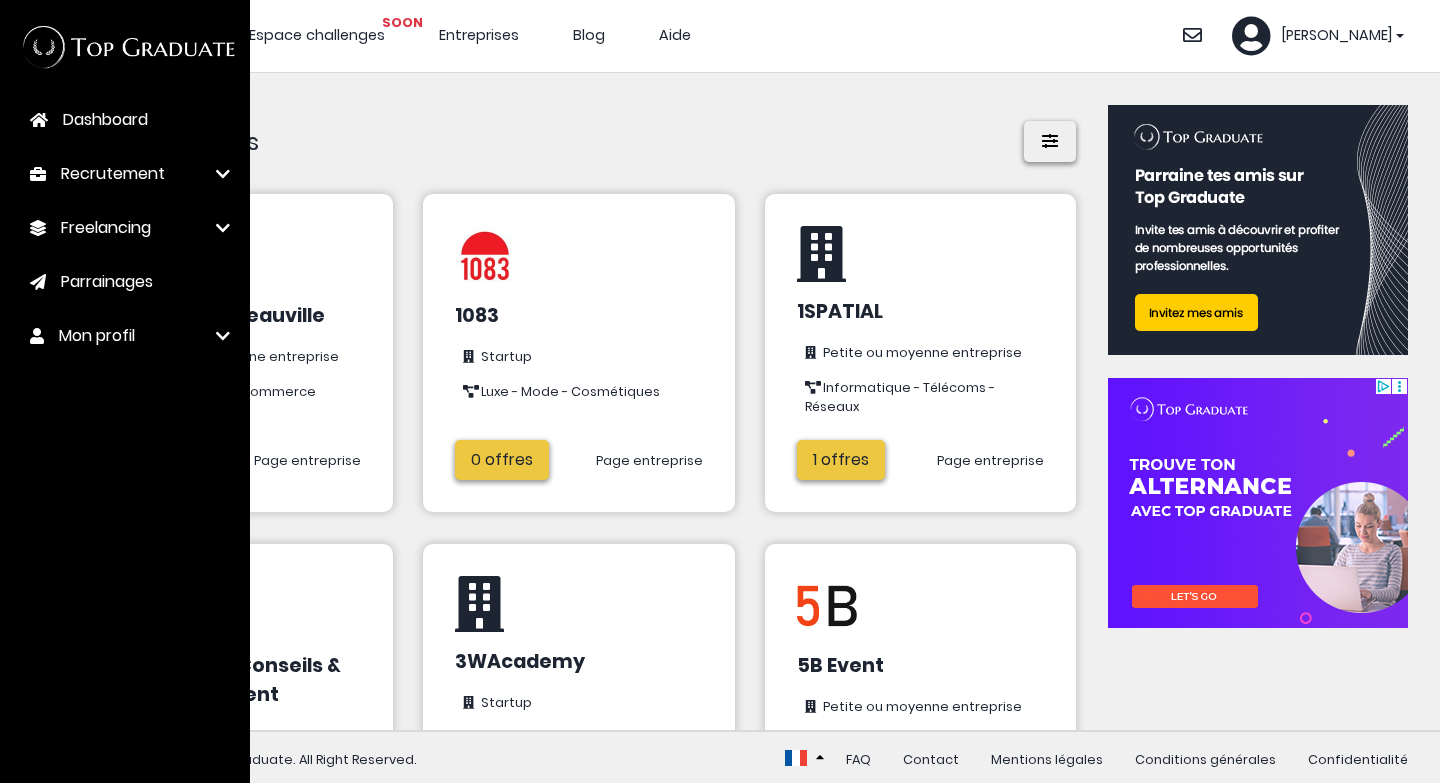 click at bounding box center (578, 256) 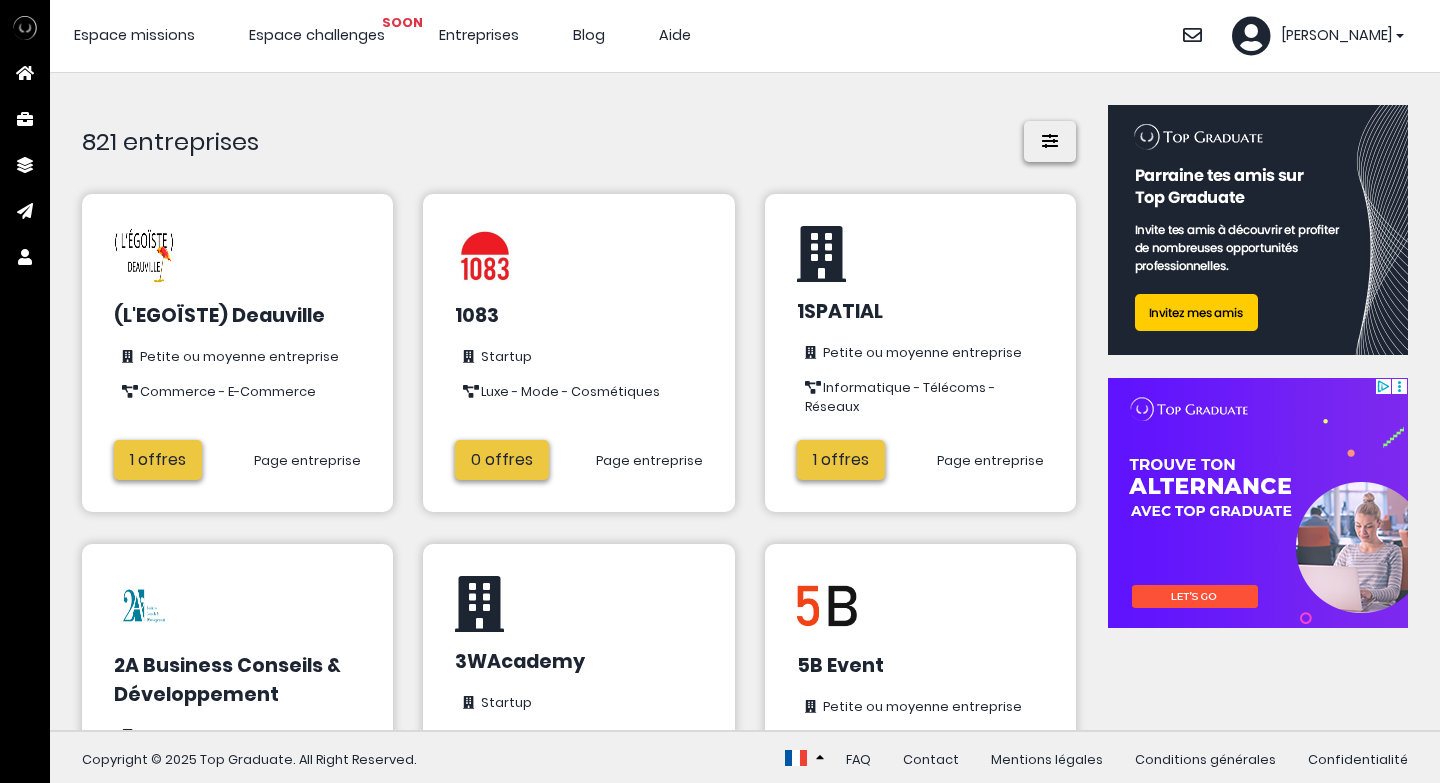 click on "1 offres" at bounding box center [158, 460] 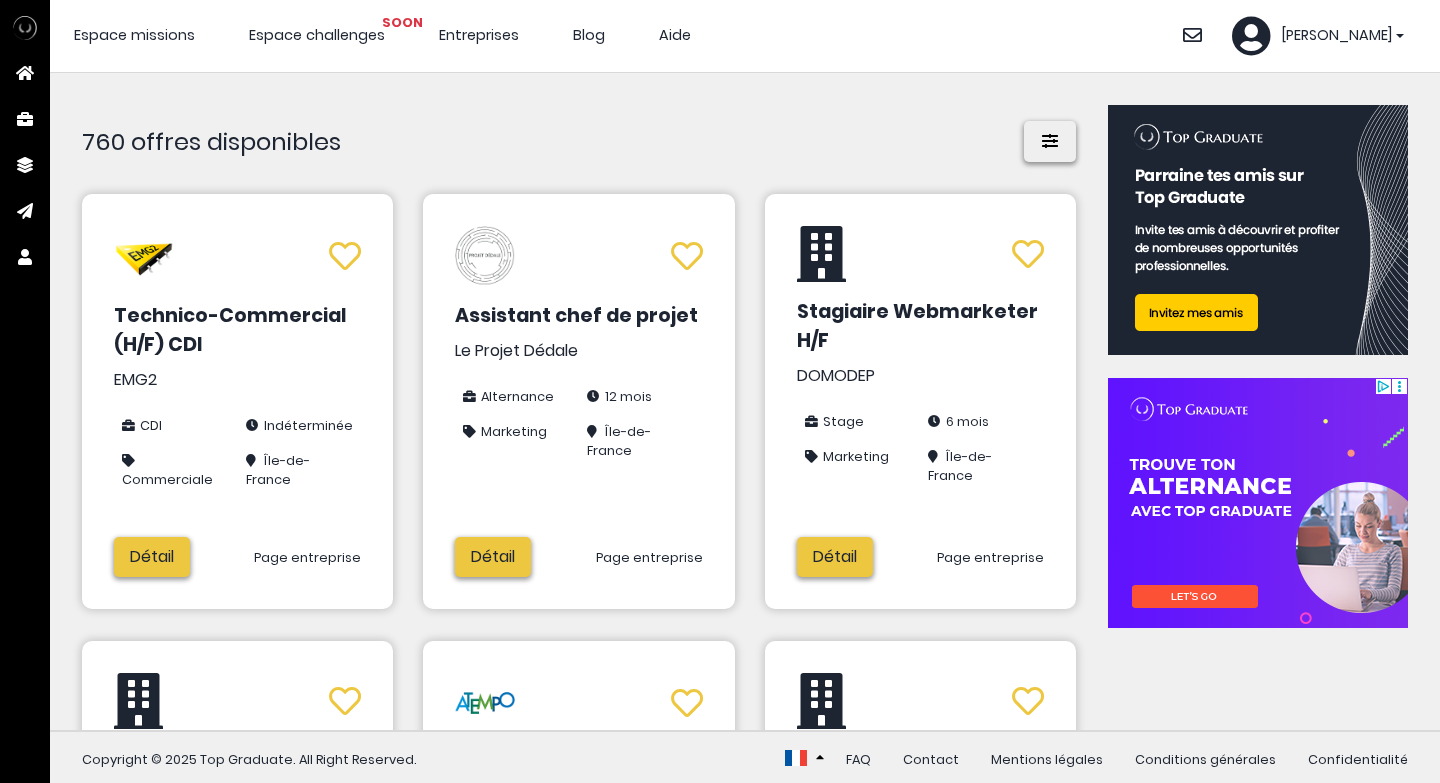scroll, scrollTop: 0, scrollLeft: 0, axis: both 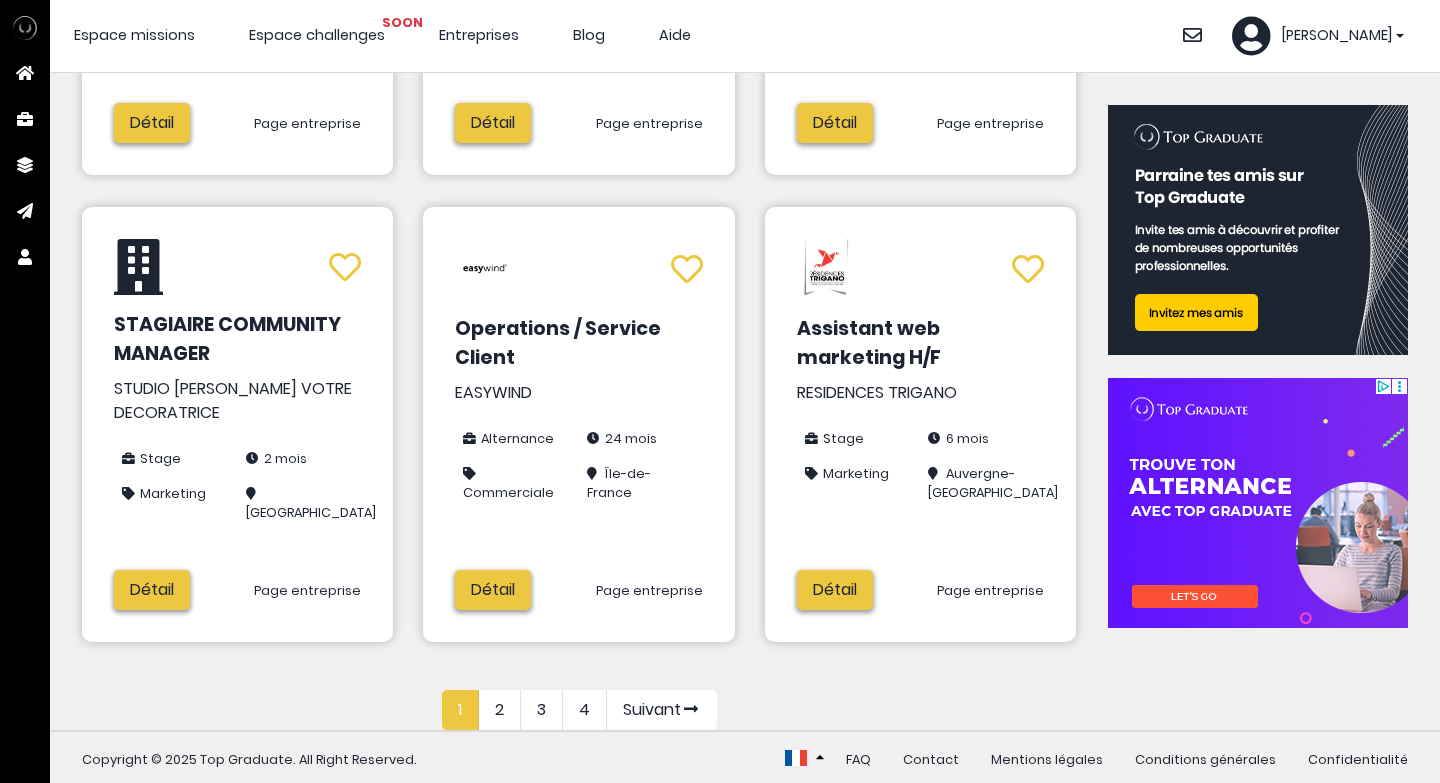 click on "Détail" at bounding box center (152, 590) 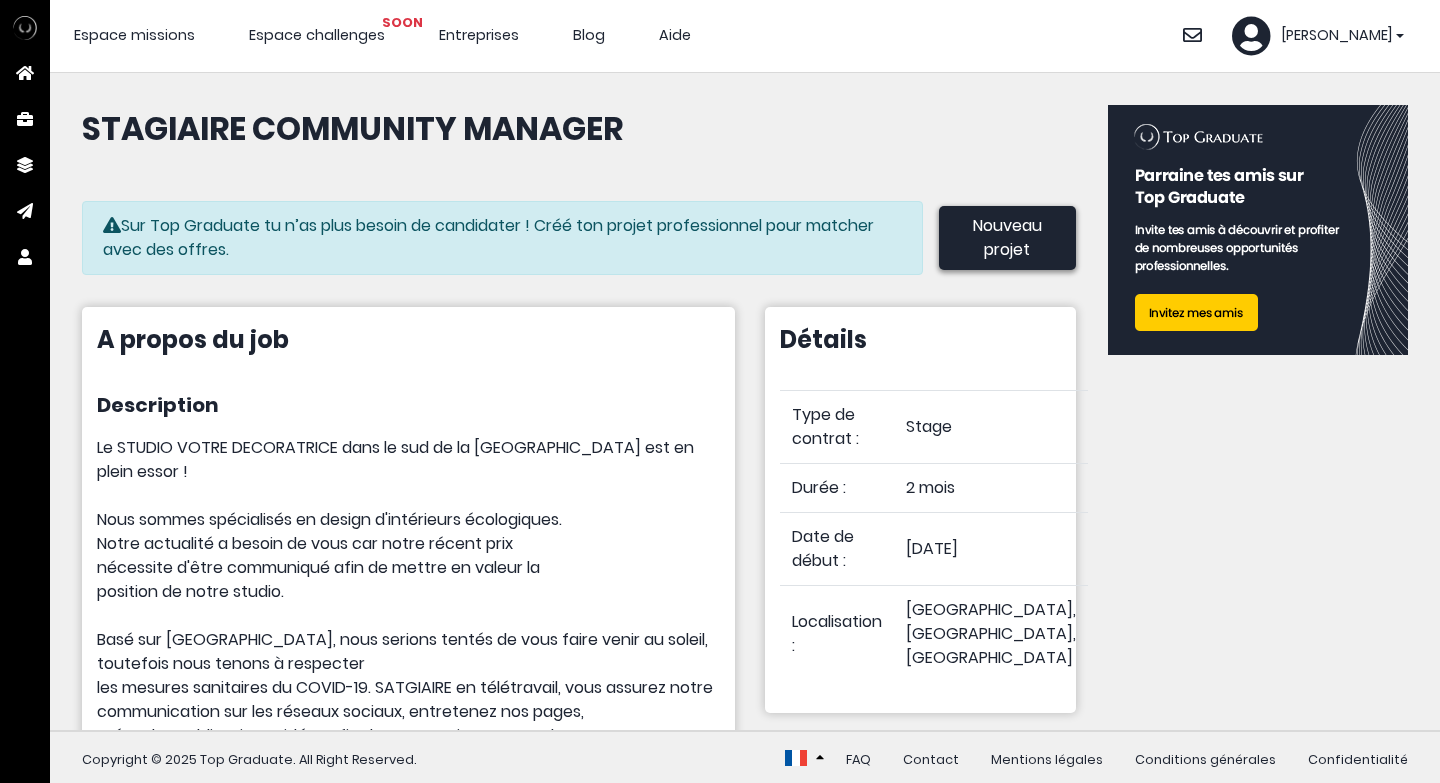 scroll, scrollTop: 0, scrollLeft: 0, axis: both 